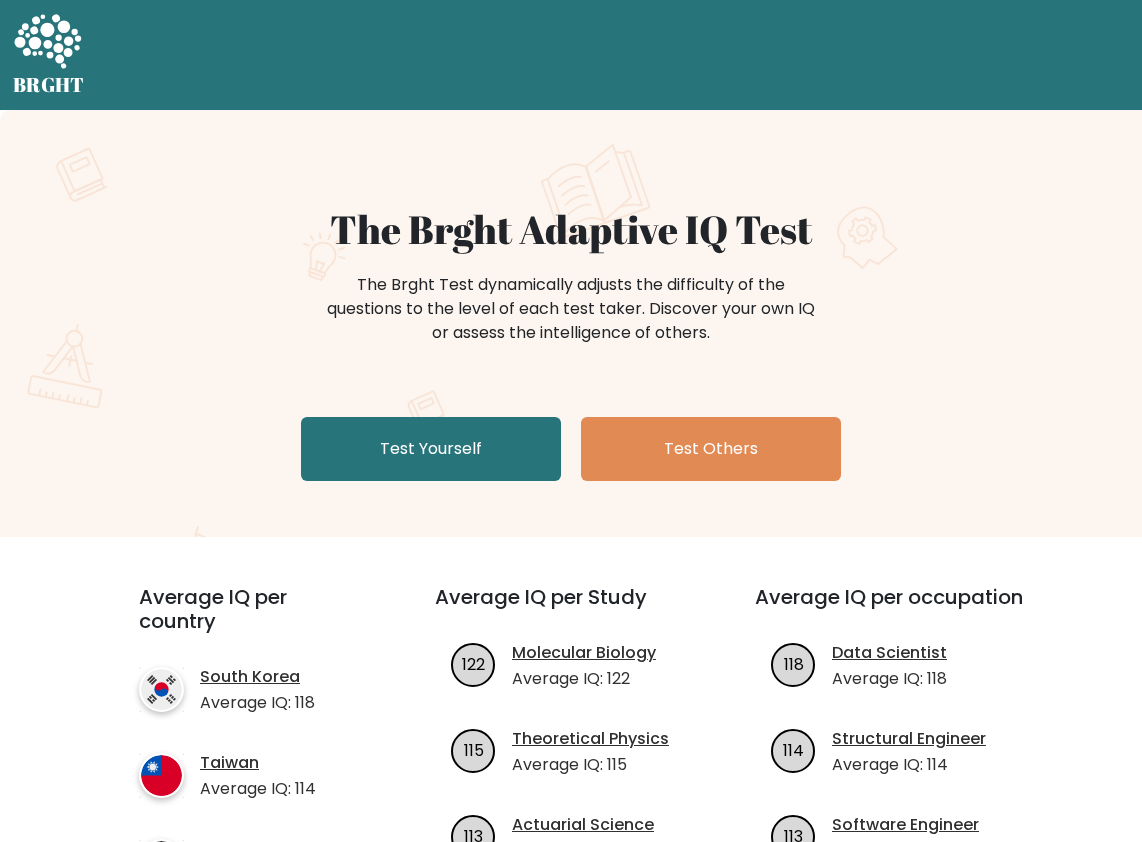 scroll, scrollTop: 0, scrollLeft: 0, axis: both 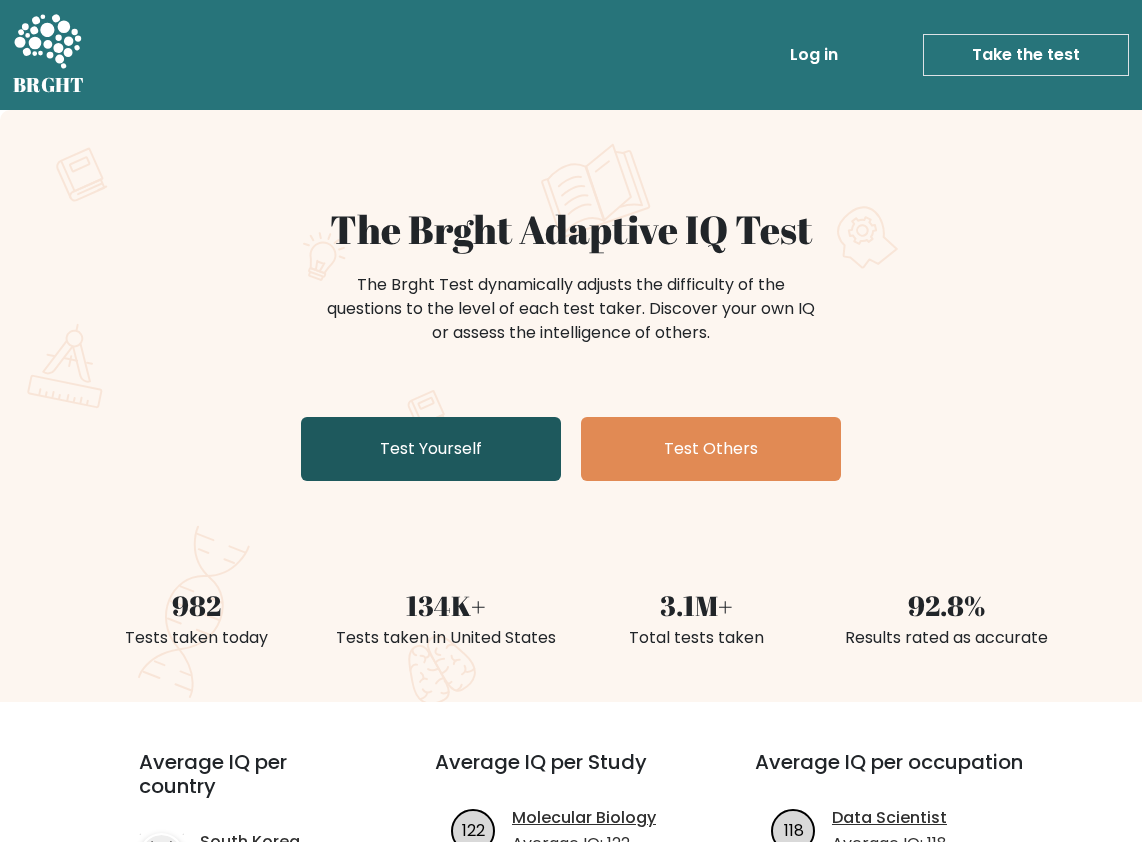 click on "Test Yourself" at bounding box center (431, 449) 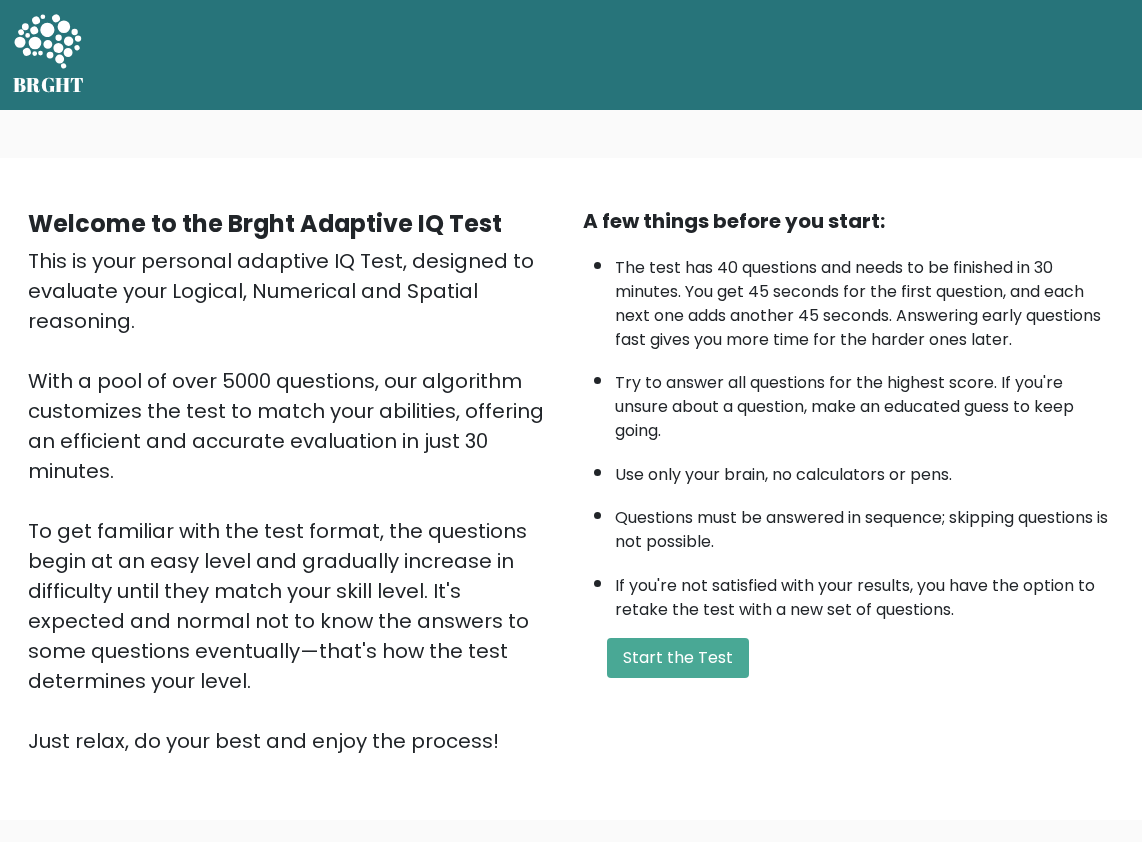 scroll, scrollTop: 0, scrollLeft: 0, axis: both 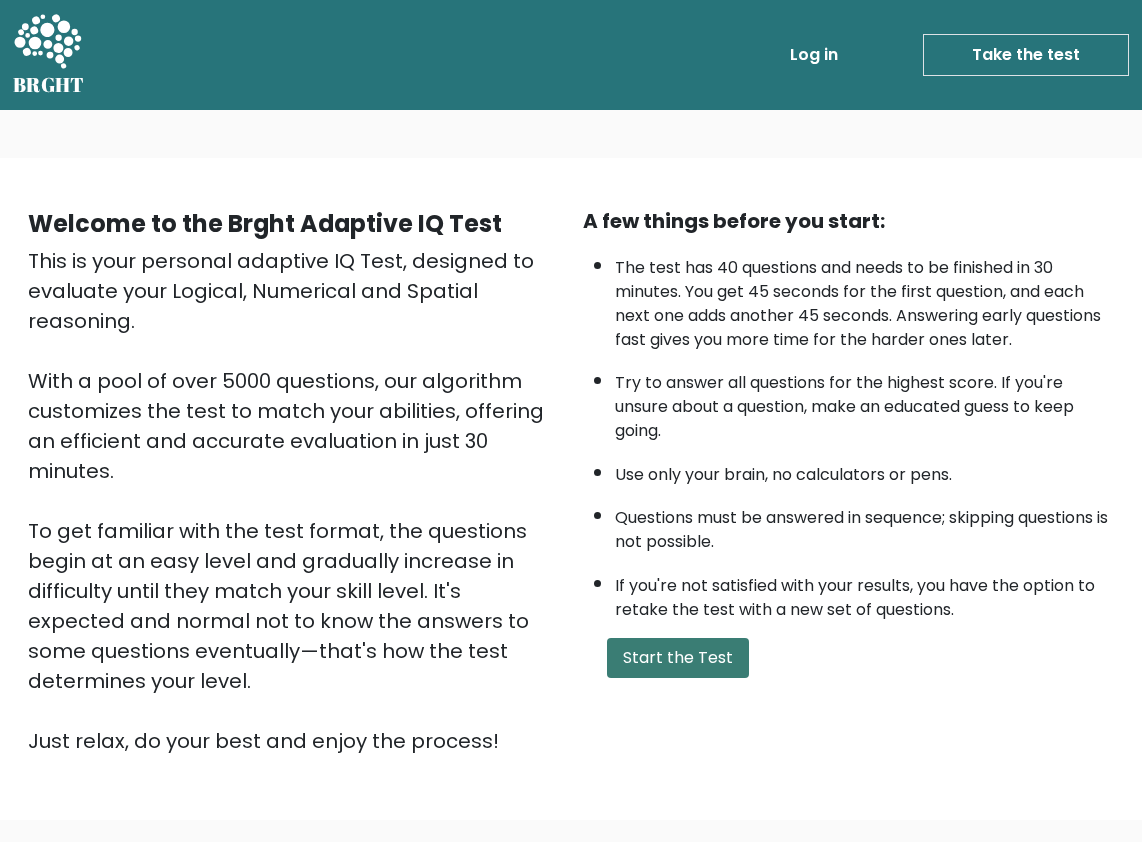 click on "Start the Test" at bounding box center (678, 658) 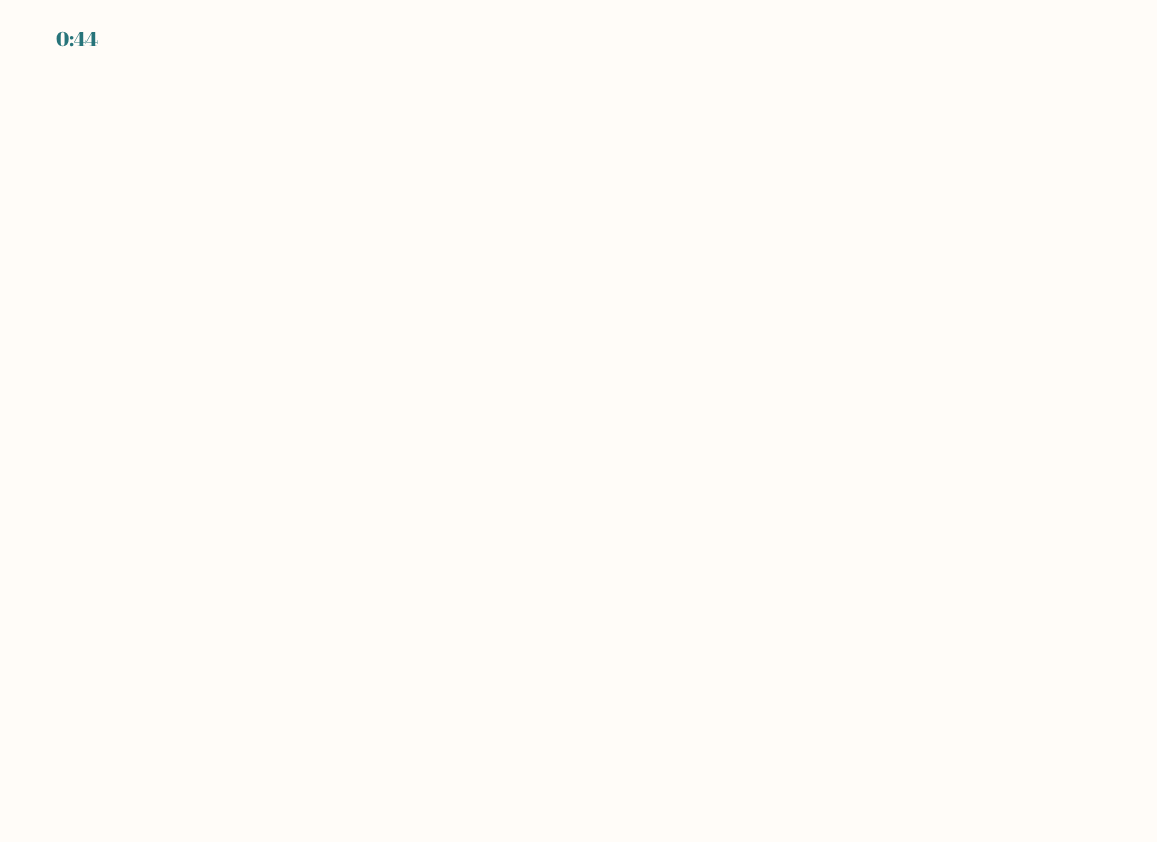 scroll, scrollTop: 0, scrollLeft: 0, axis: both 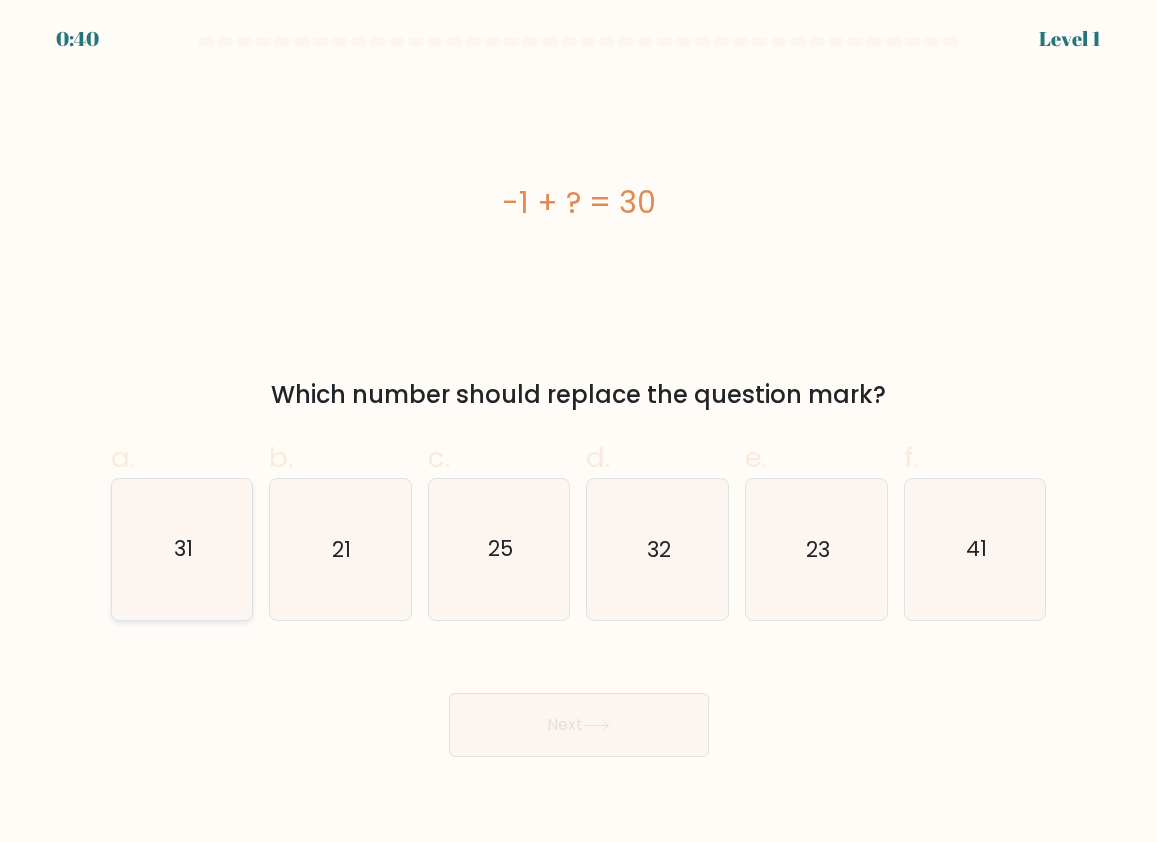 click on "31" 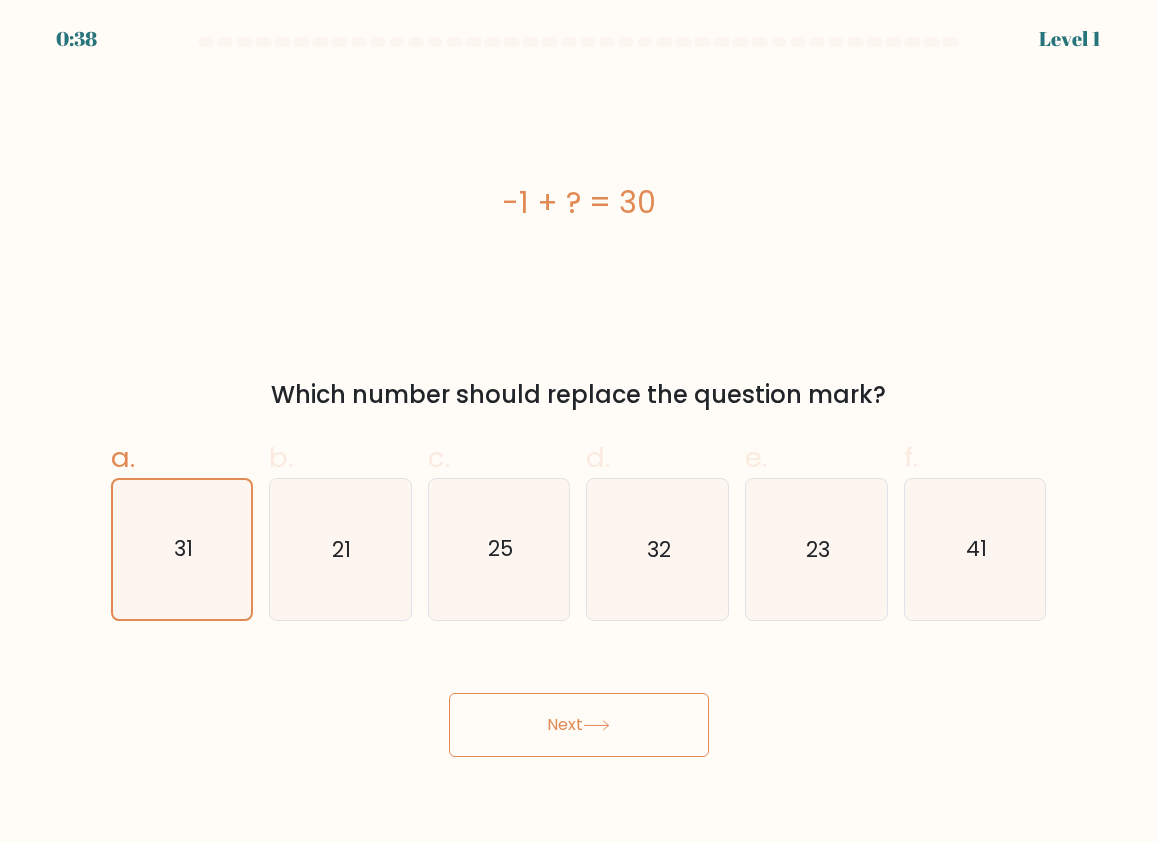 click on "Next" at bounding box center [579, 725] 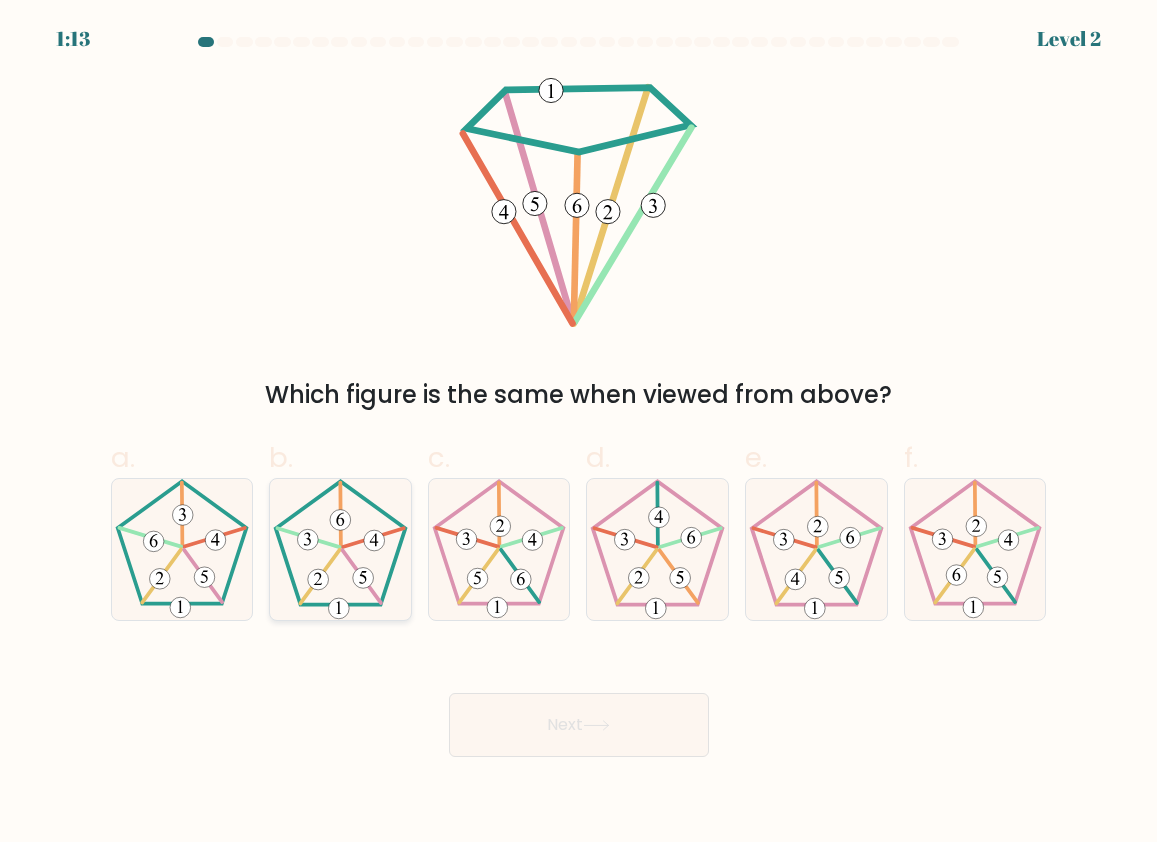 click 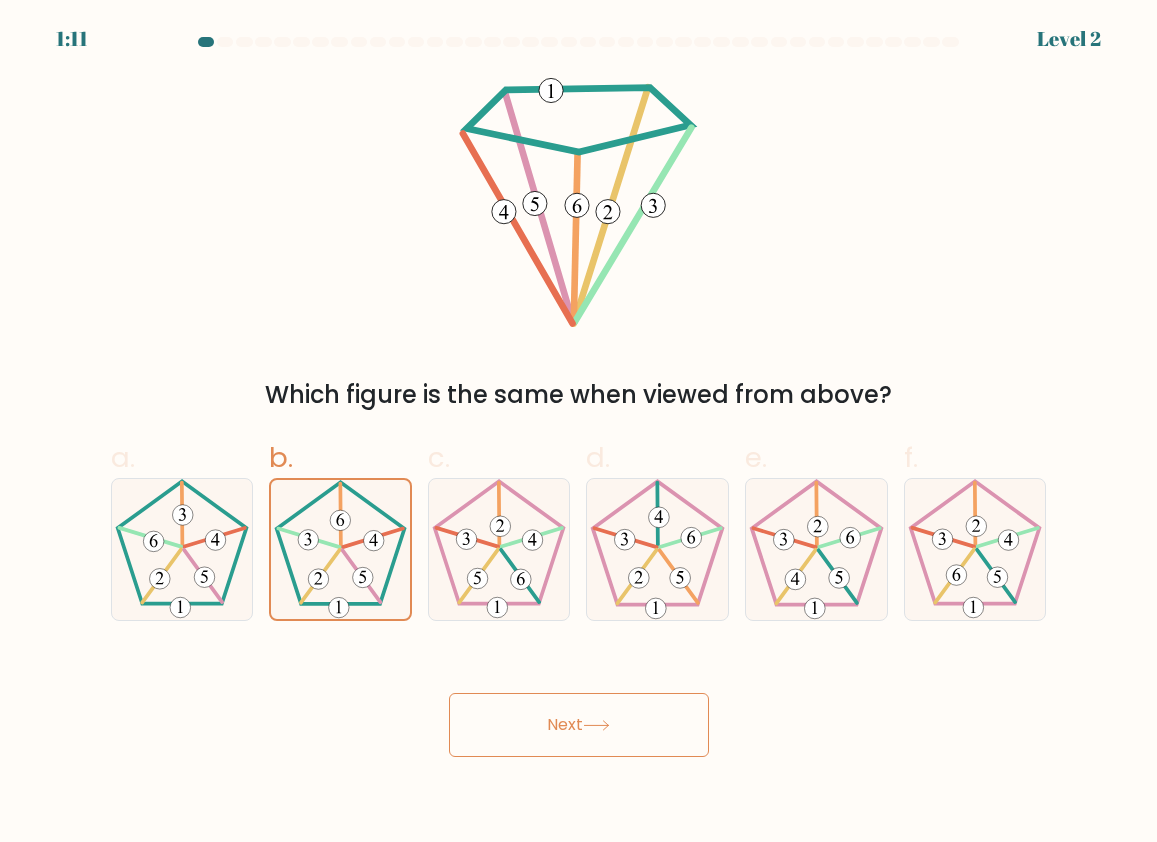 click on "Next" at bounding box center [579, 725] 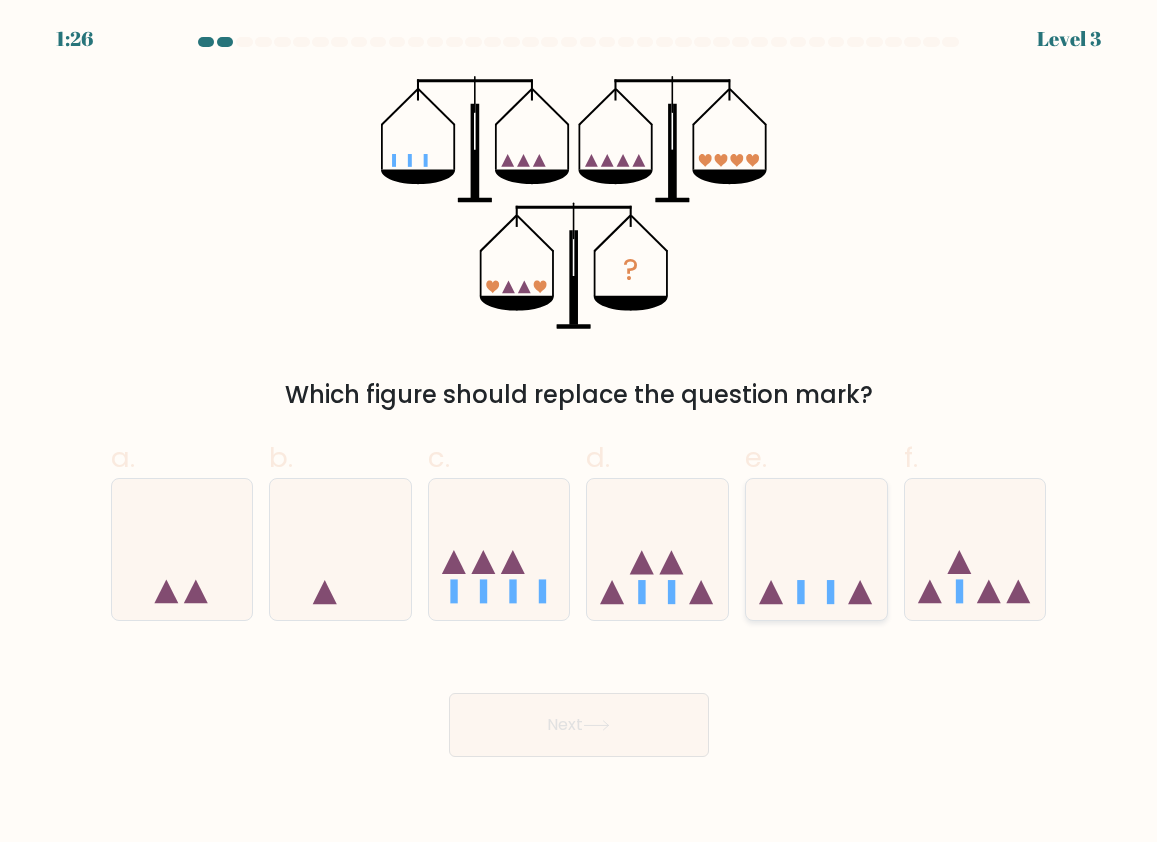 click 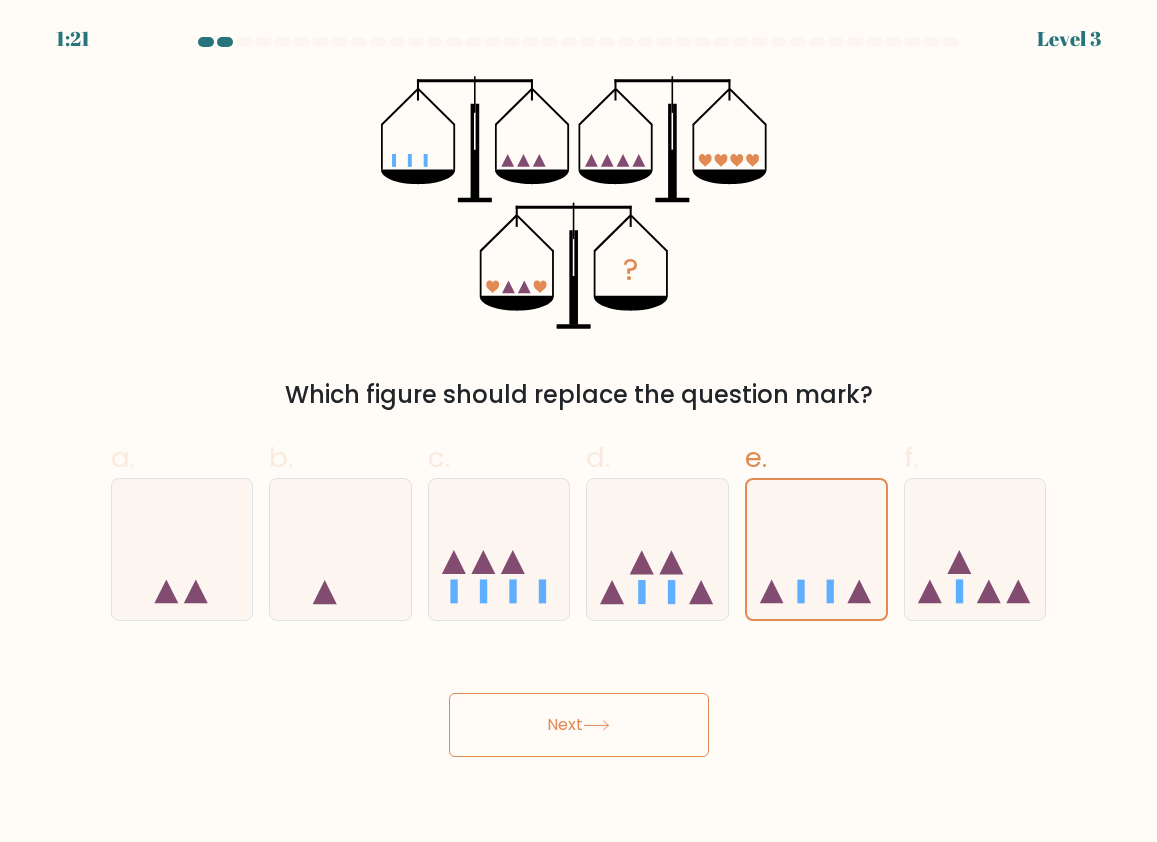 click on "Next" at bounding box center [579, 725] 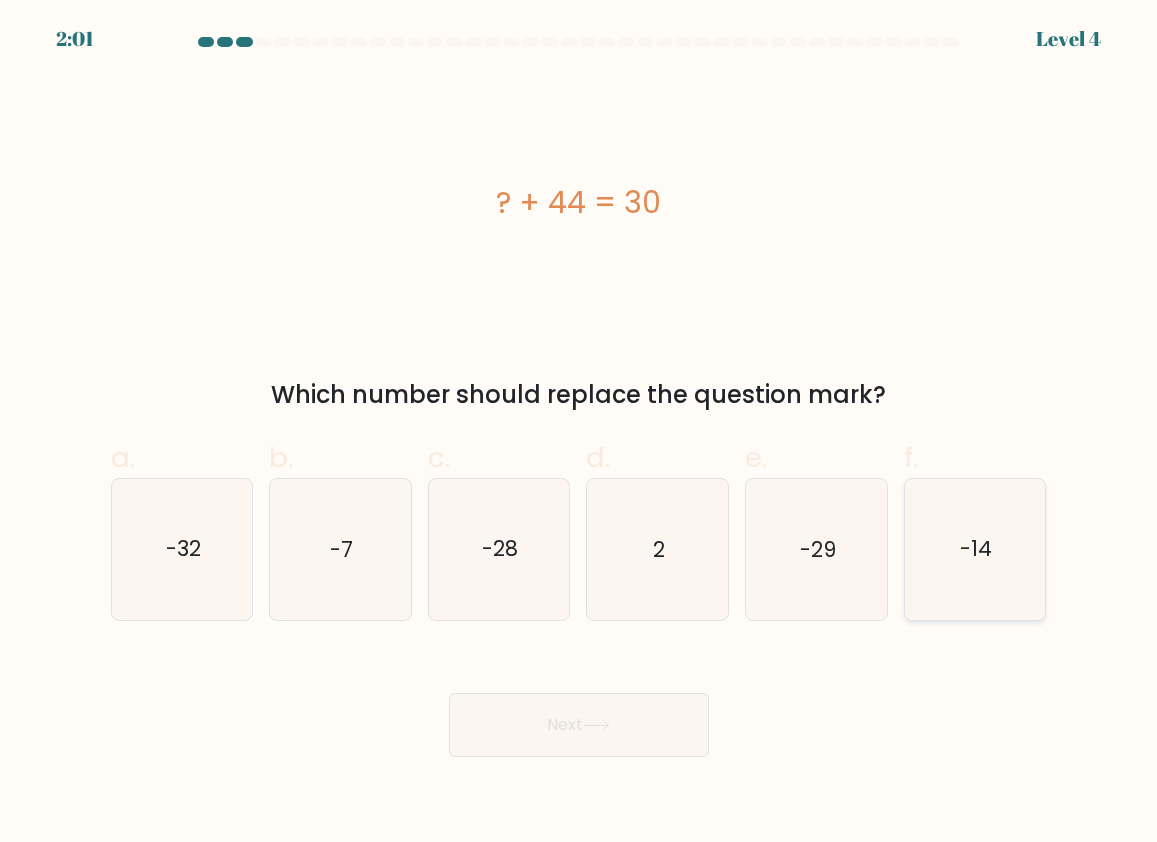 click on "-14" 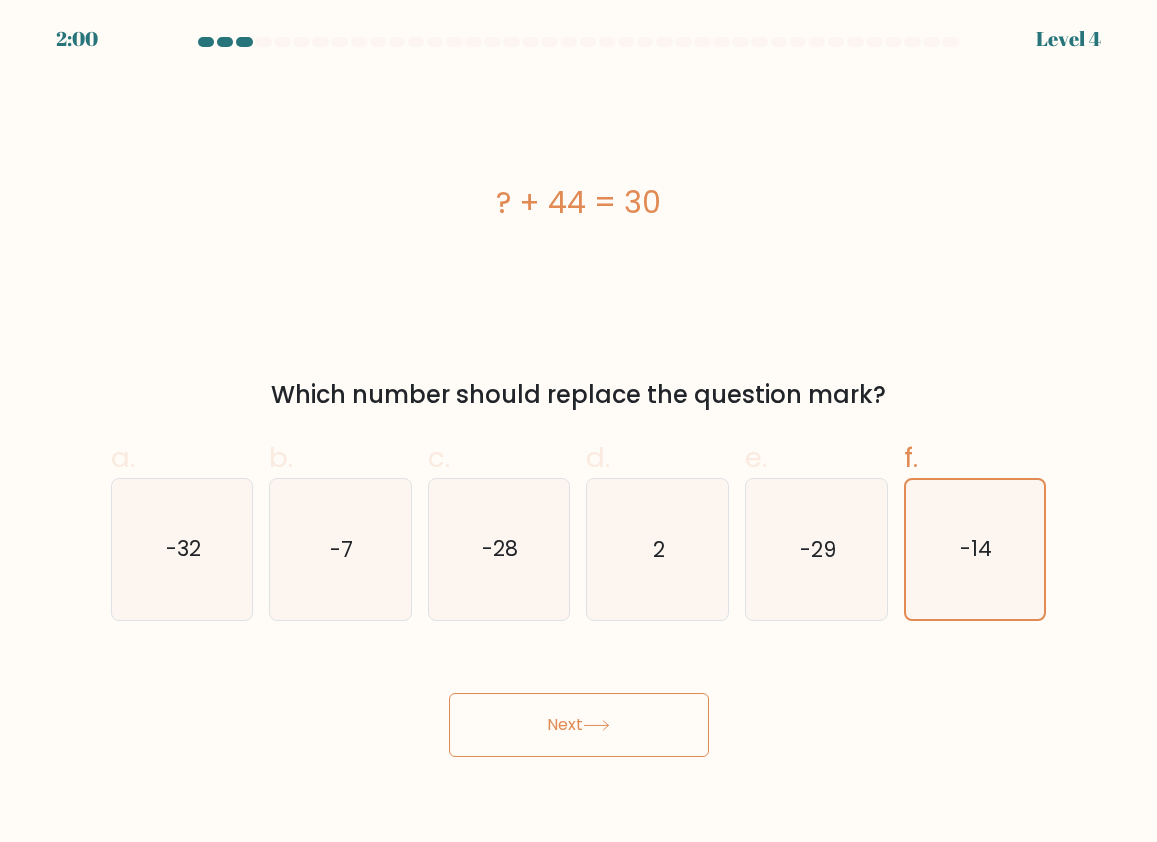 click on "Next" at bounding box center (579, 725) 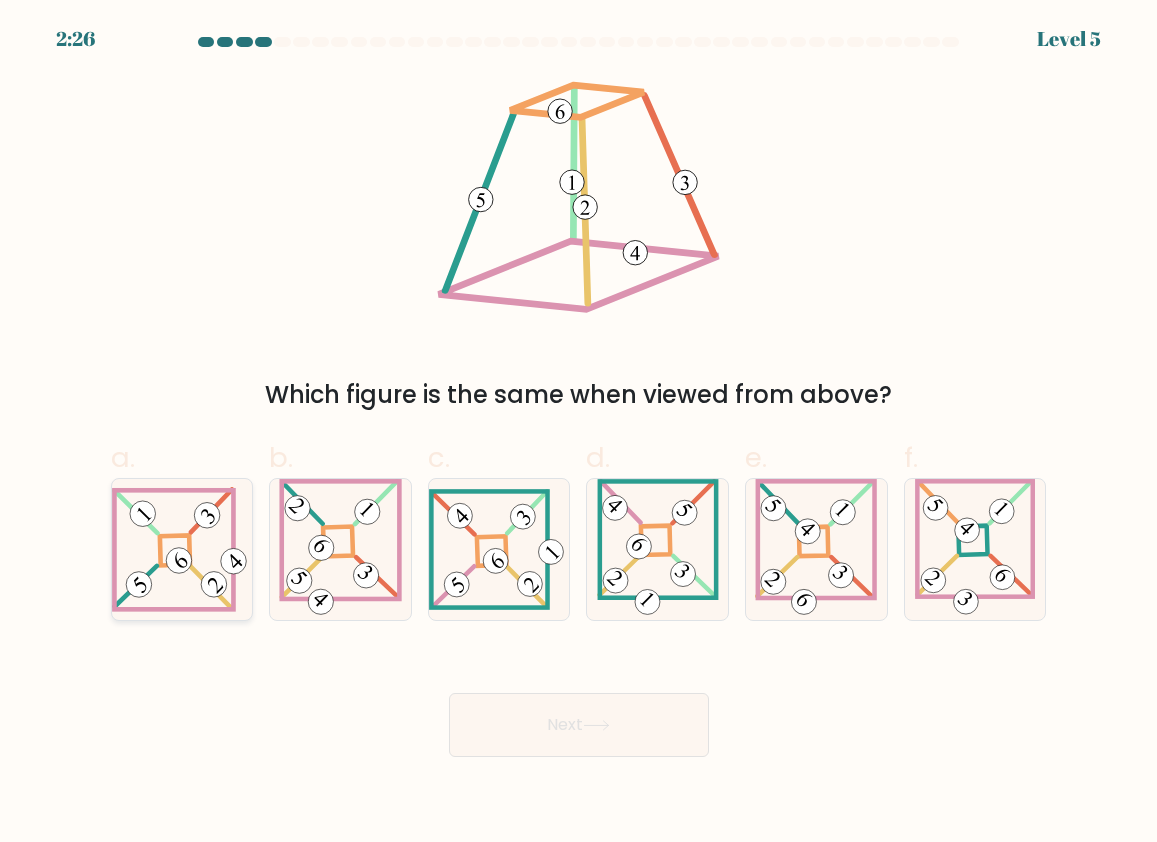 click 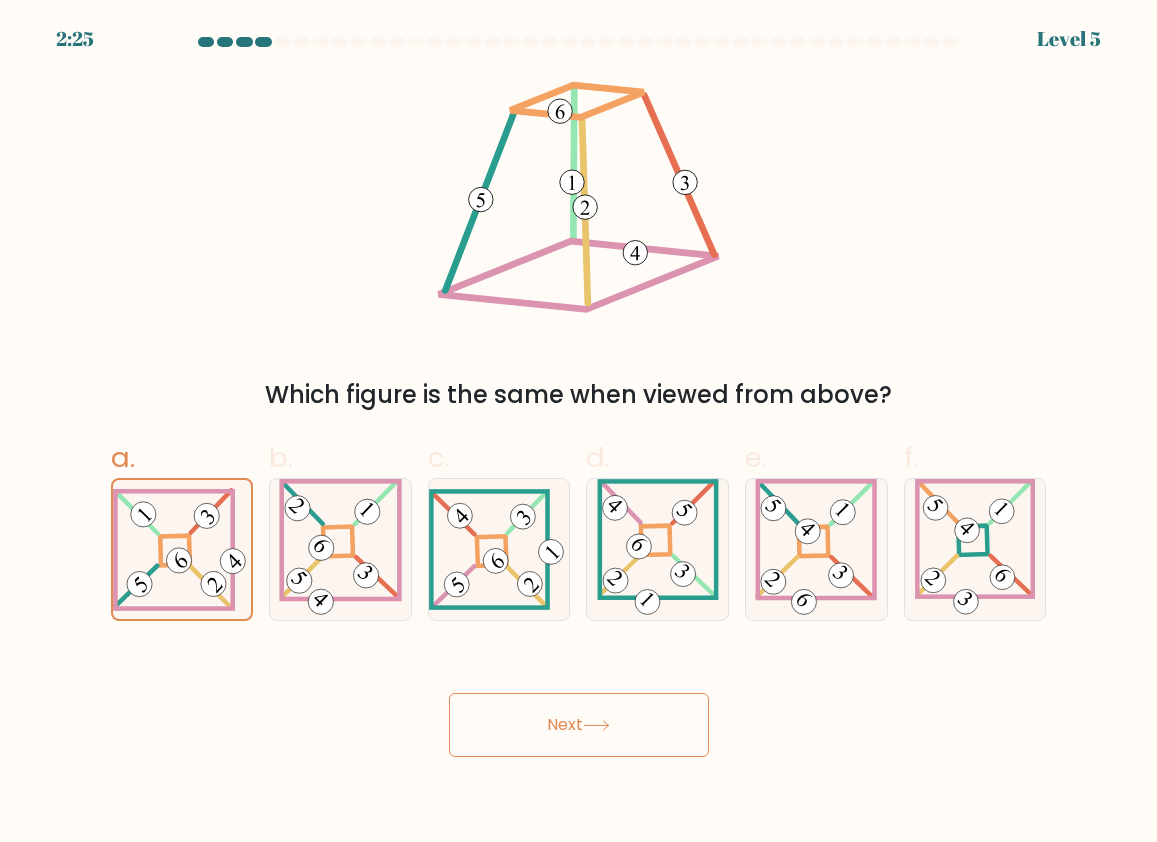 click on "Next" at bounding box center [579, 725] 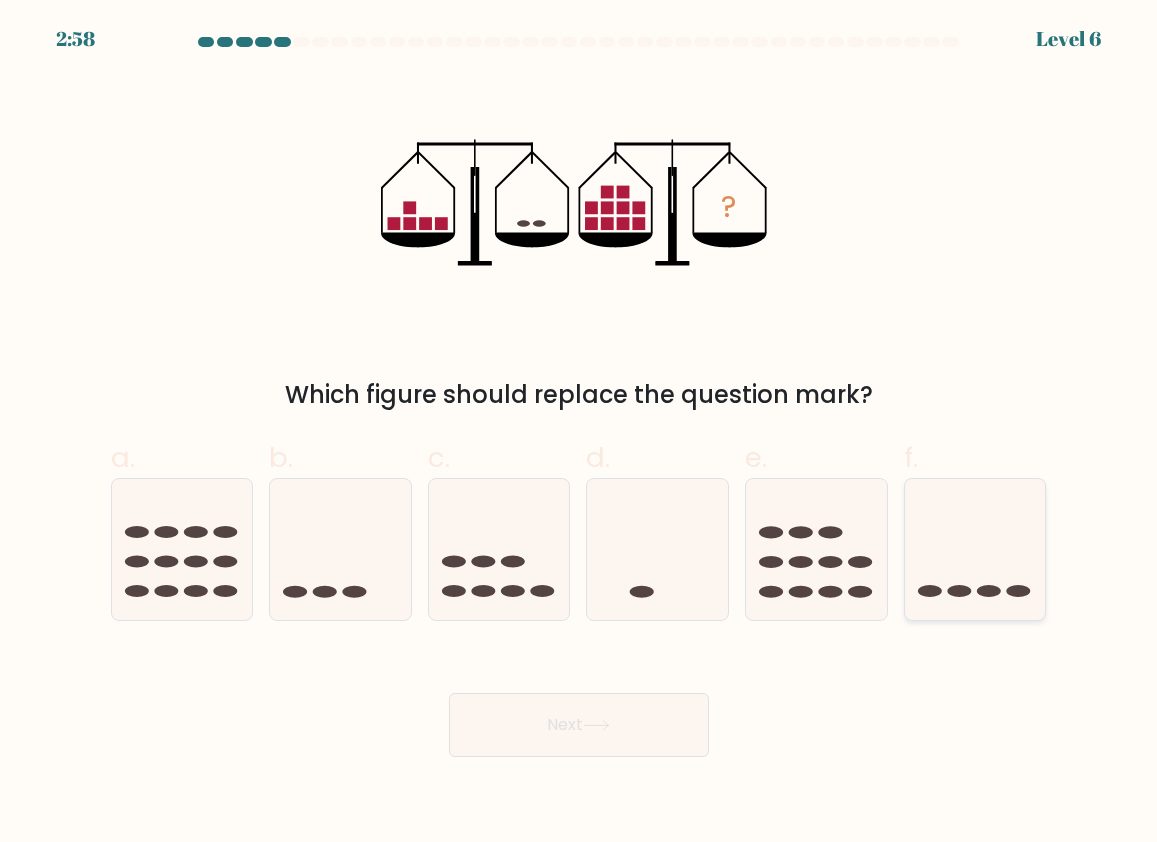 click 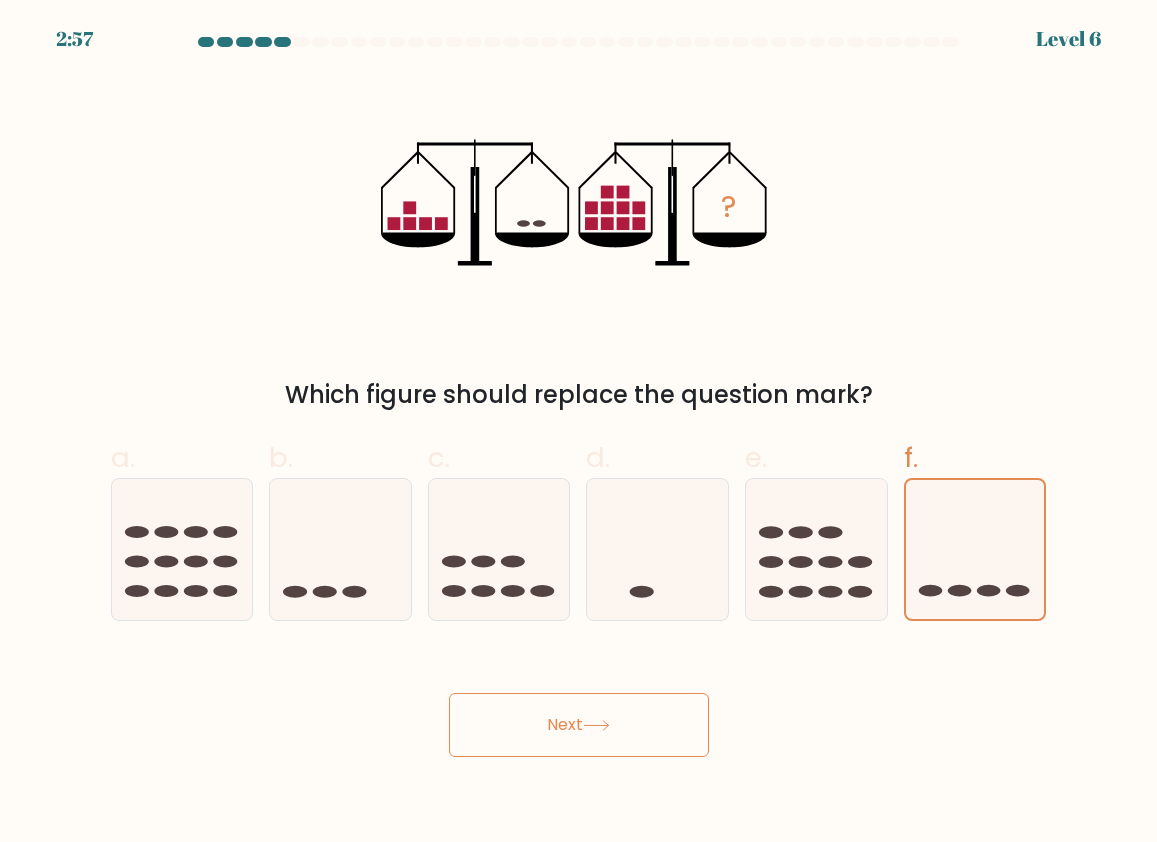 click on "Next" at bounding box center [579, 725] 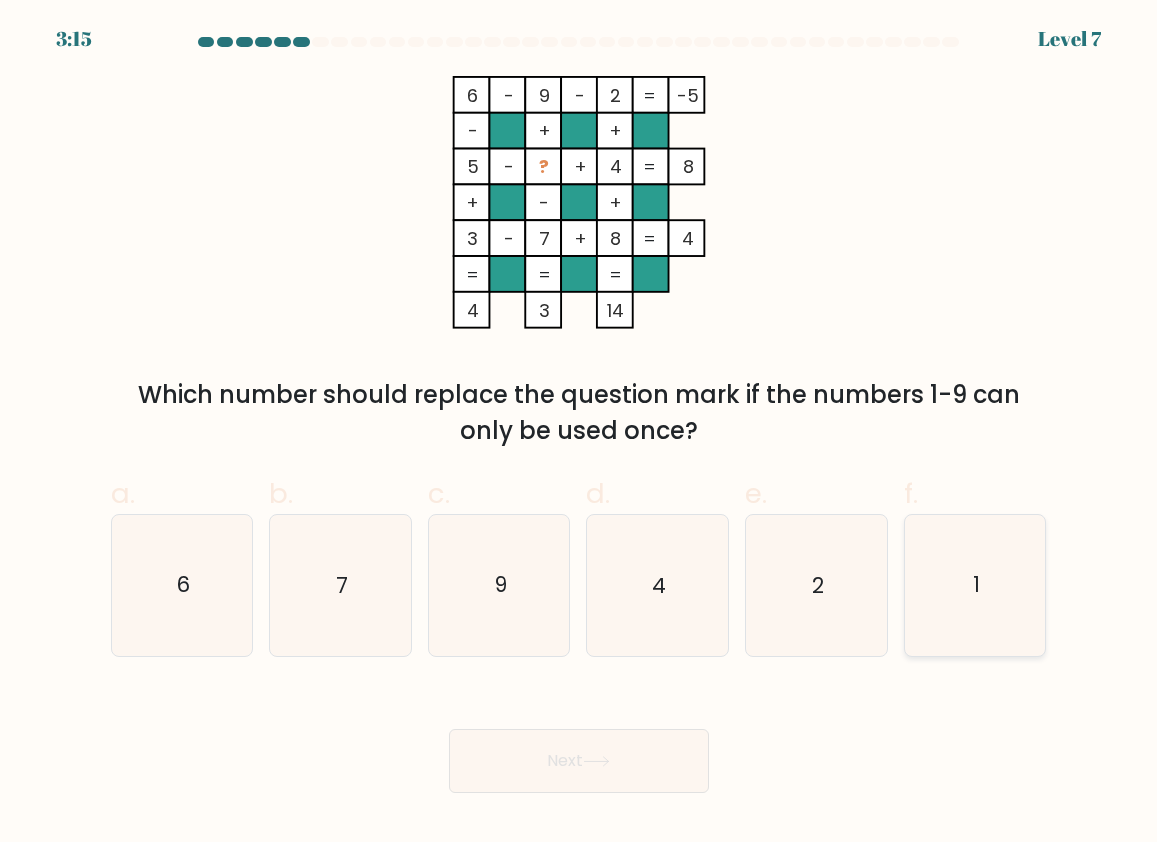 click on "1" 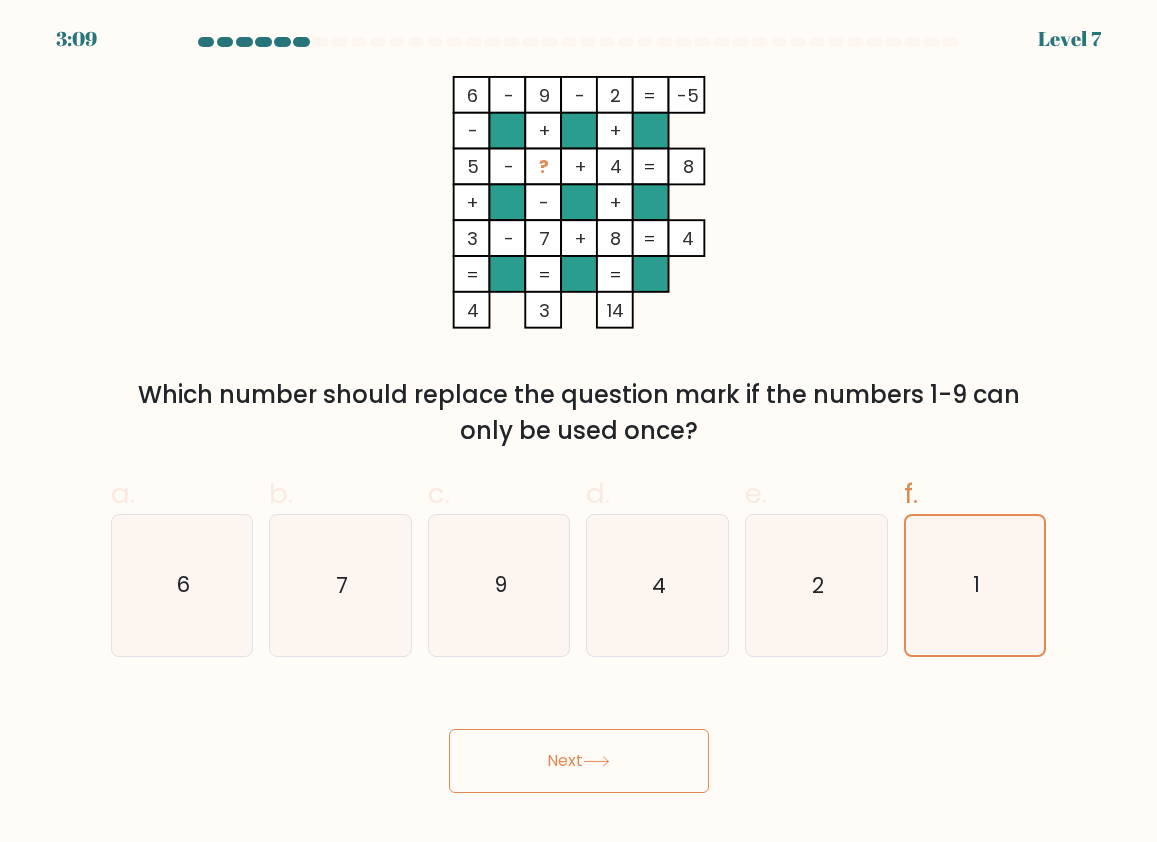 click on "Next" at bounding box center [579, 761] 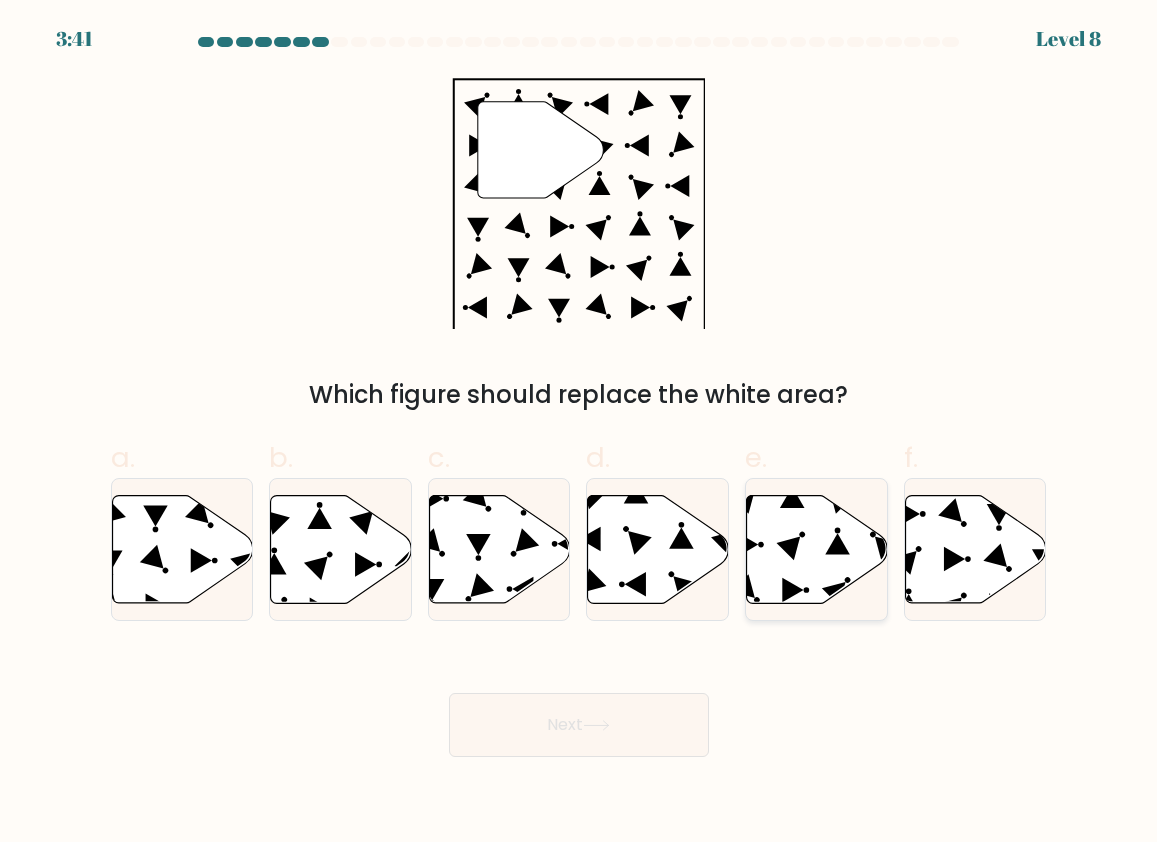 click 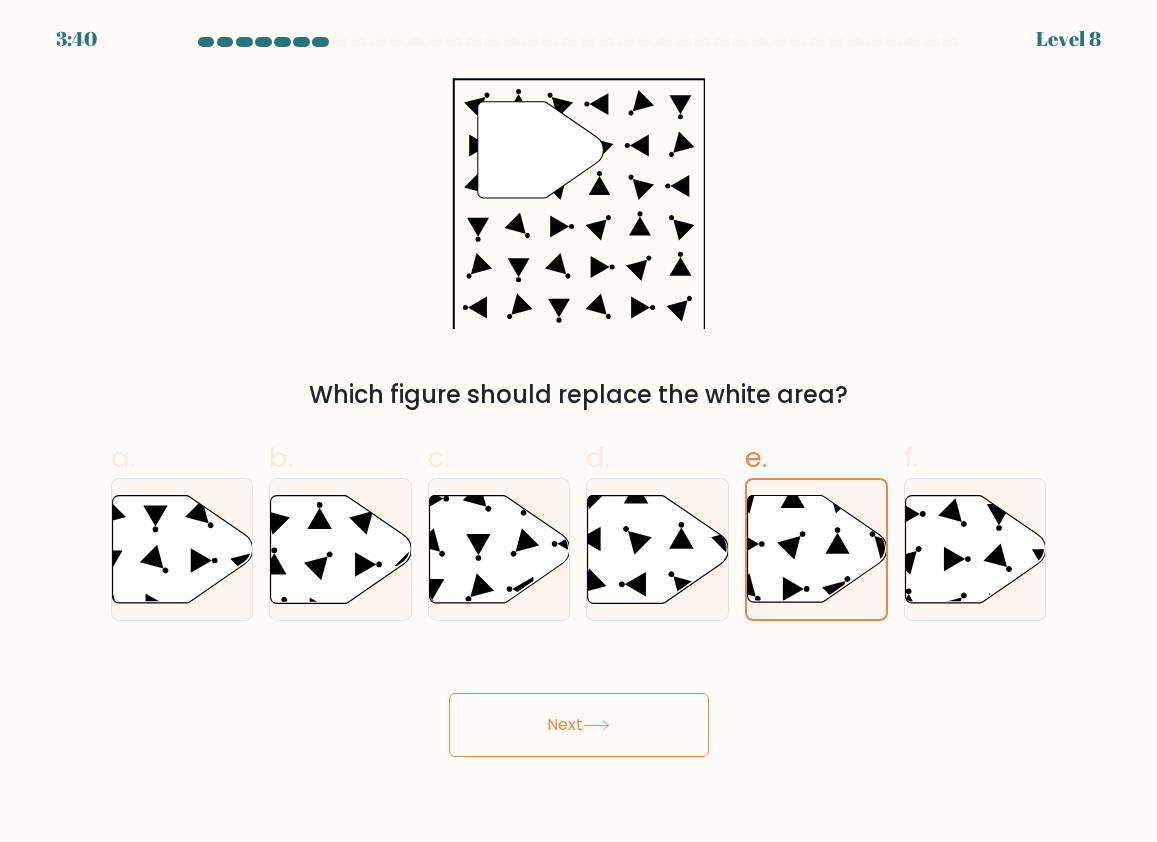 click on "Next" at bounding box center [579, 725] 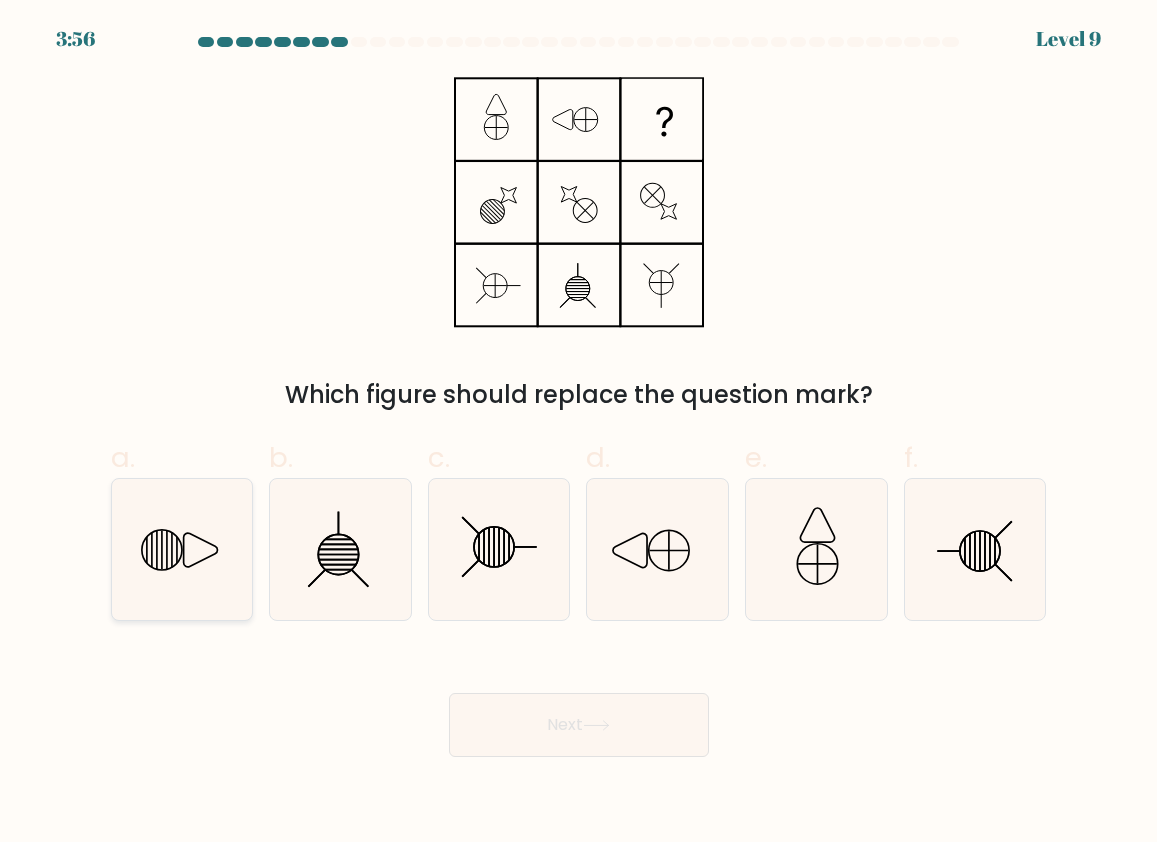 click 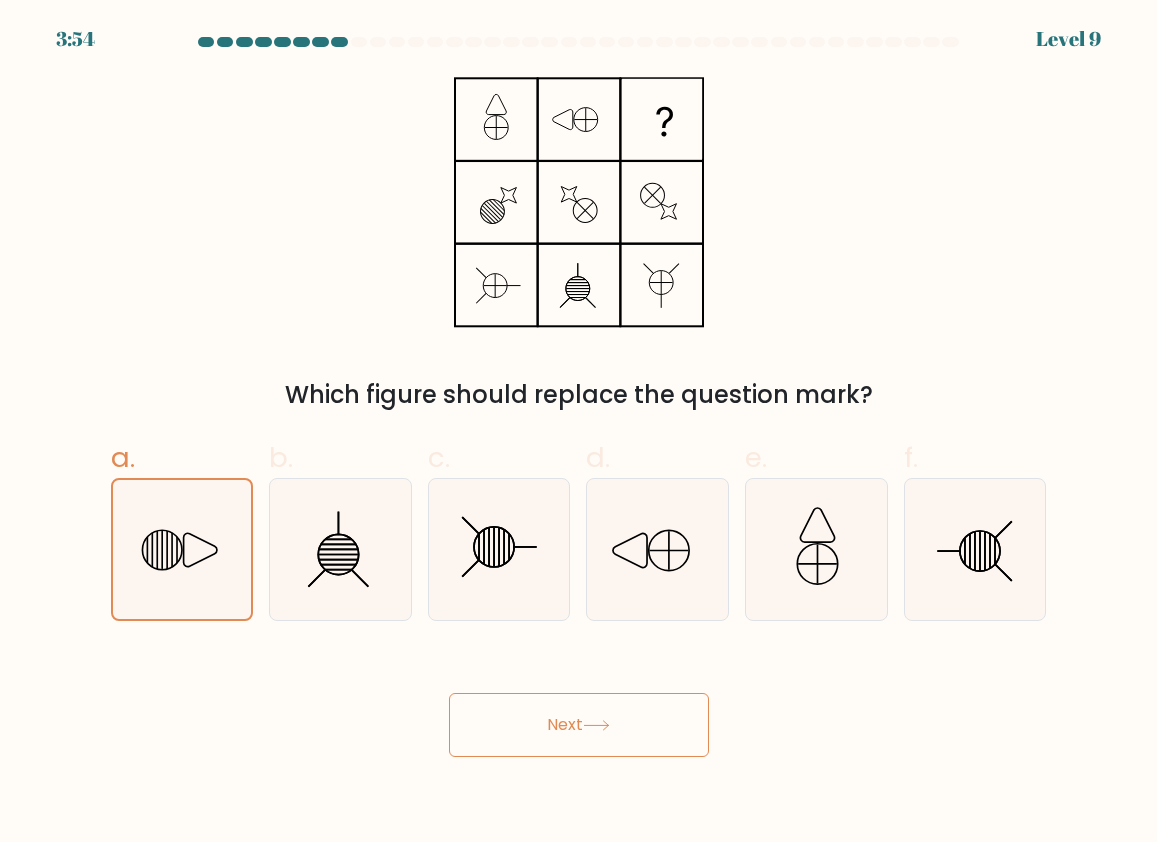 click on "Next" at bounding box center (579, 725) 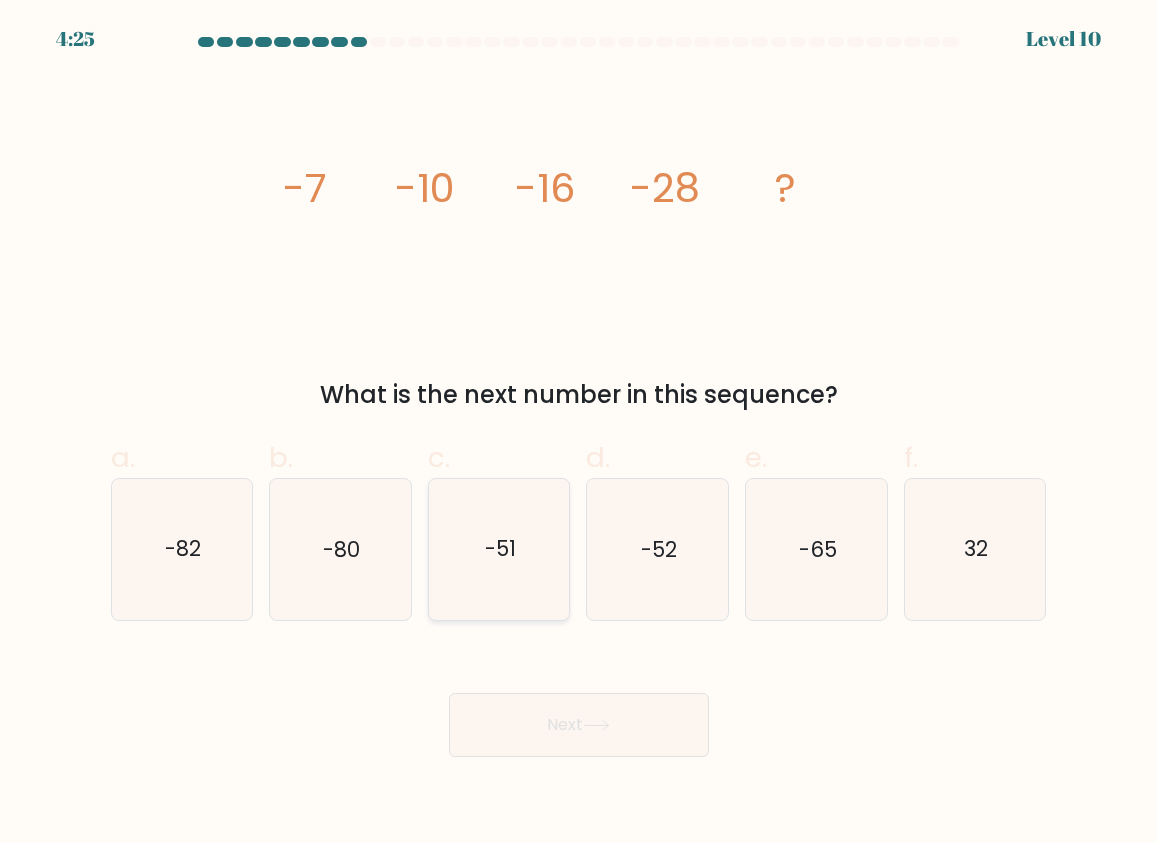 click on "-51" 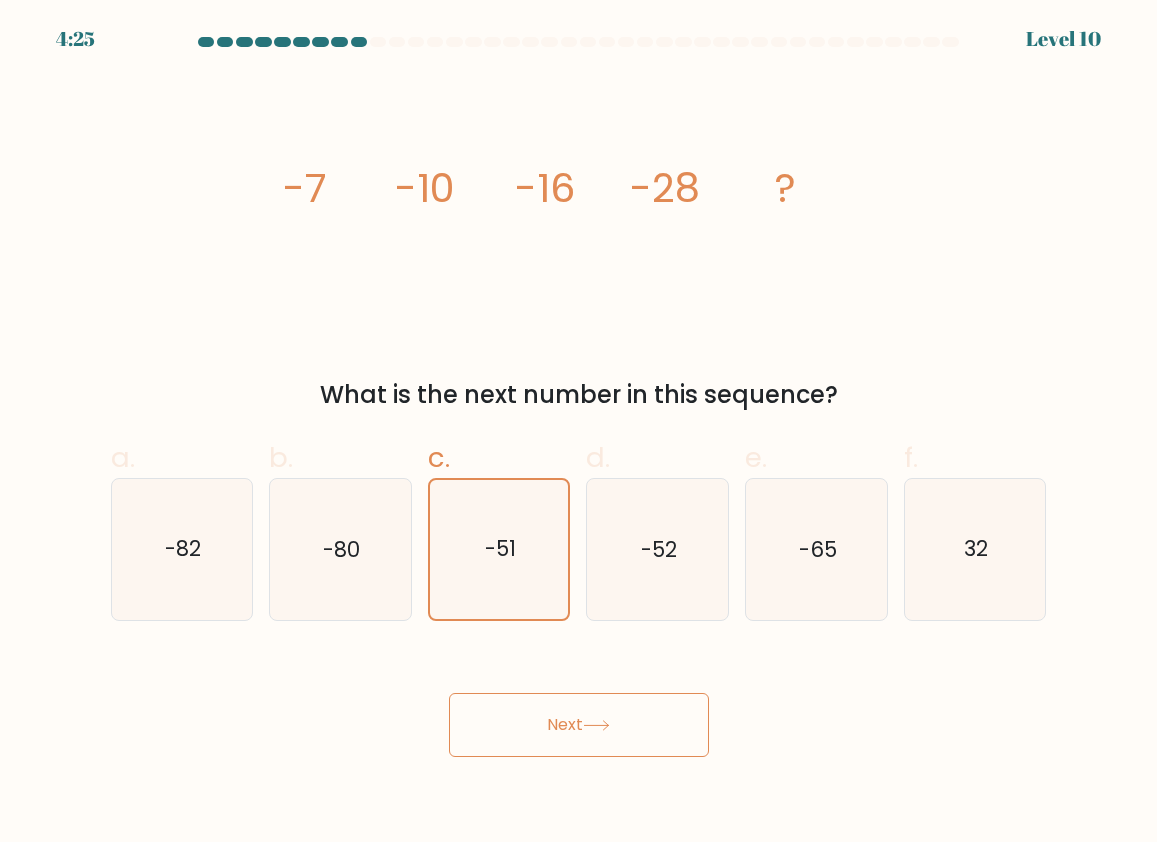 click on "Next" at bounding box center [579, 725] 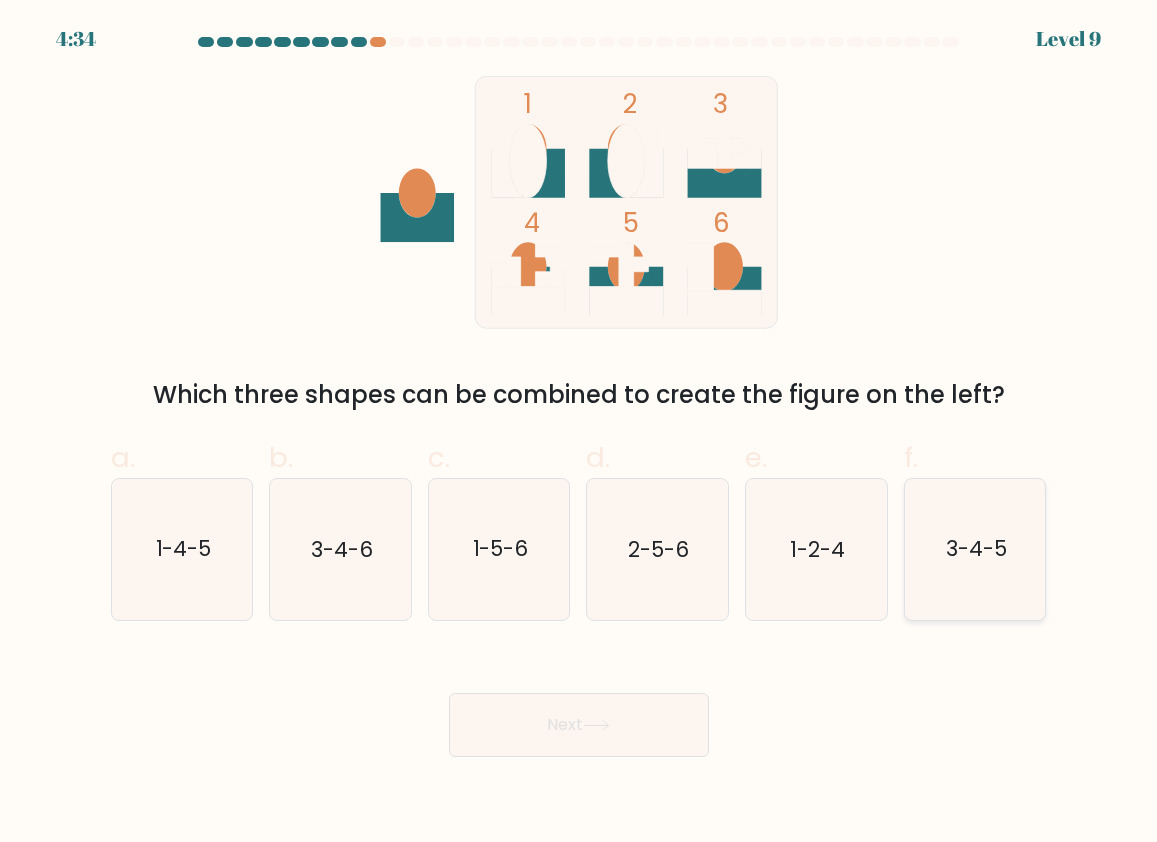 click on "3-4-5" 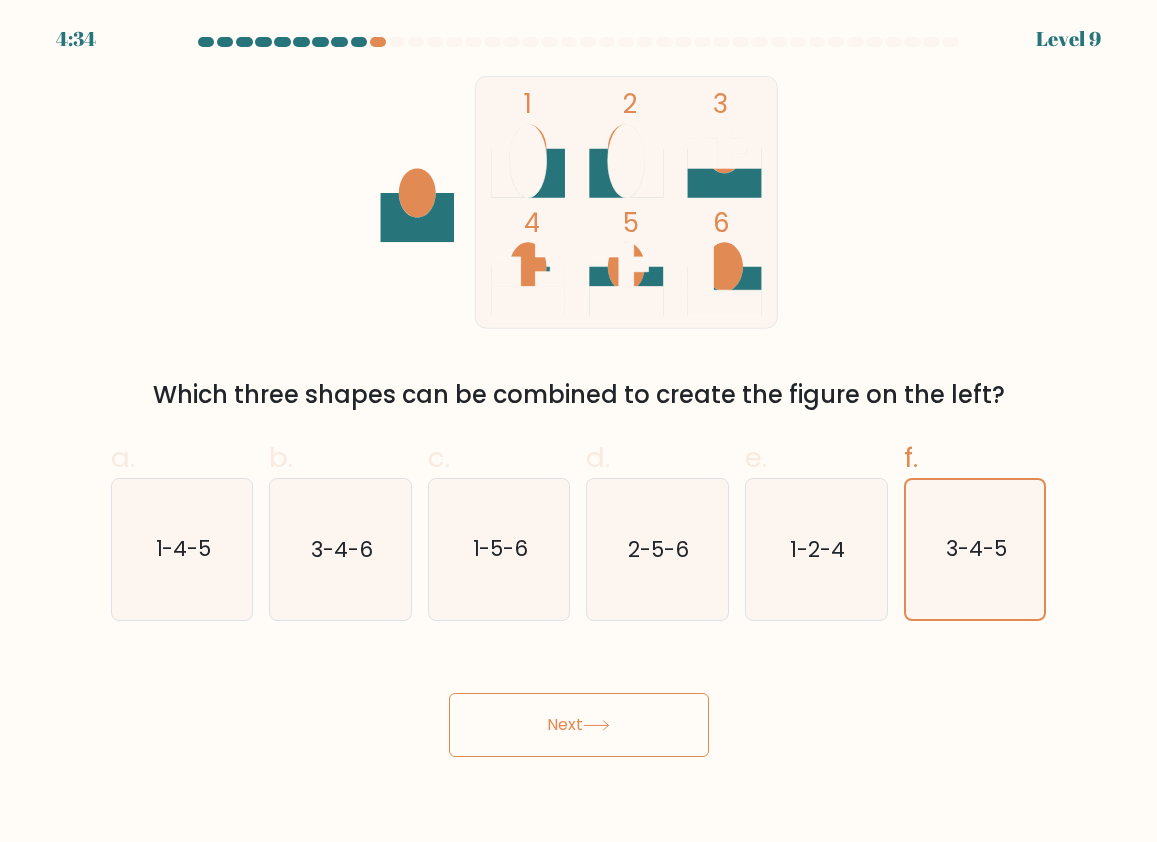 click 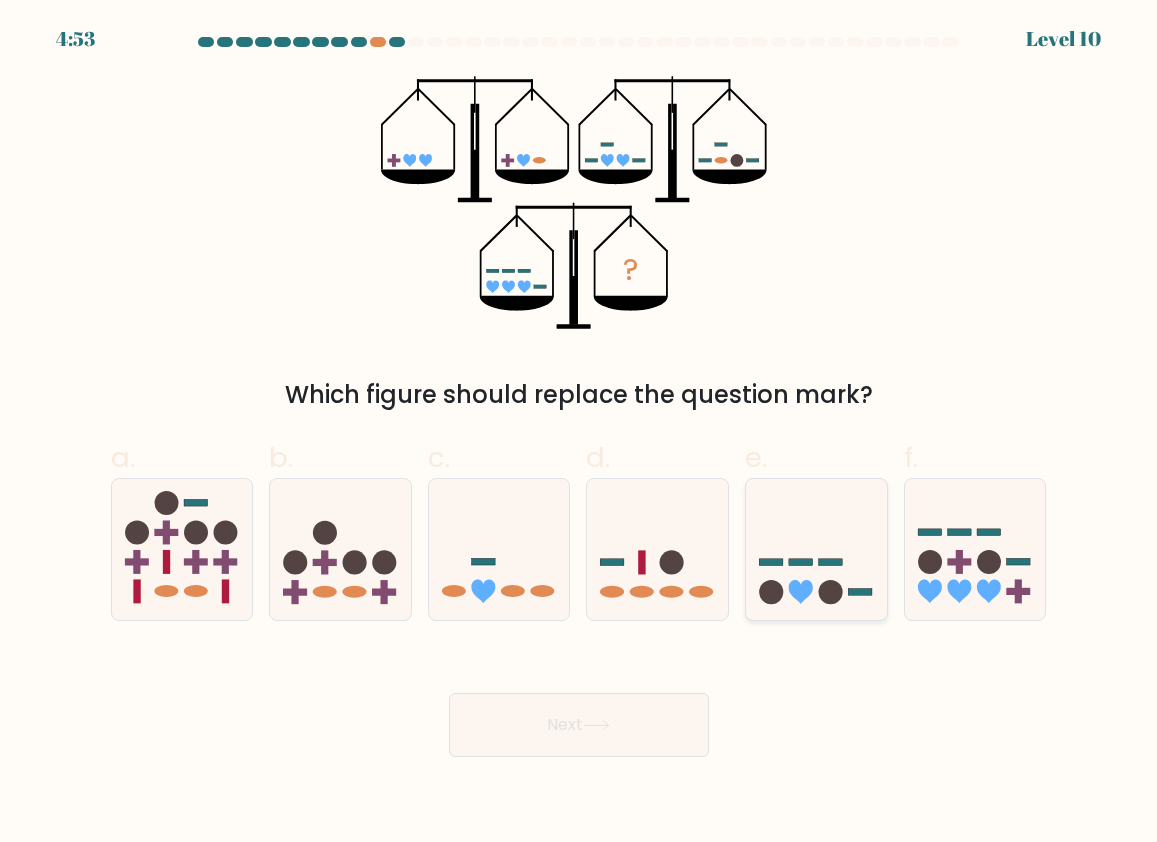 click 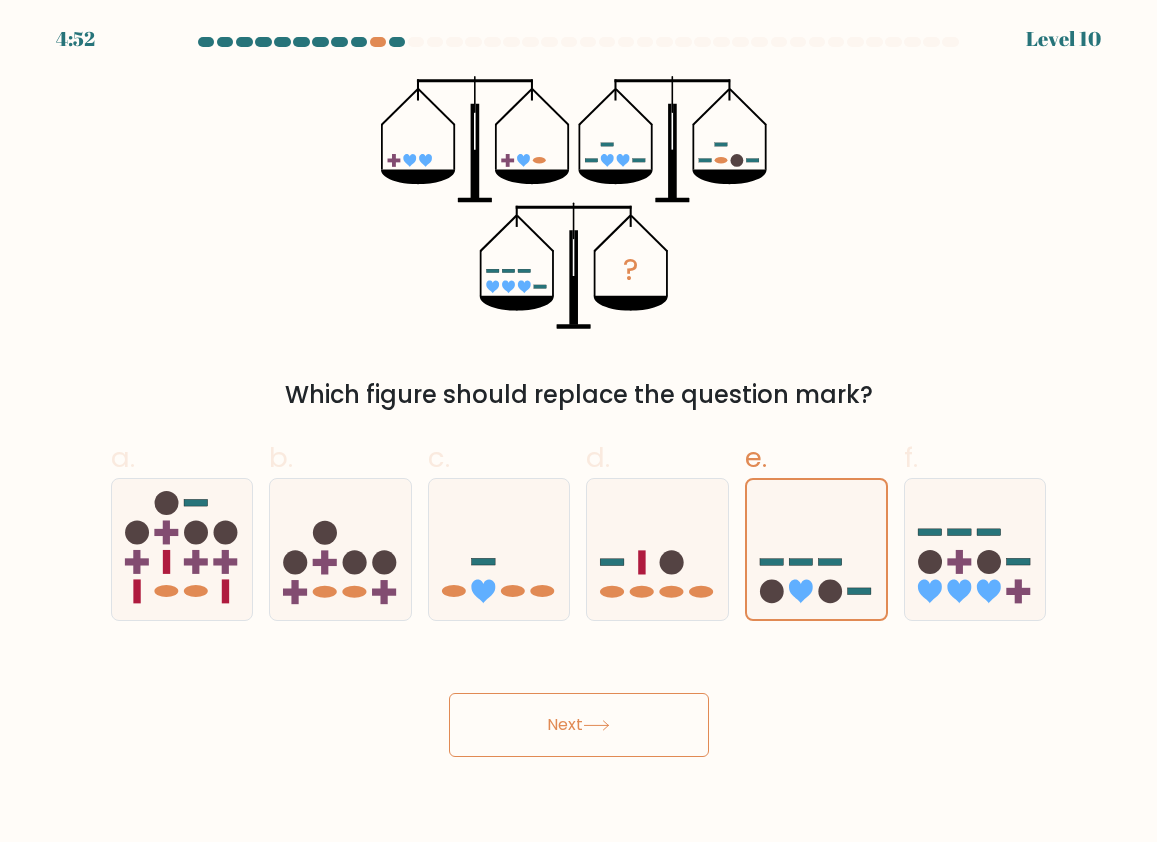 click on "Next" at bounding box center [579, 725] 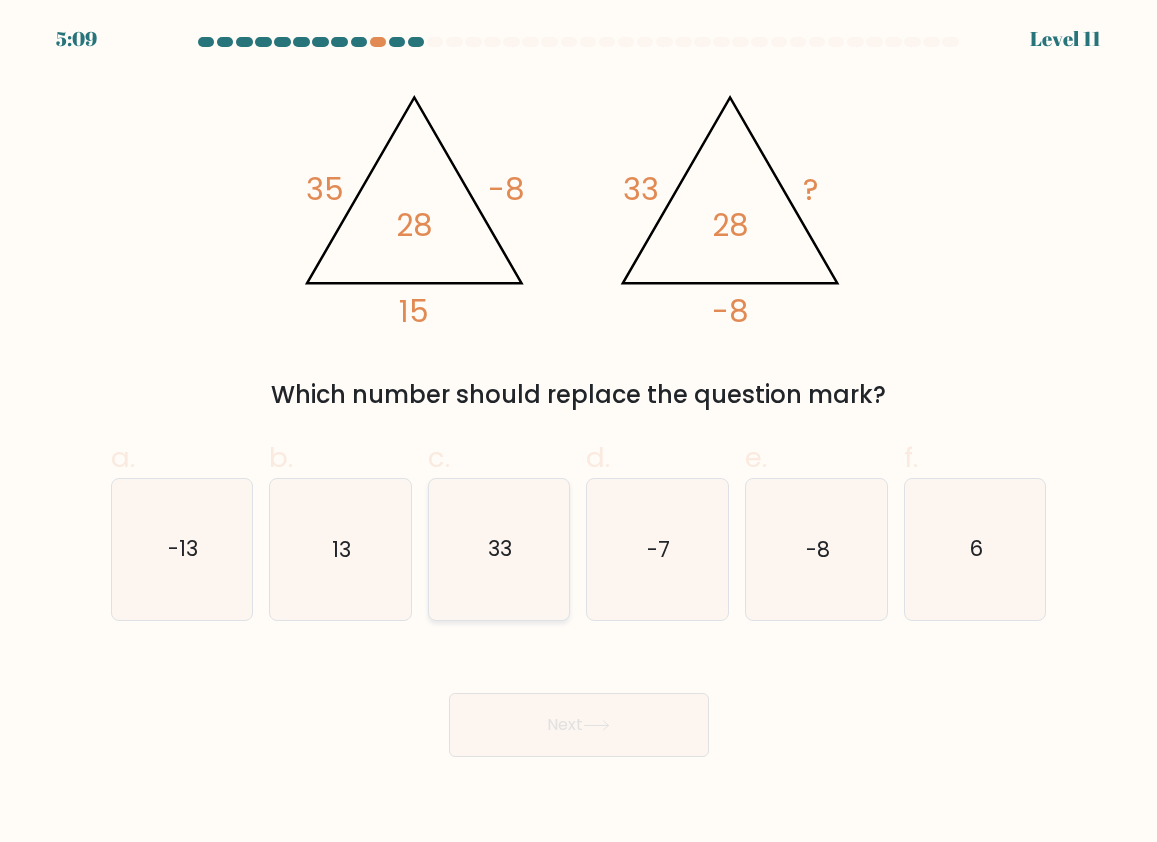 click on "33" 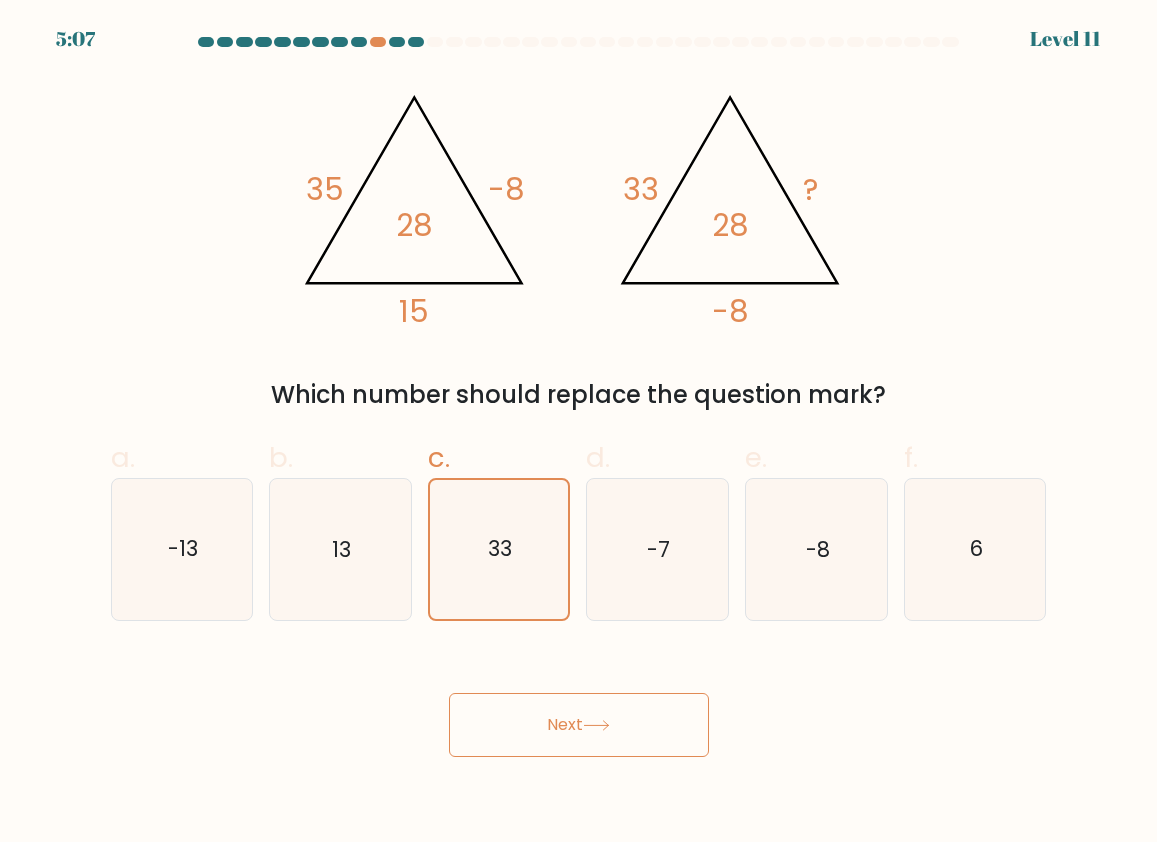 click on "Next" at bounding box center [579, 725] 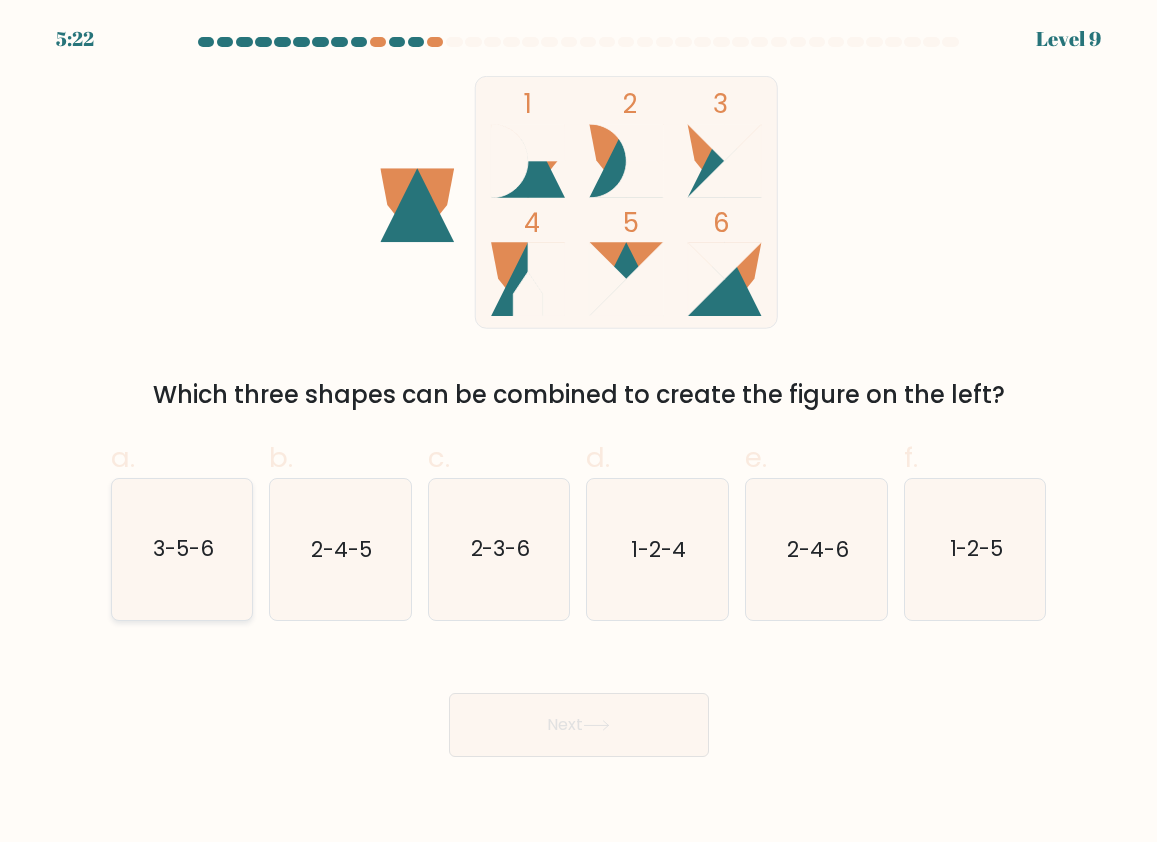 drag, startPoint x: 208, startPoint y: 558, endPoint x: 226, endPoint y: 563, distance: 18.681541 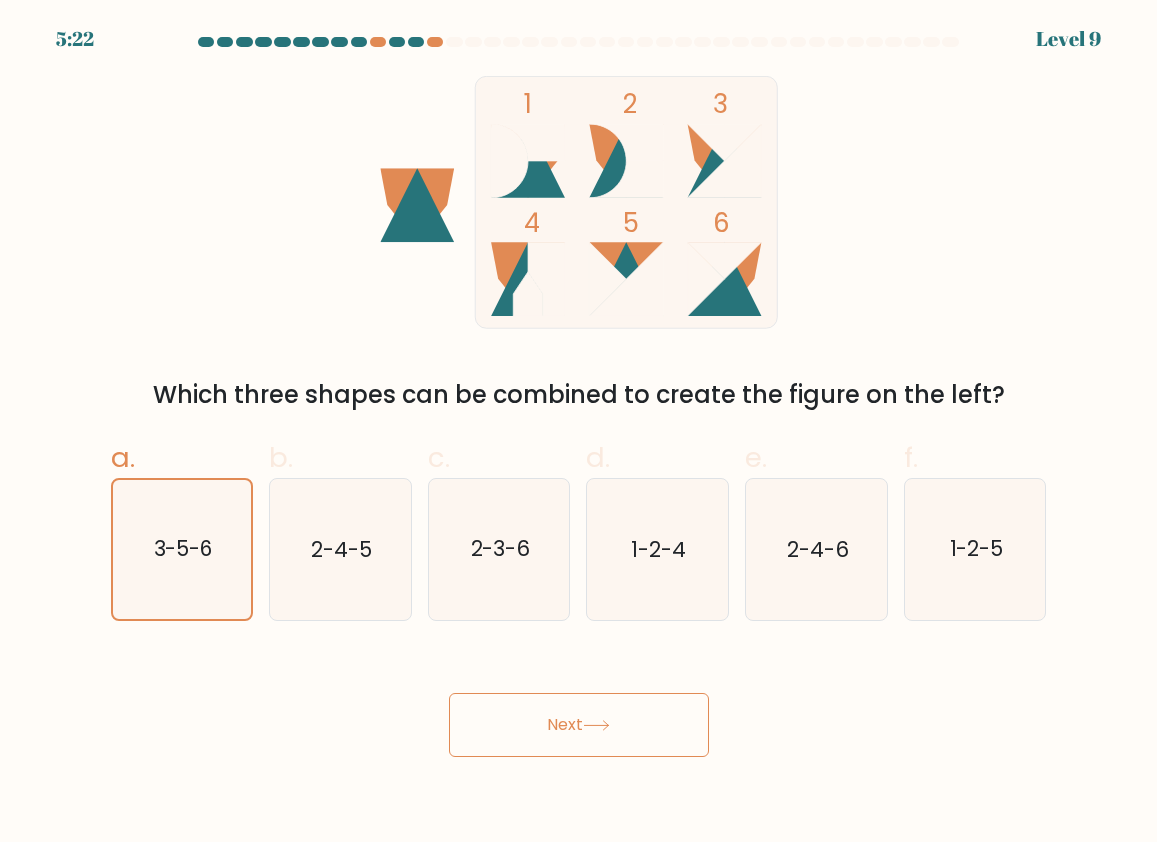 click on "Next" at bounding box center [579, 725] 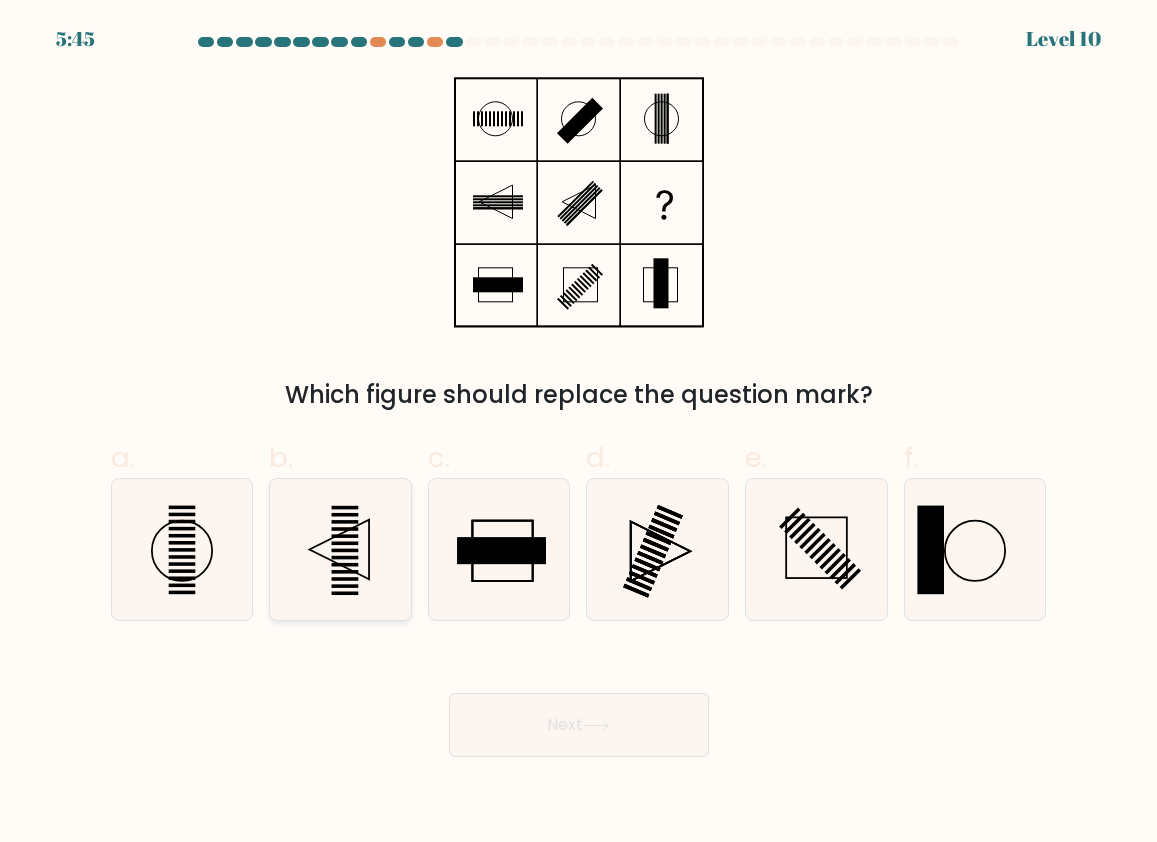 click 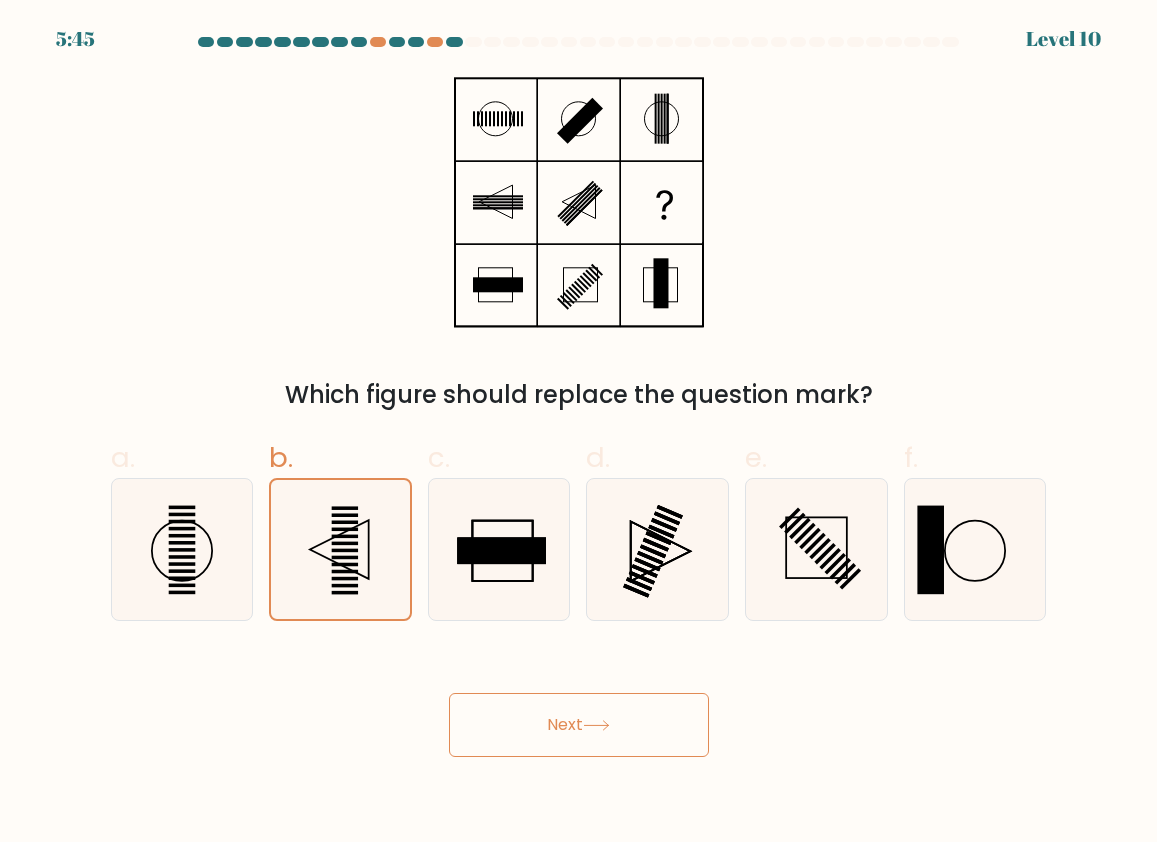 click on "Next" at bounding box center [579, 725] 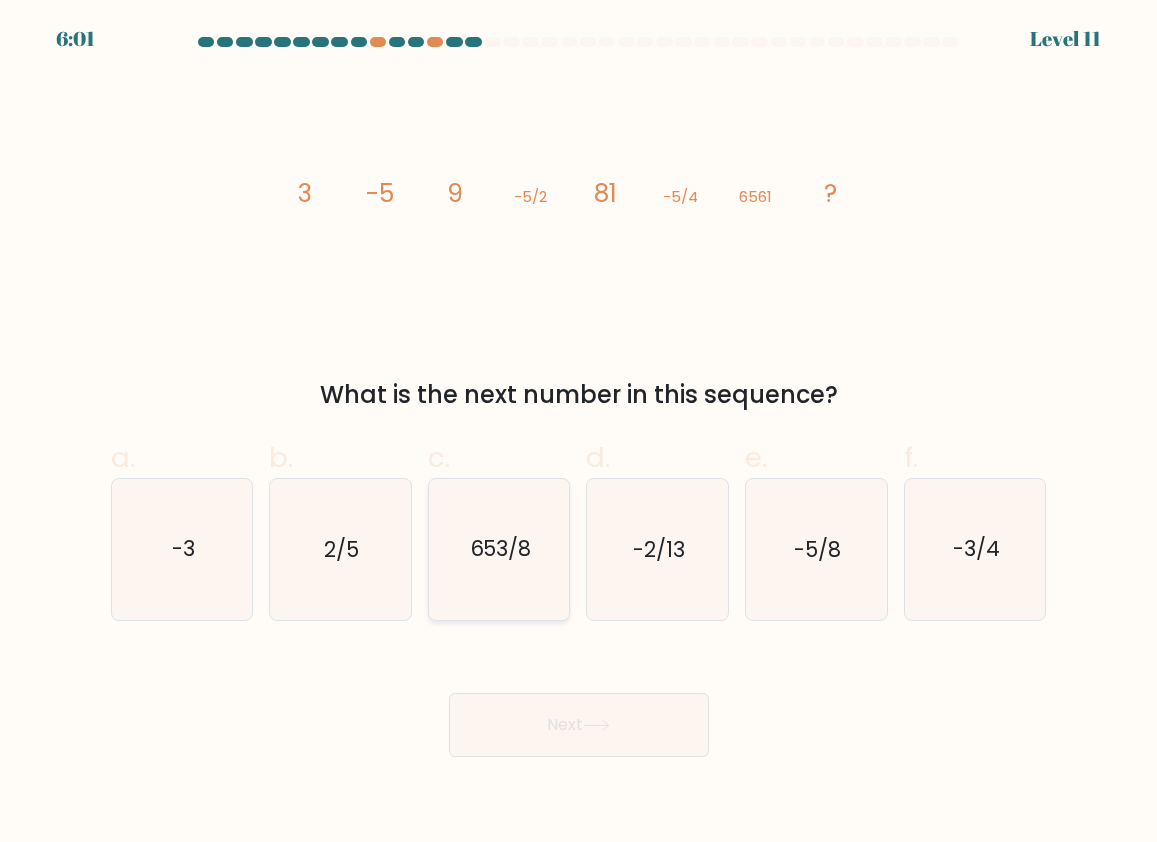 click on "653/8" 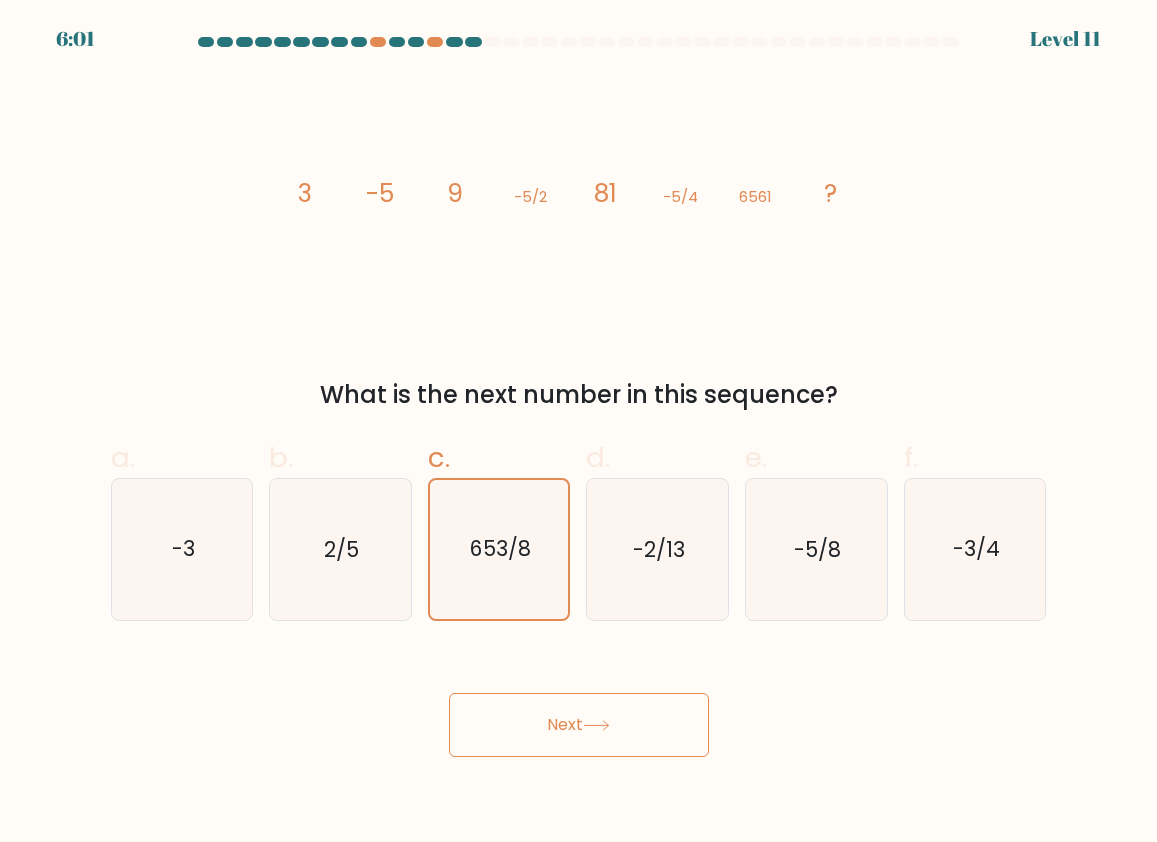 click 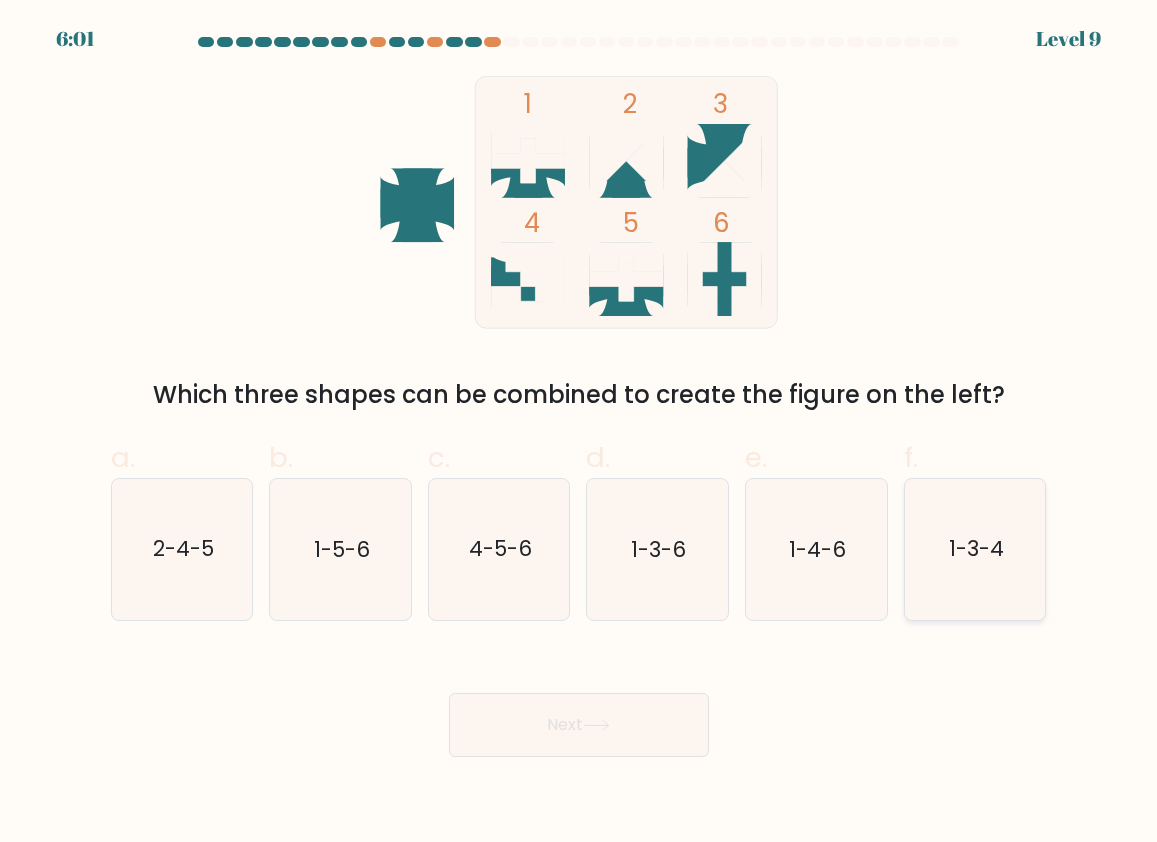 click on "1-3-4" 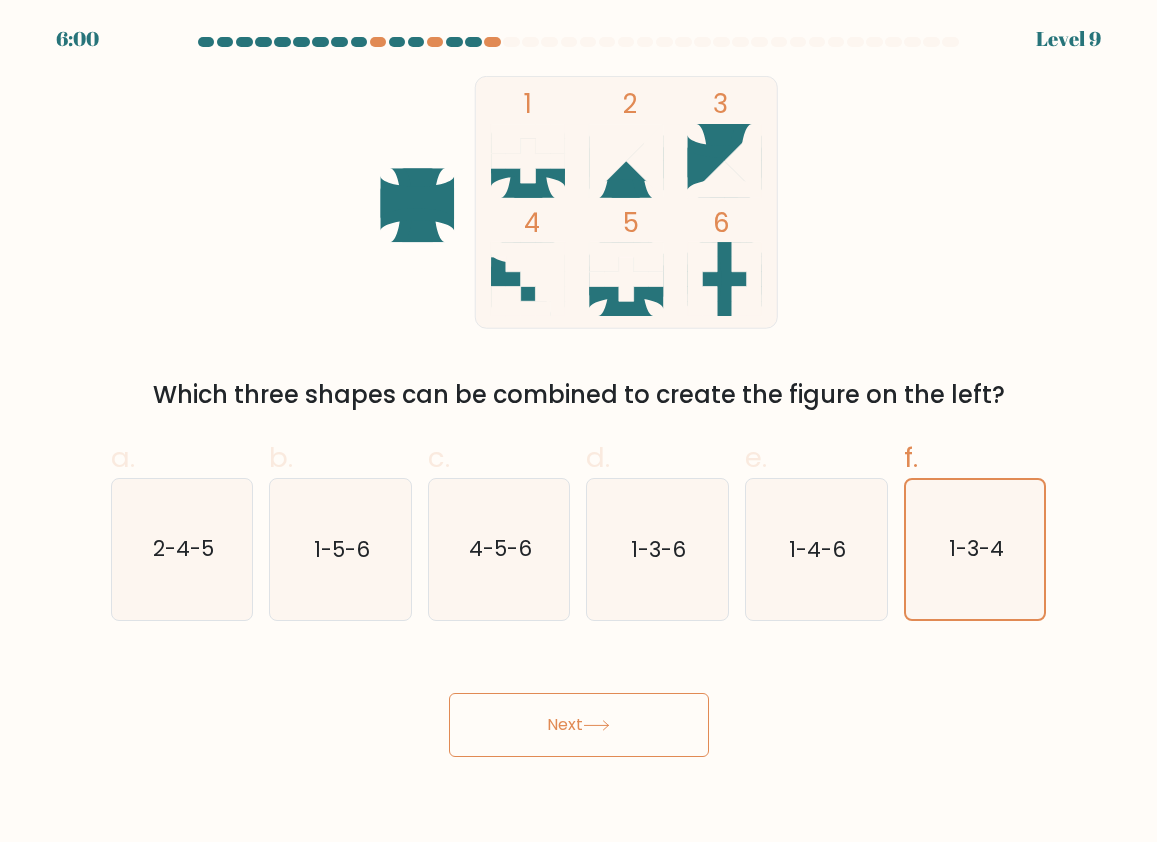 click on "Next" at bounding box center (579, 725) 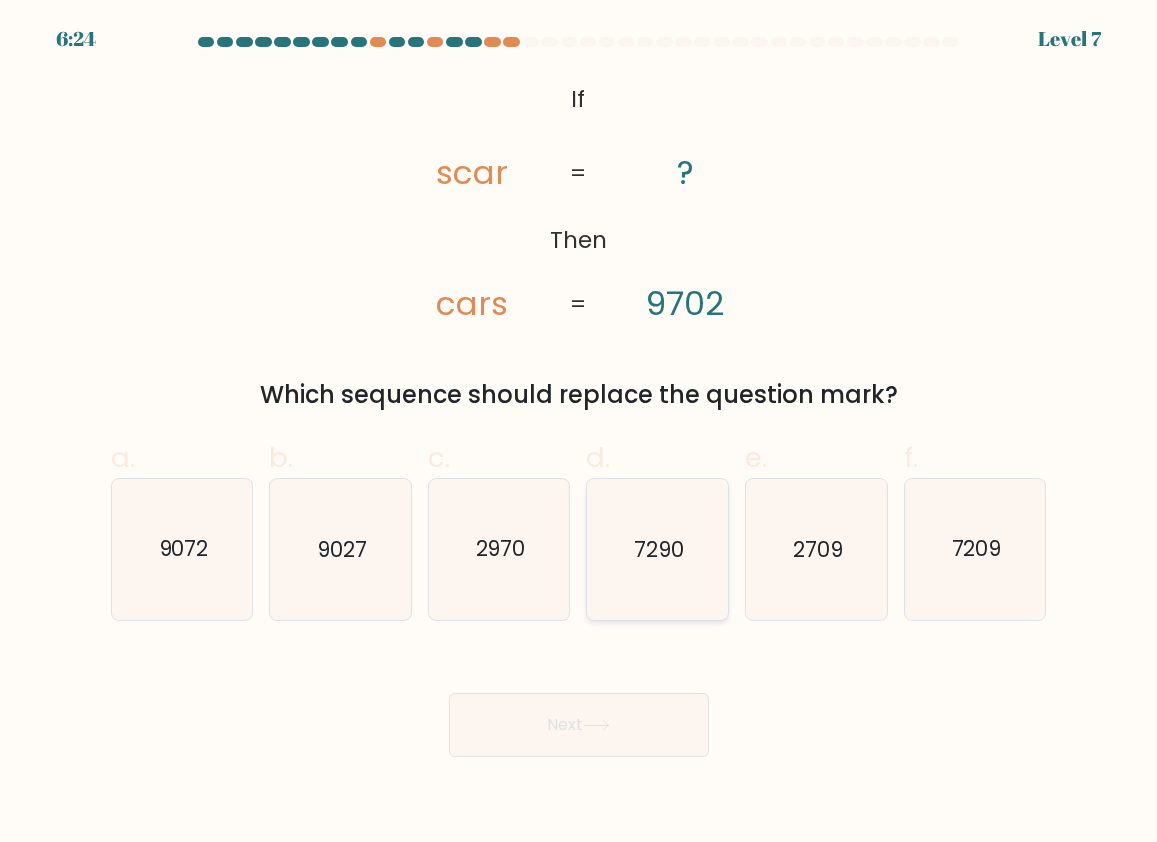 click on "7290" 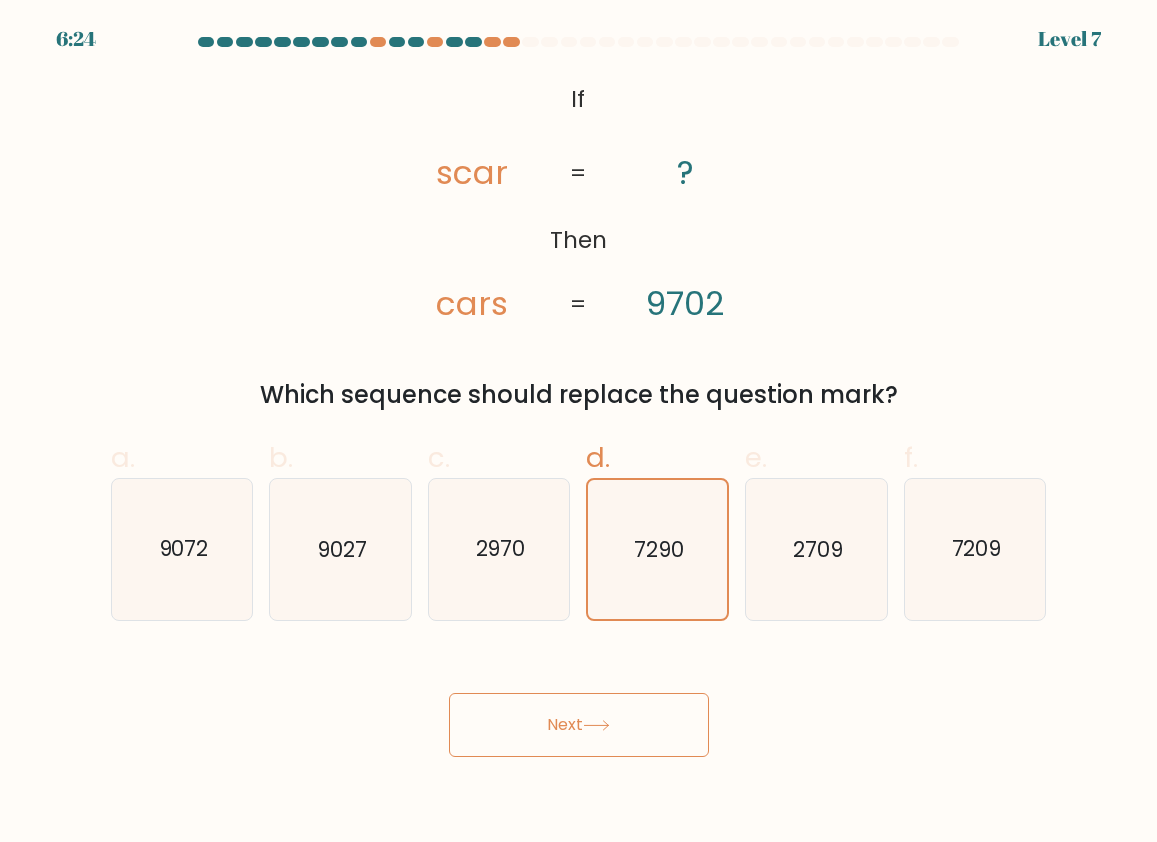 click on "Next" at bounding box center (579, 725) 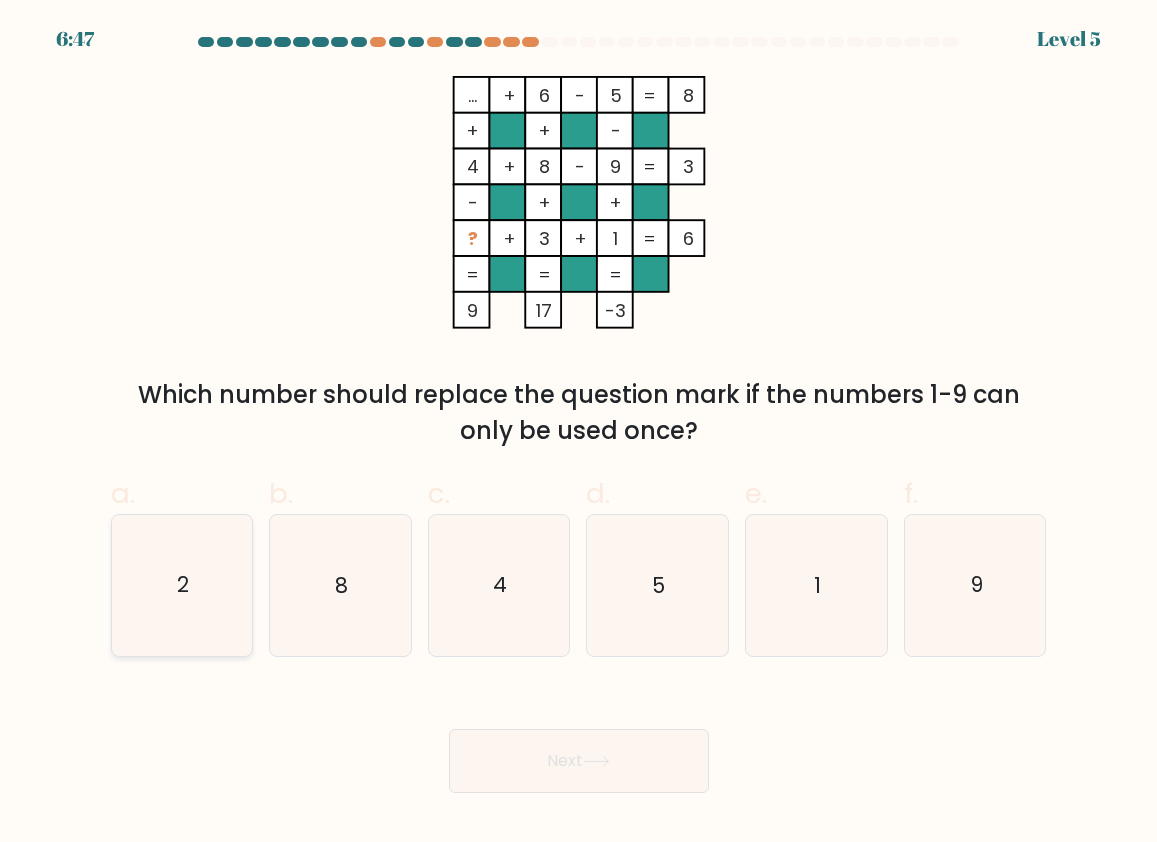 click on "2" 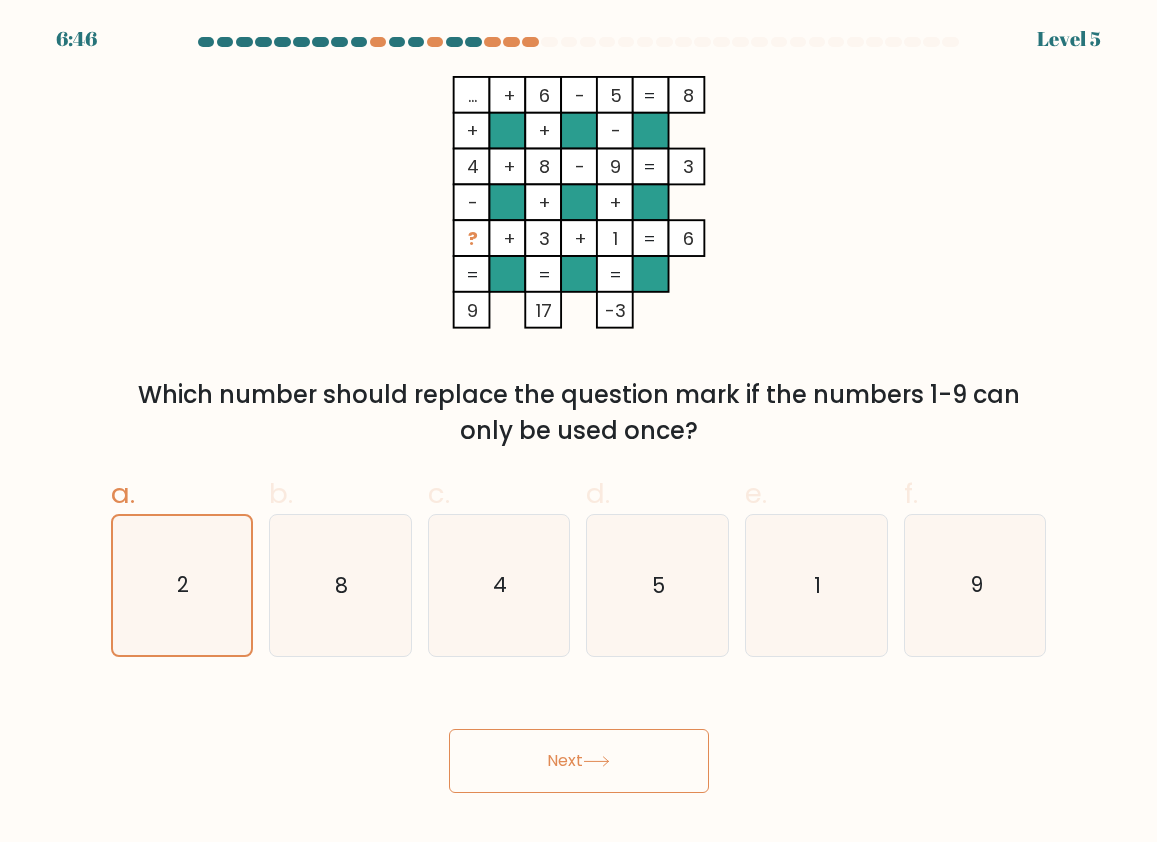 click on "Next" at bounding box center [579, 761] 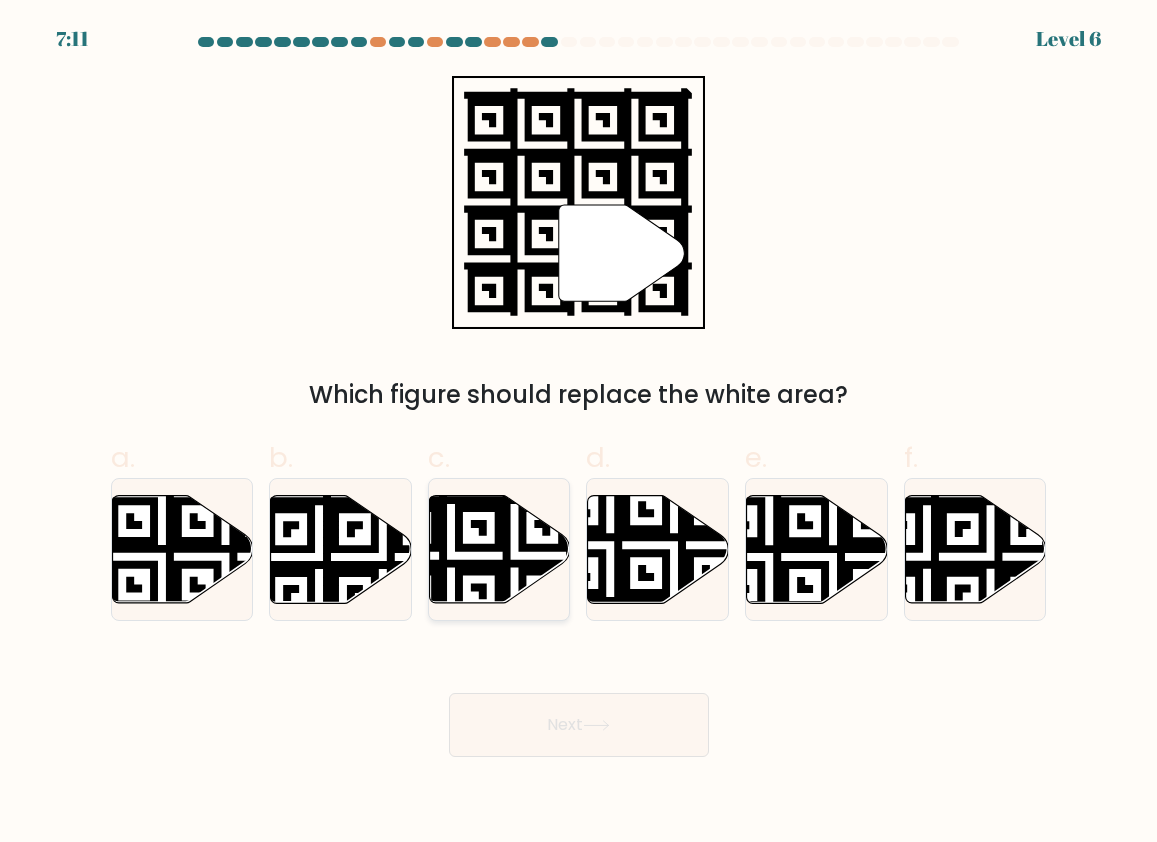 click 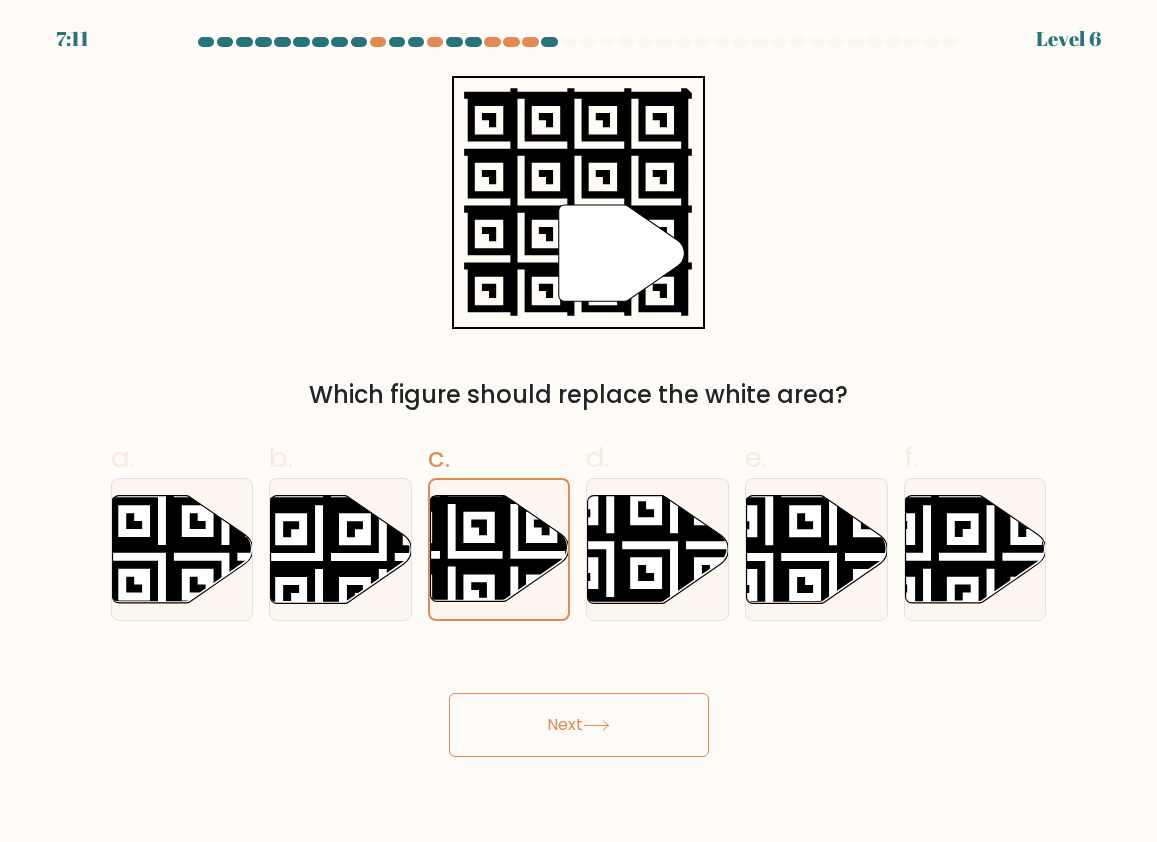 click on "Next" at bounding box center (579, 725) 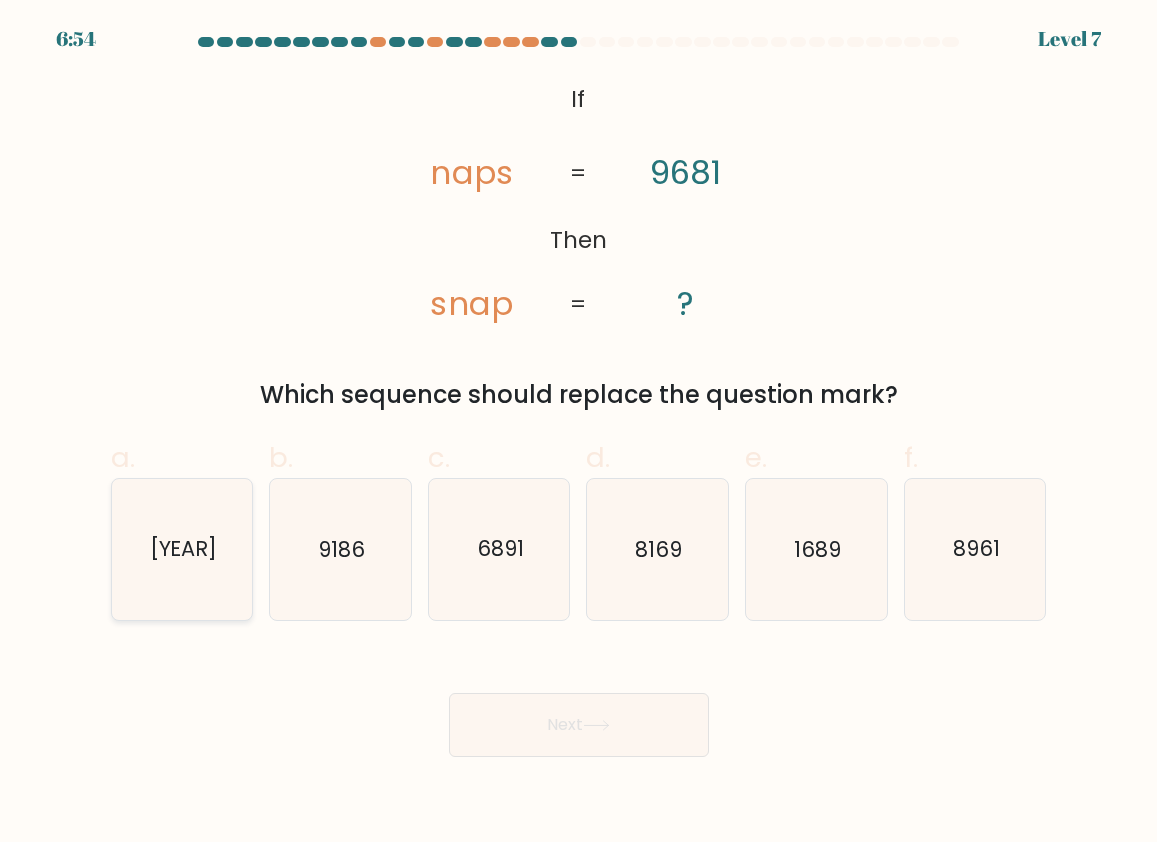 click on "1968" 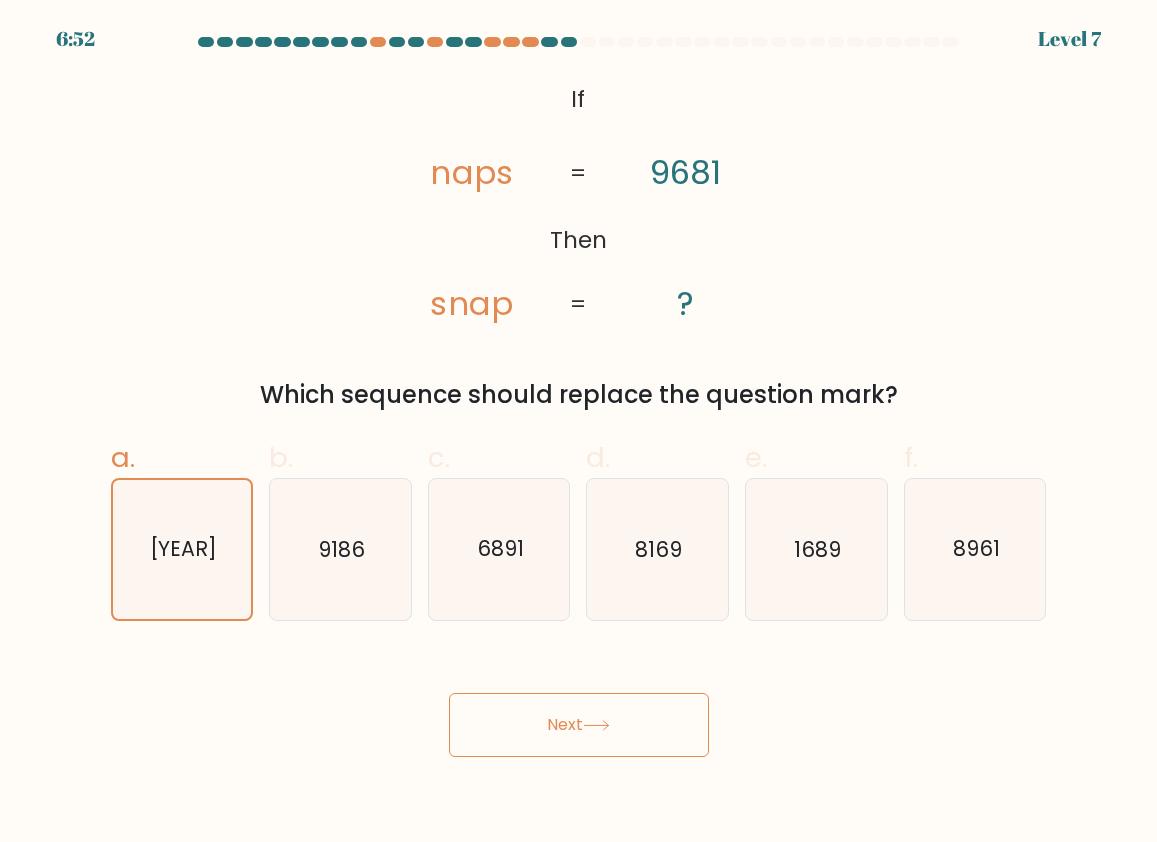 click on "Next" at bounding box center (579, 725) 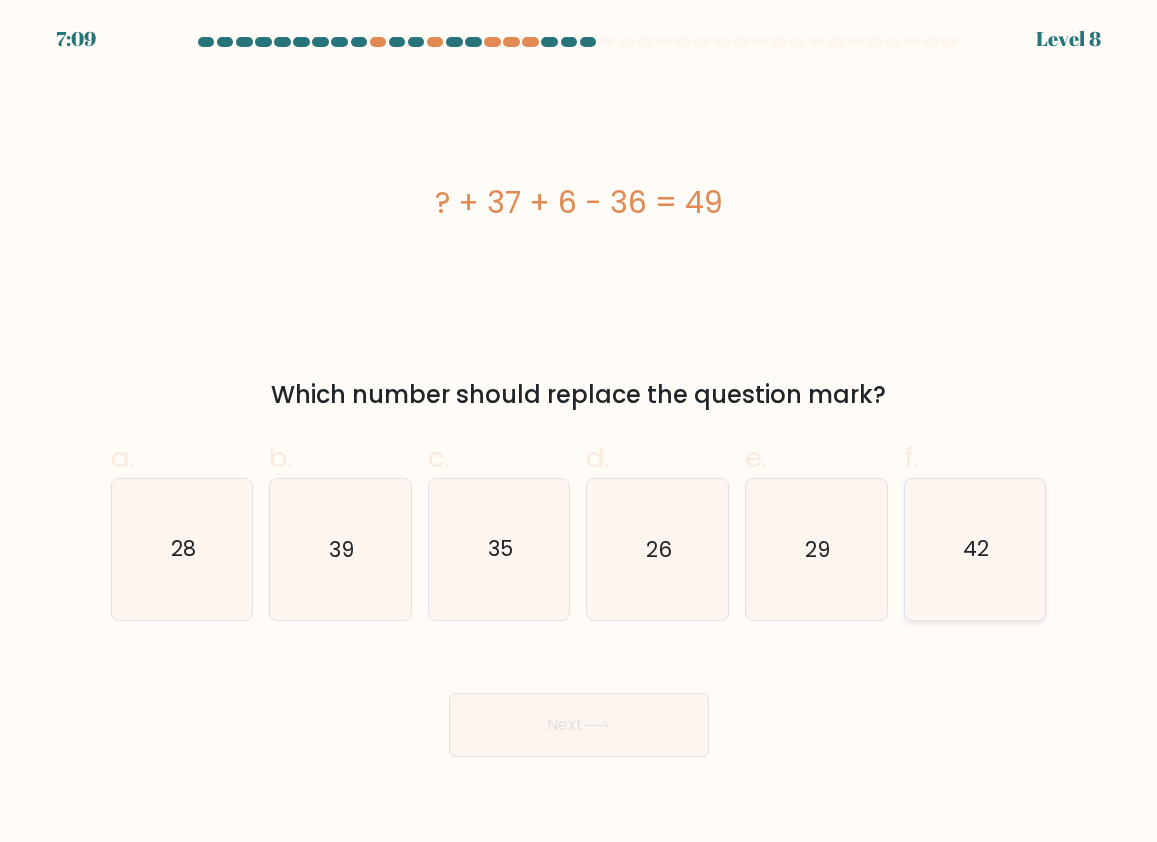 click on "42" 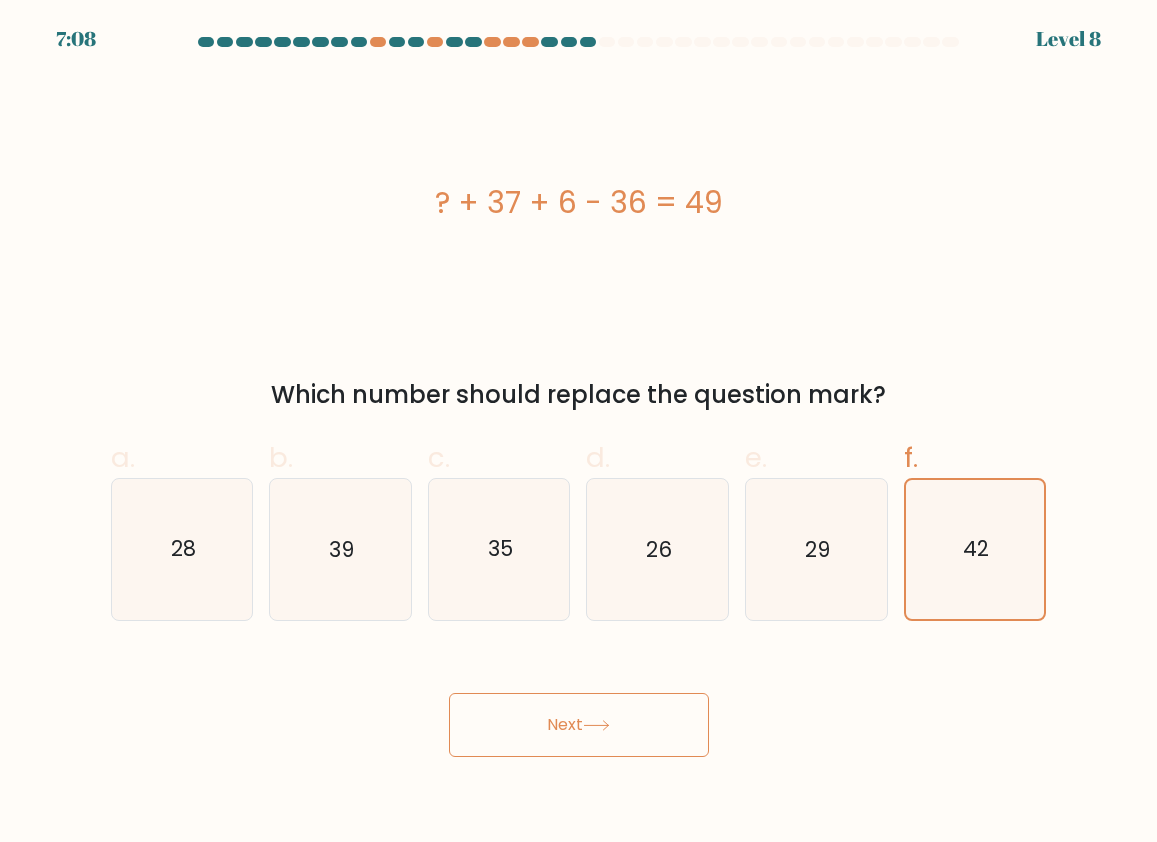 click on "Next" at bounding box center [579, 725] 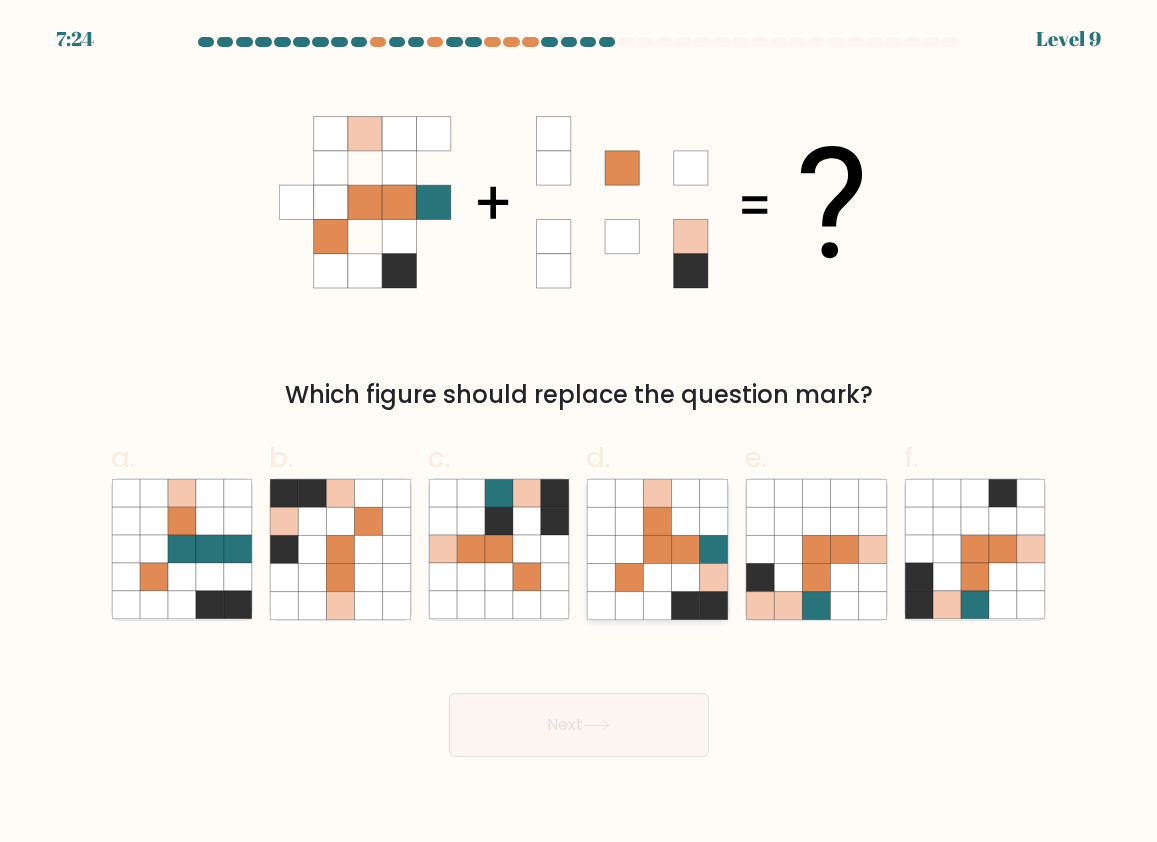 click 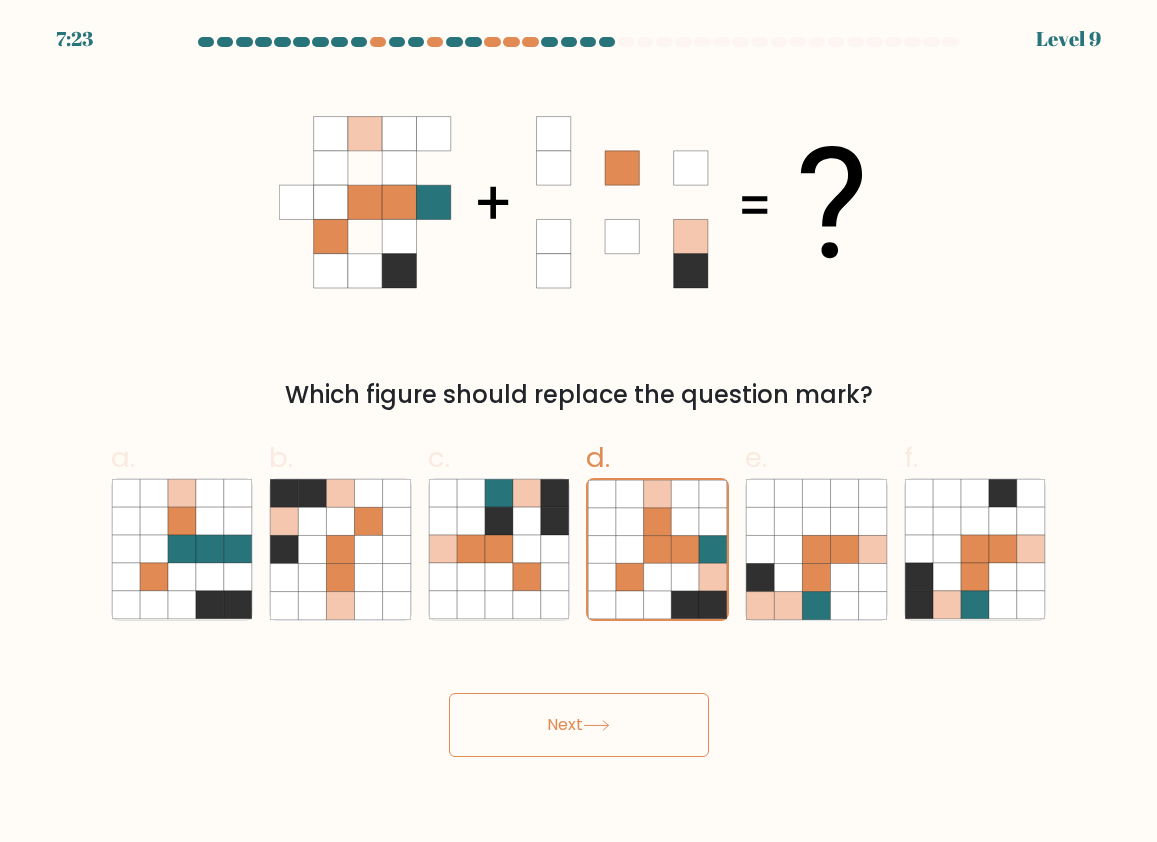 click on "Next" at bounding box center [579, 725] 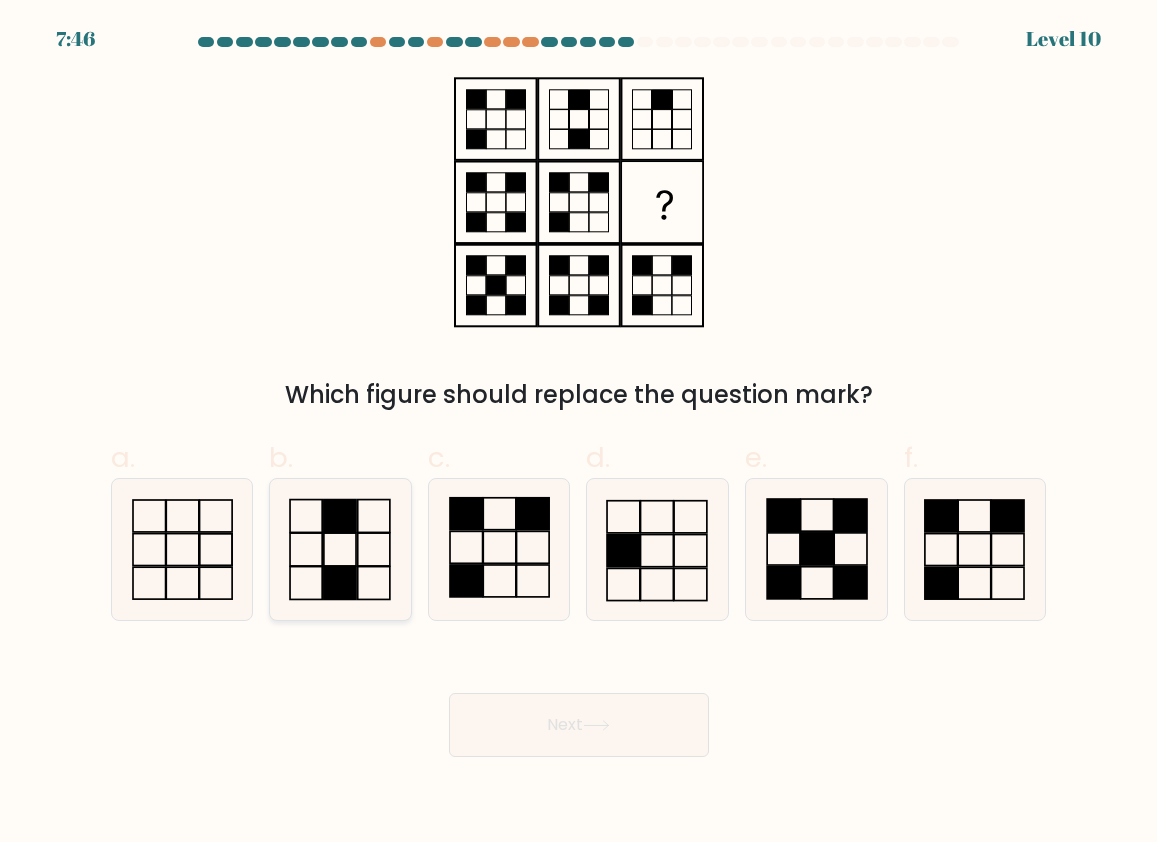click 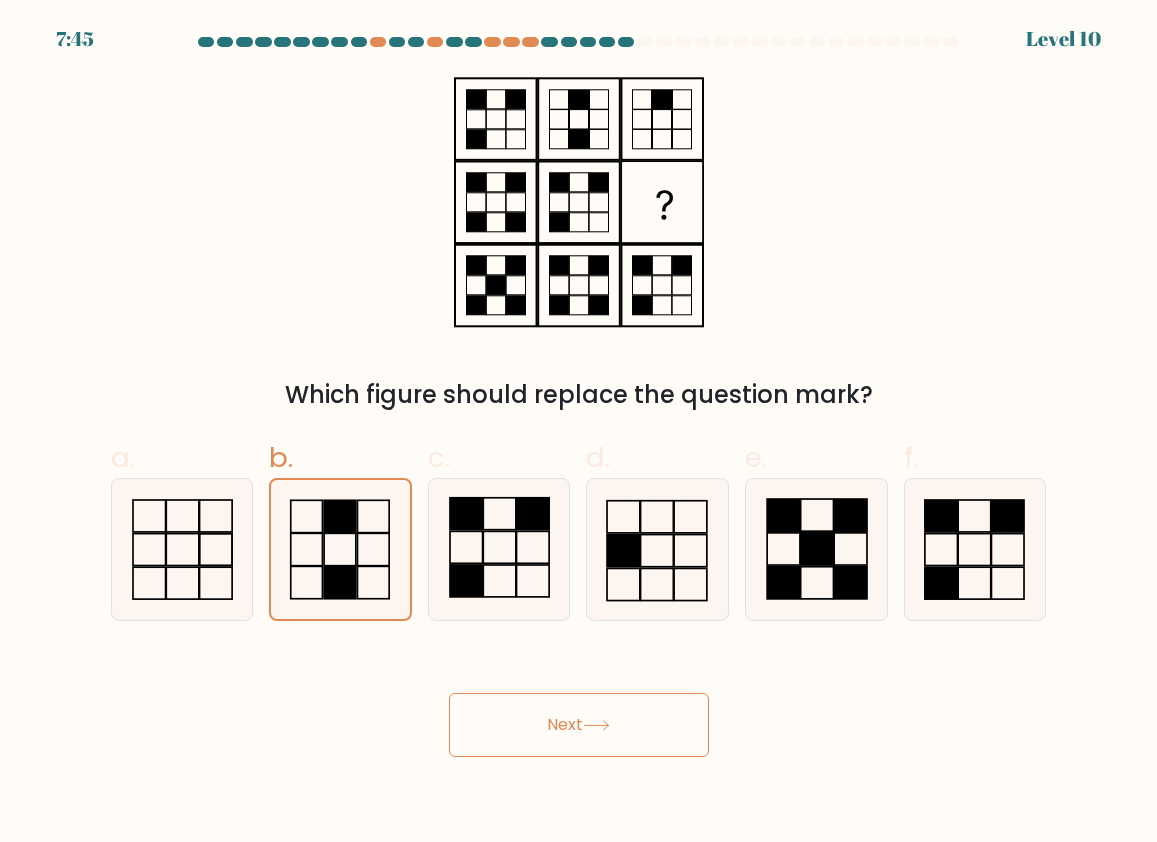 click on "Next" at bounding box center [579, 725] 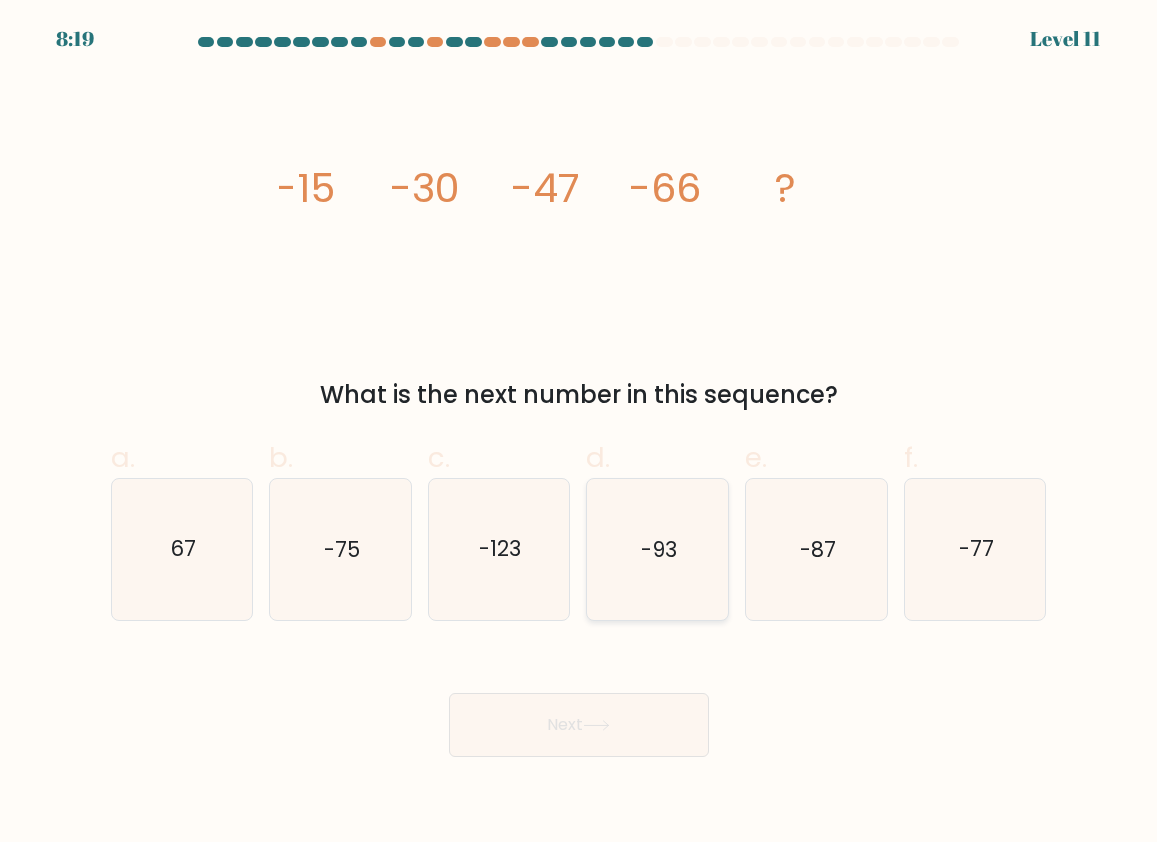 click on "-93" 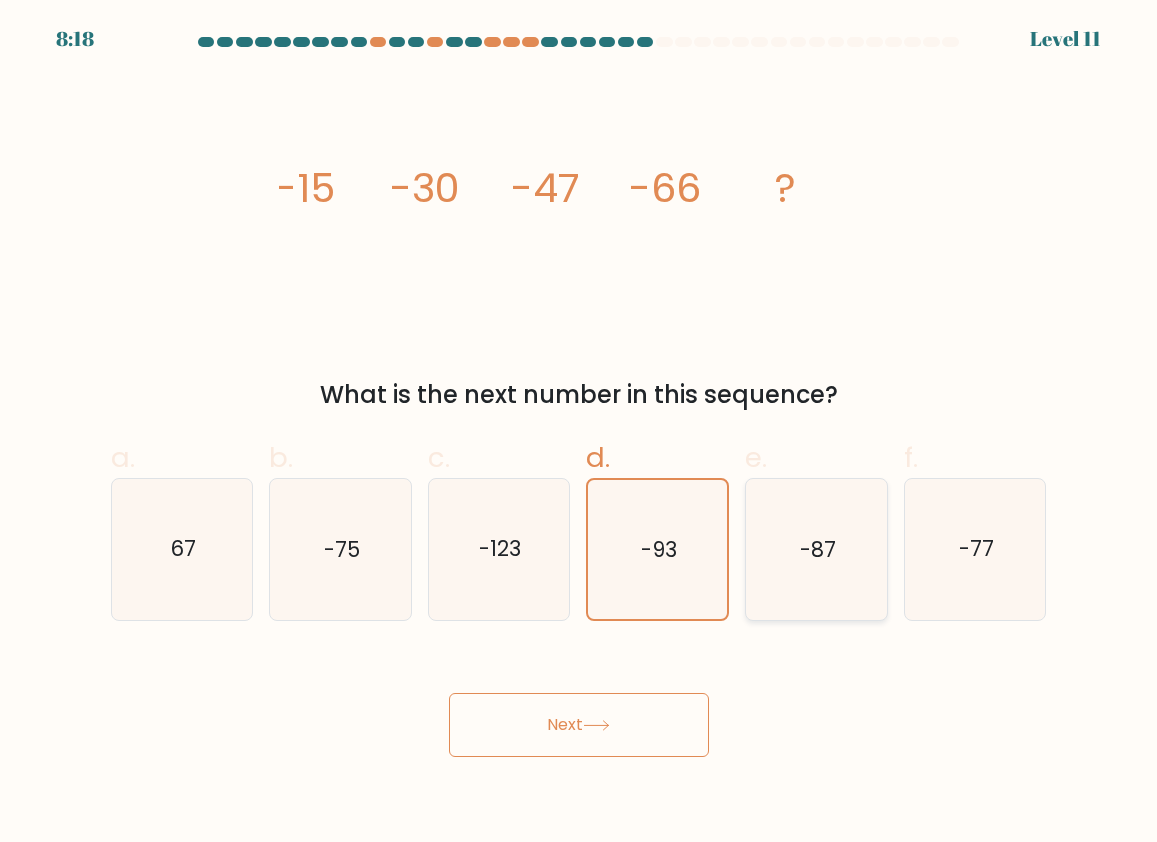 click on "-87" 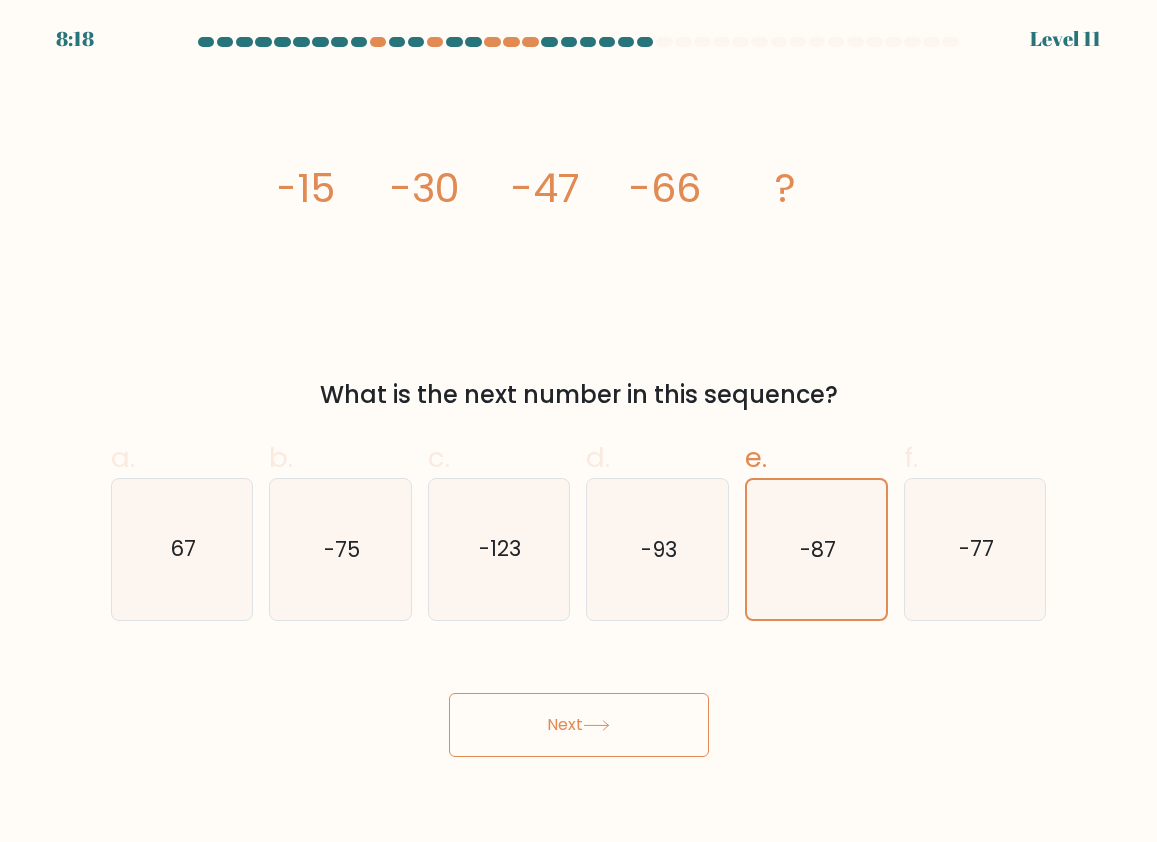 click on "Next" at bounding box center (579, 725) 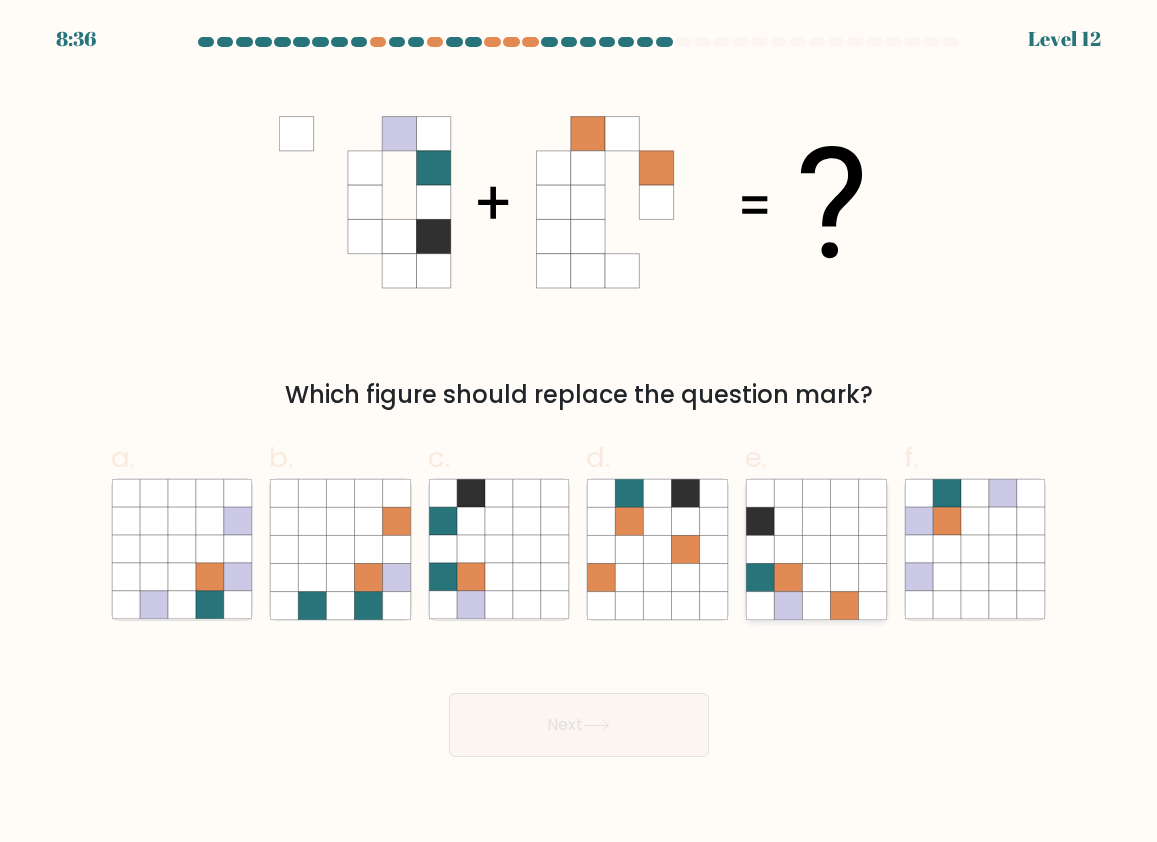 click 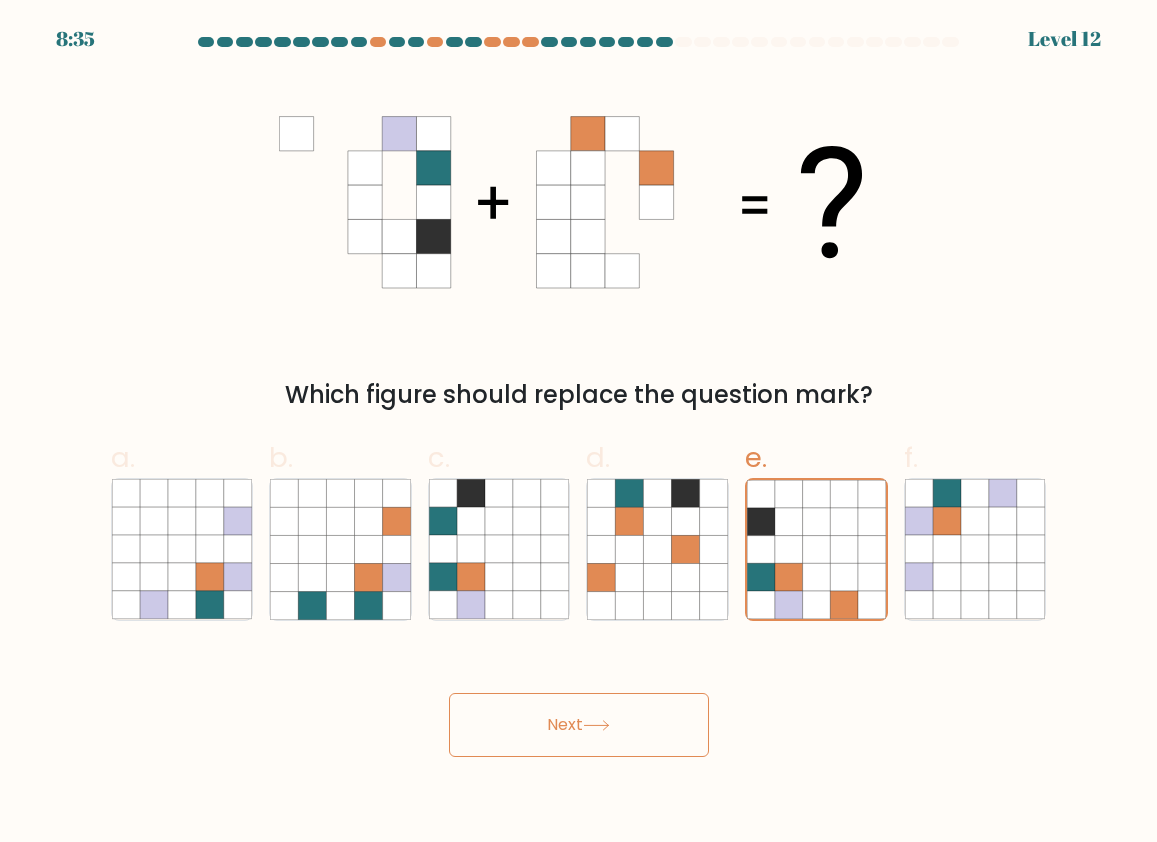 click on "Next" at bounding box center (579, 725) 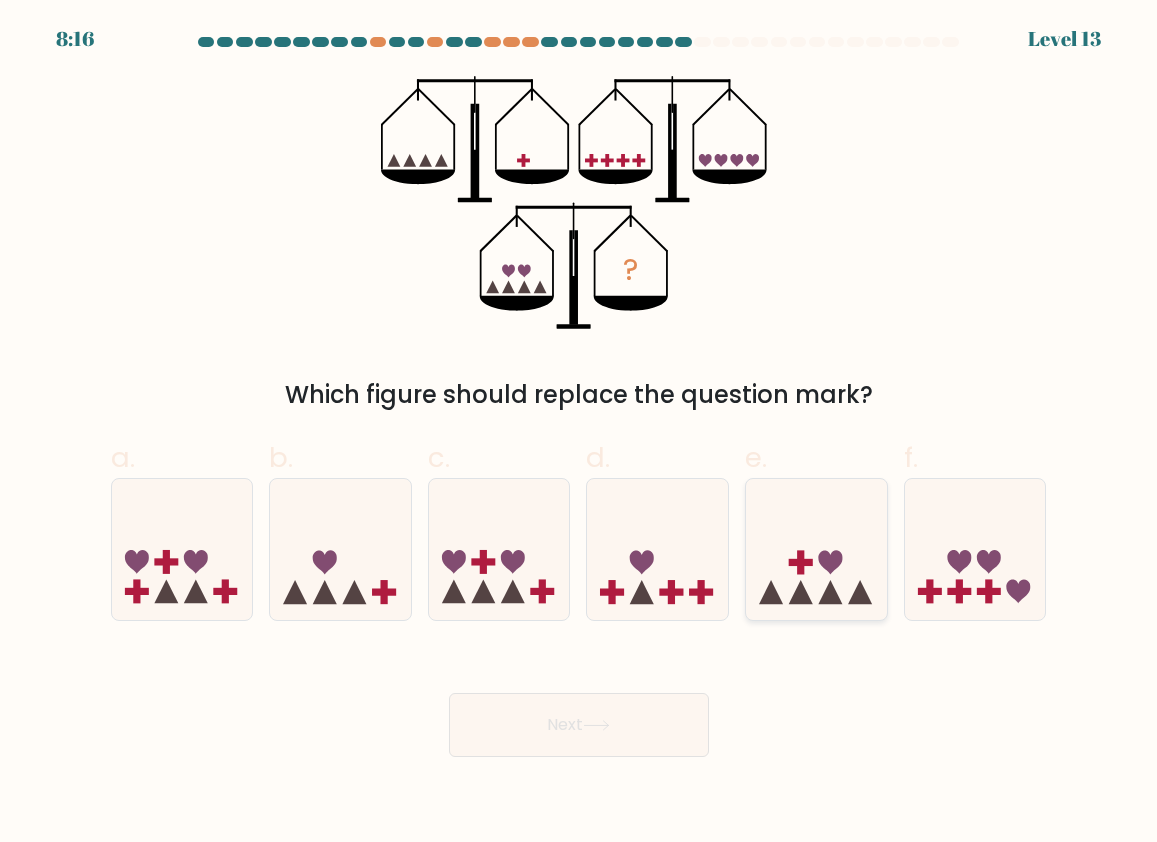 click 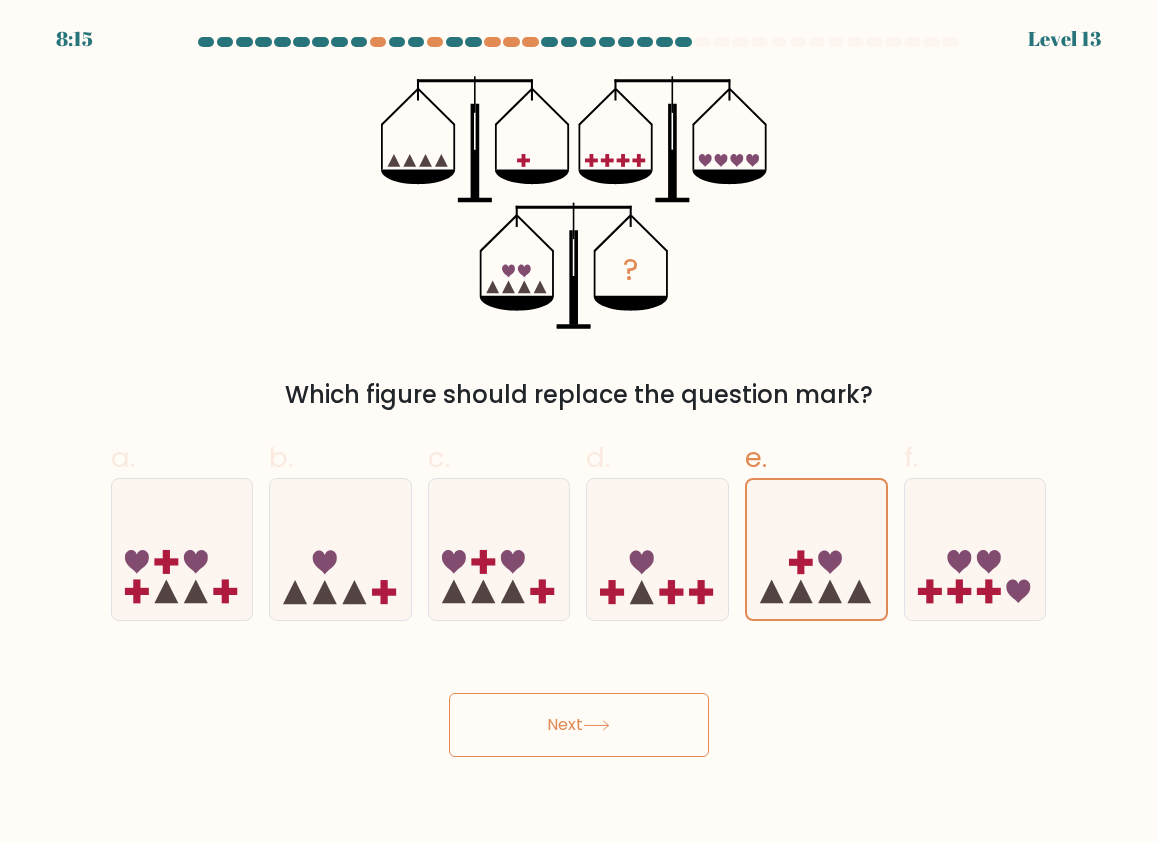 click 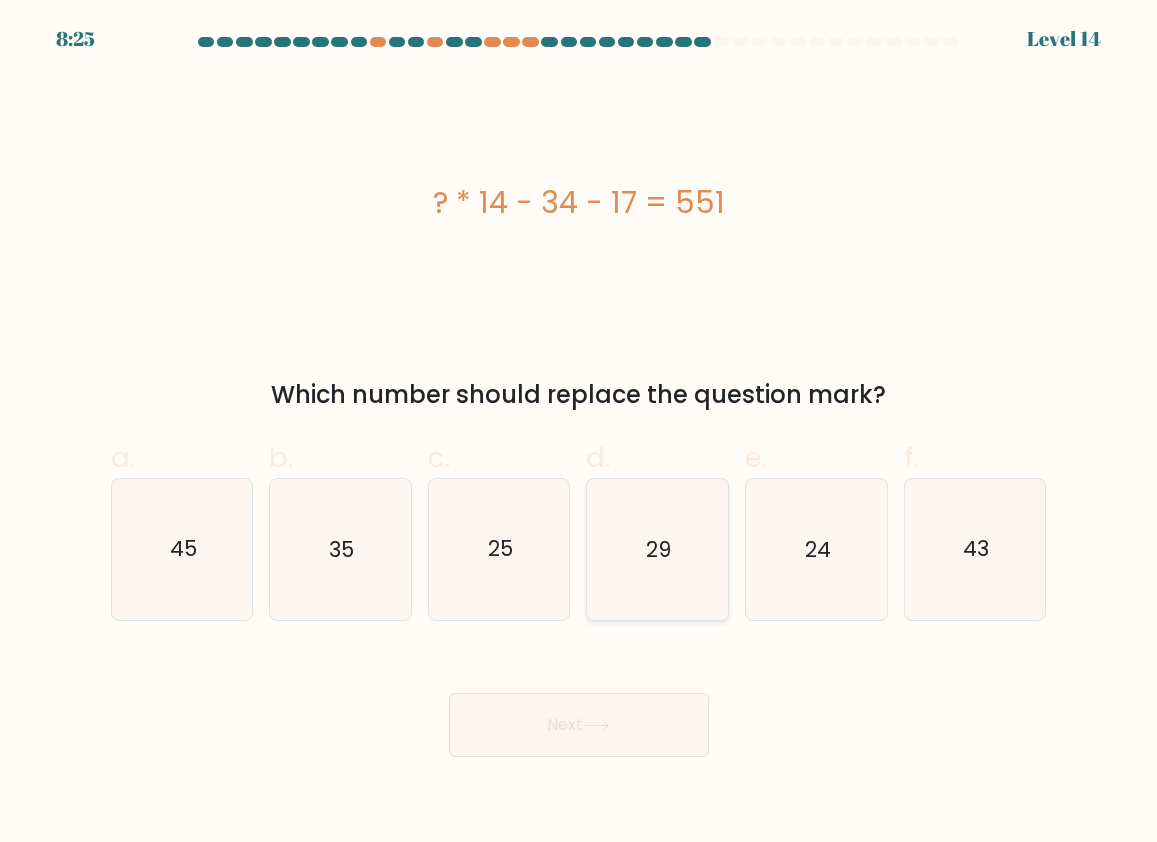 click on "29" 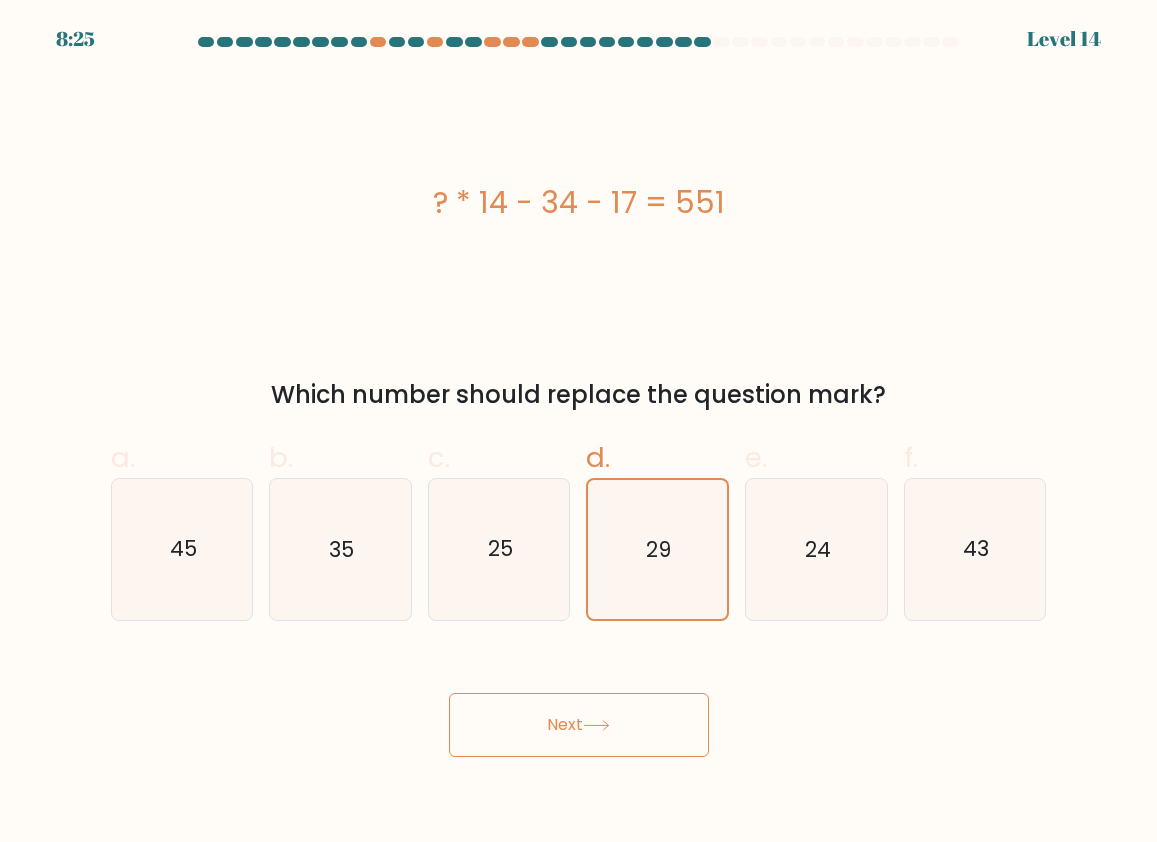 click on "Next" at bounding box center (579, 725) 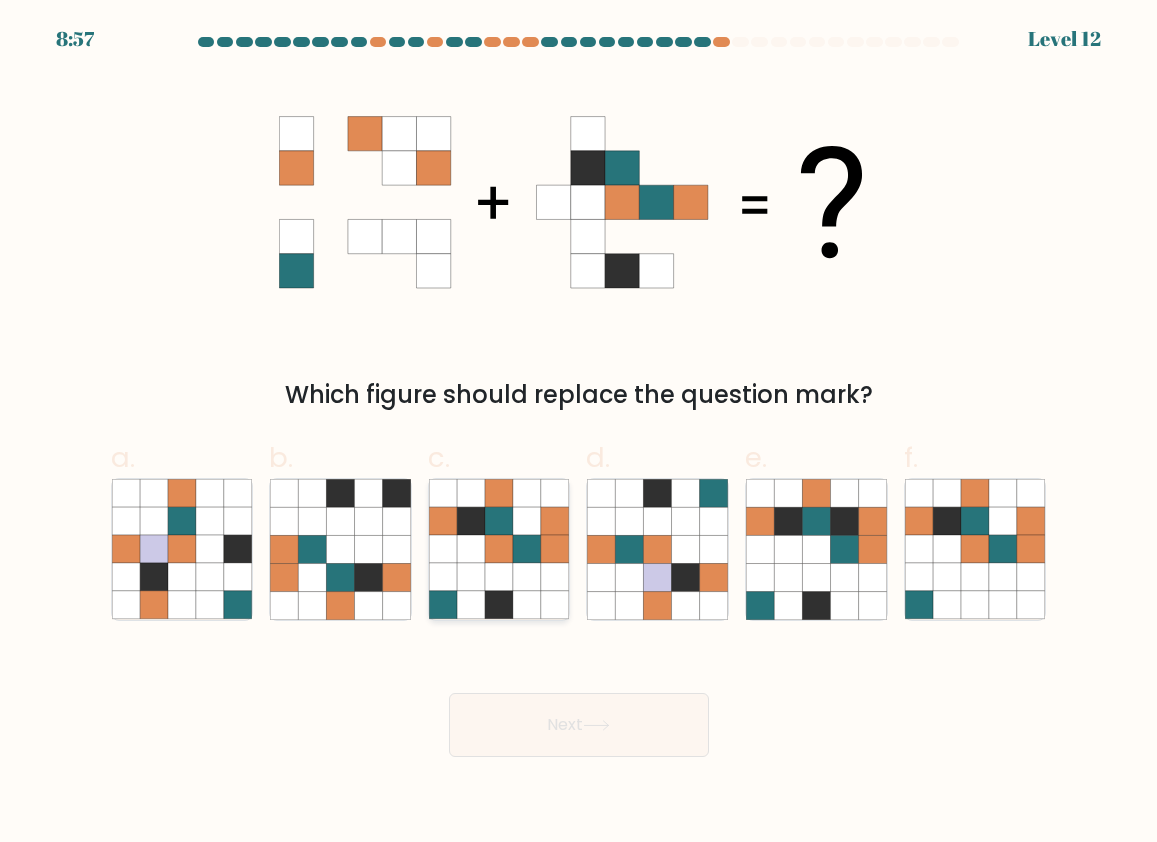 click 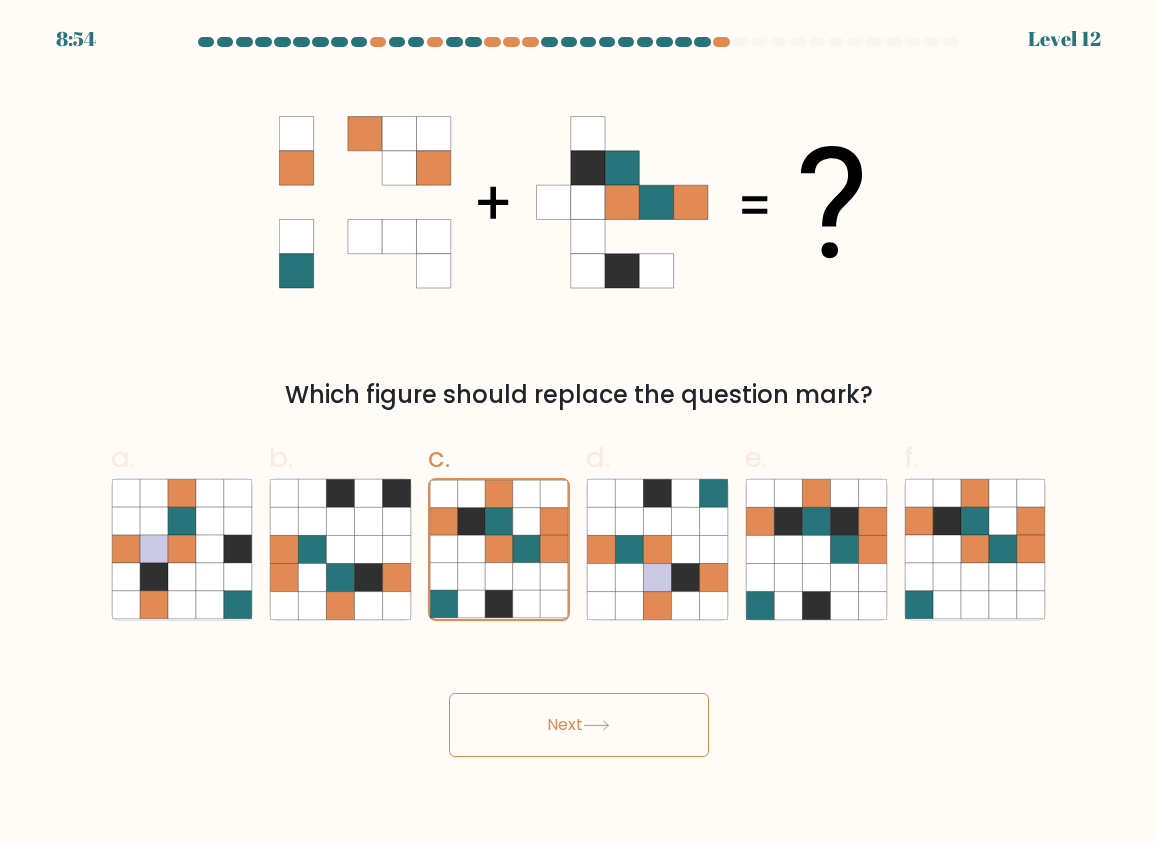 click on "Next" at bounding box center (579, 725) 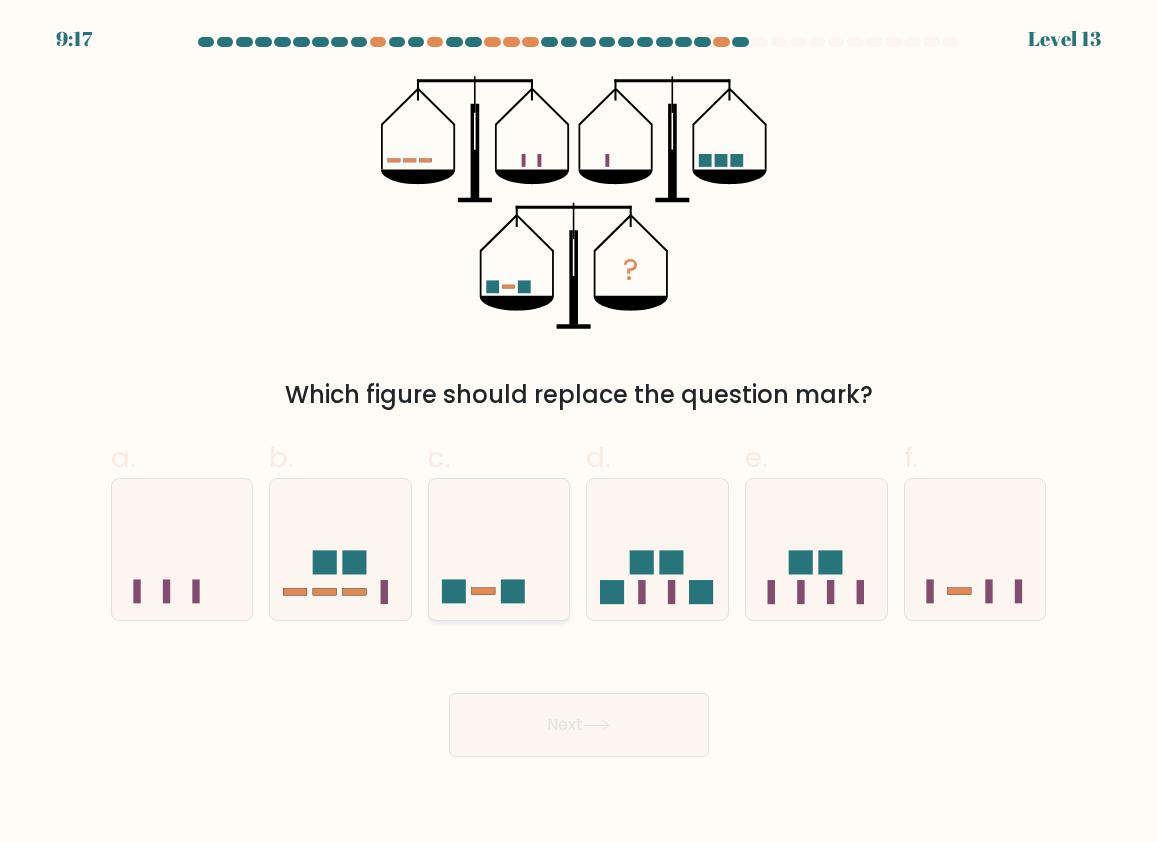 click 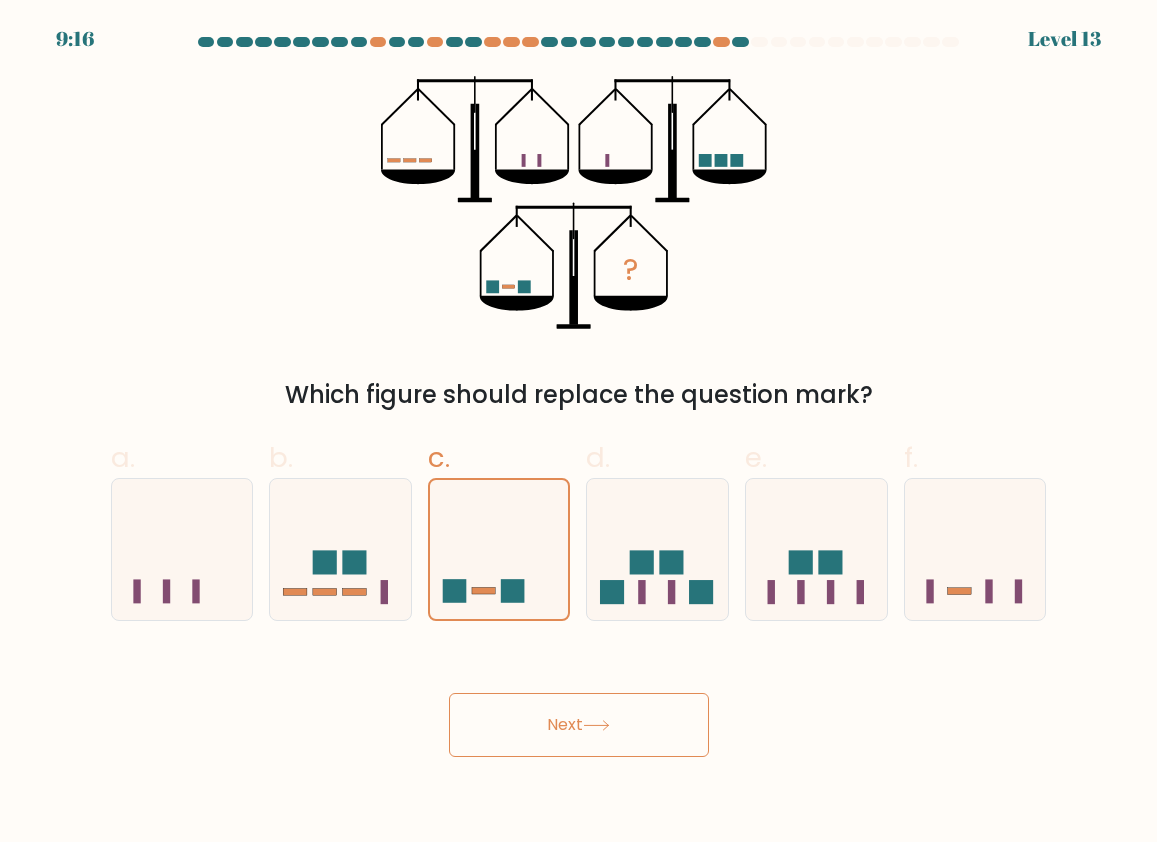 click on "Next" at bounding box center (579, 725) 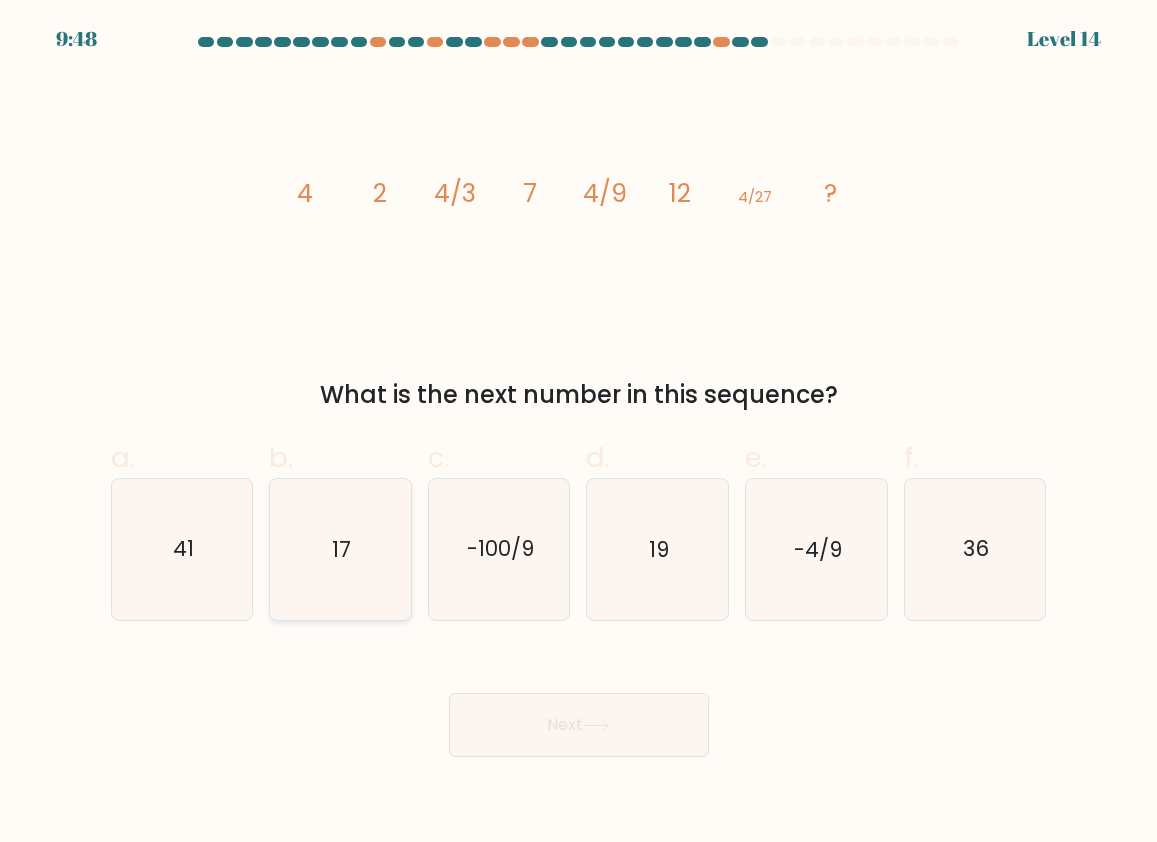 click on "17" 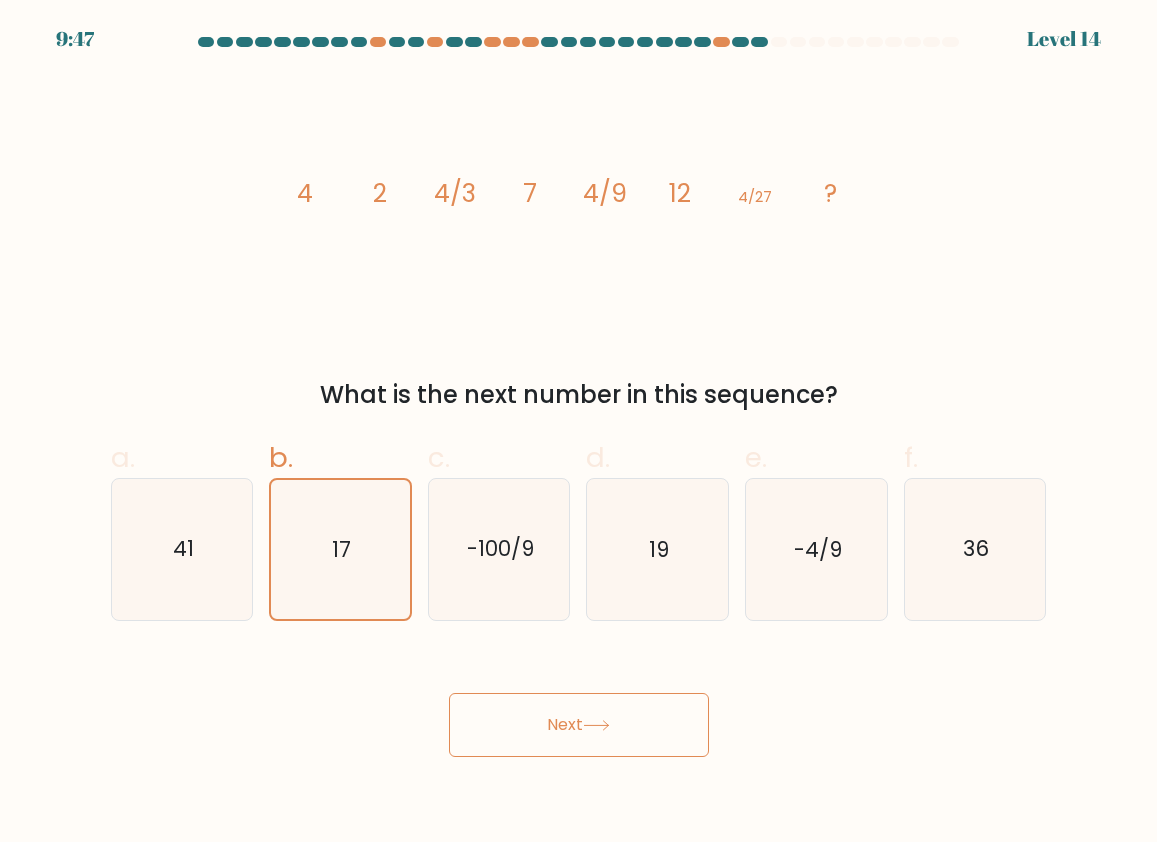 click on "Next" at bounding box center [579, 725] 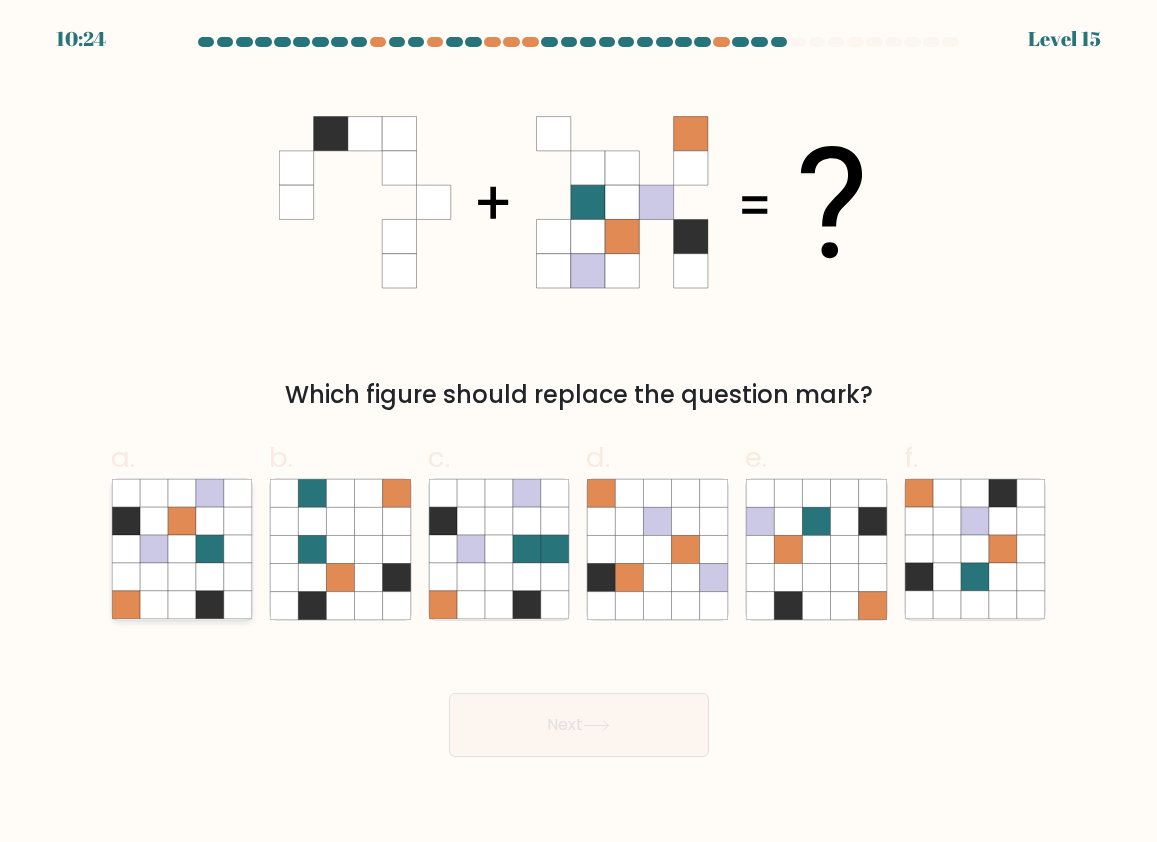 click 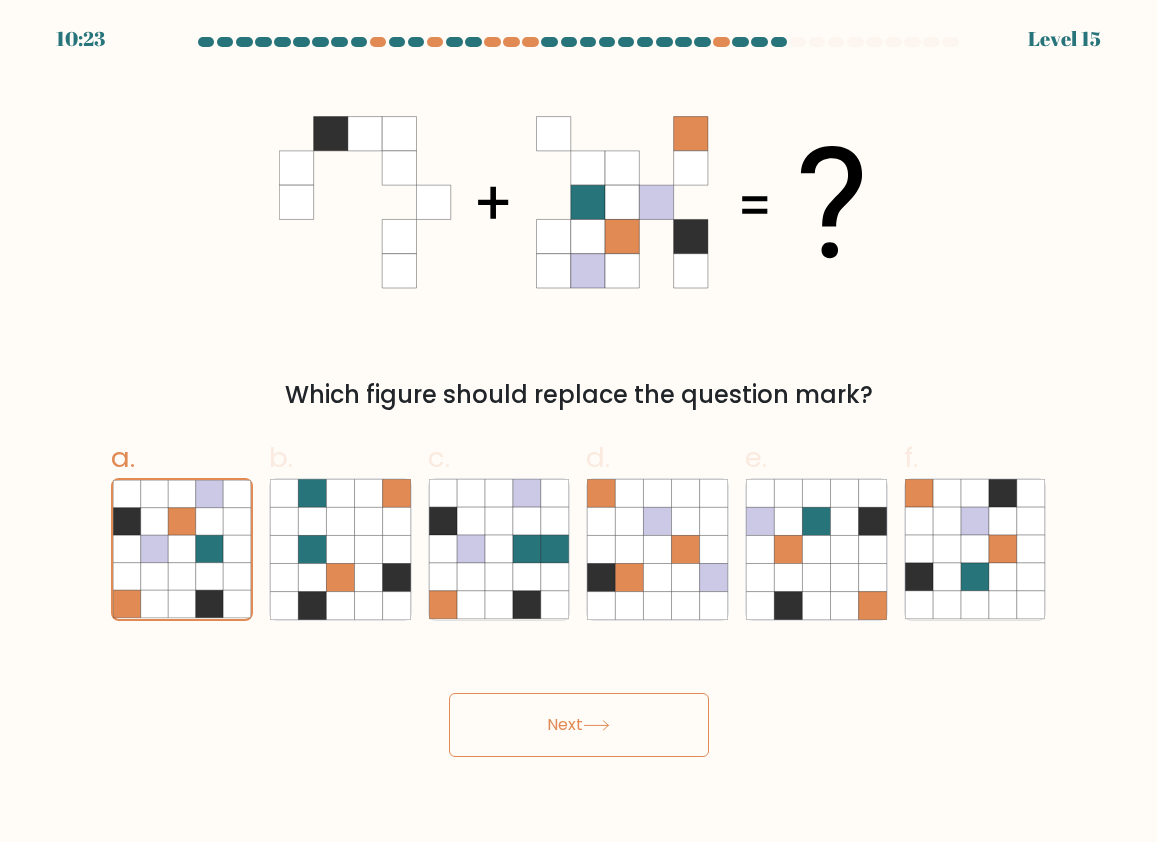 click on "Next" at bounding box center [579, 725] 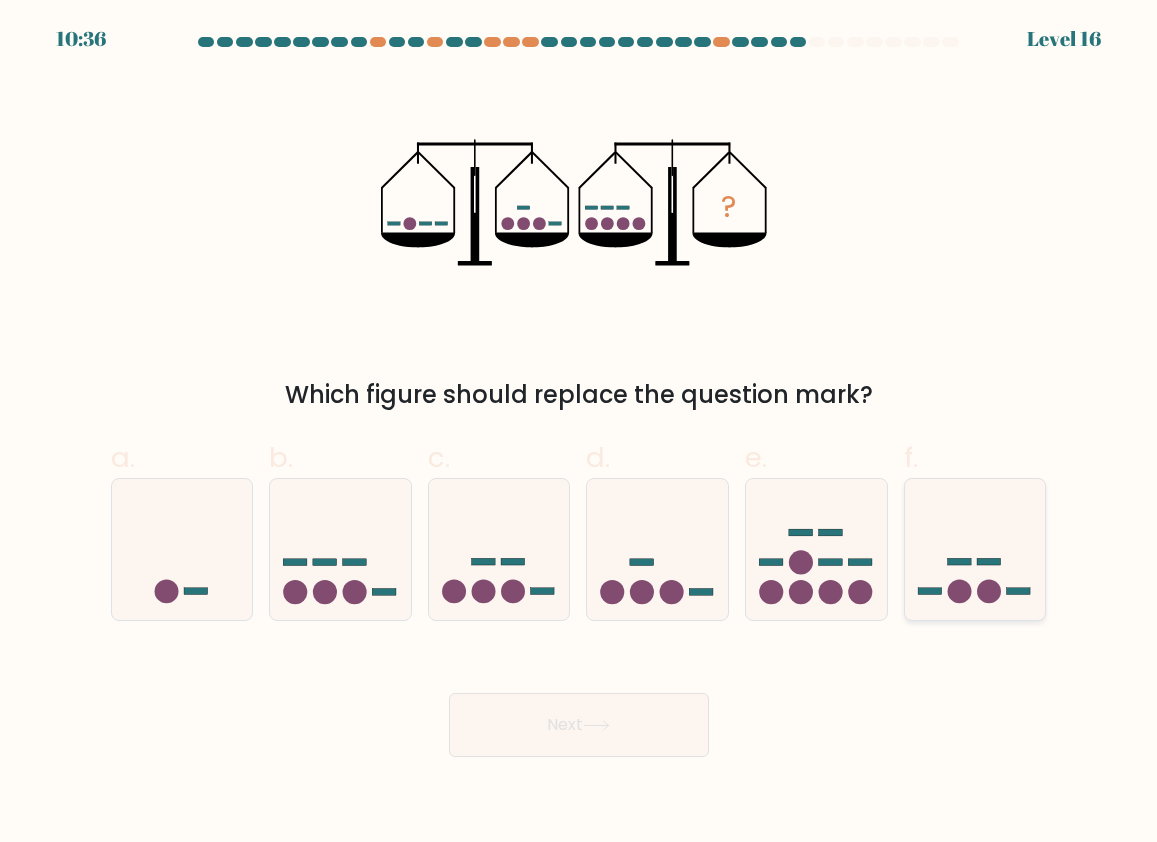 click 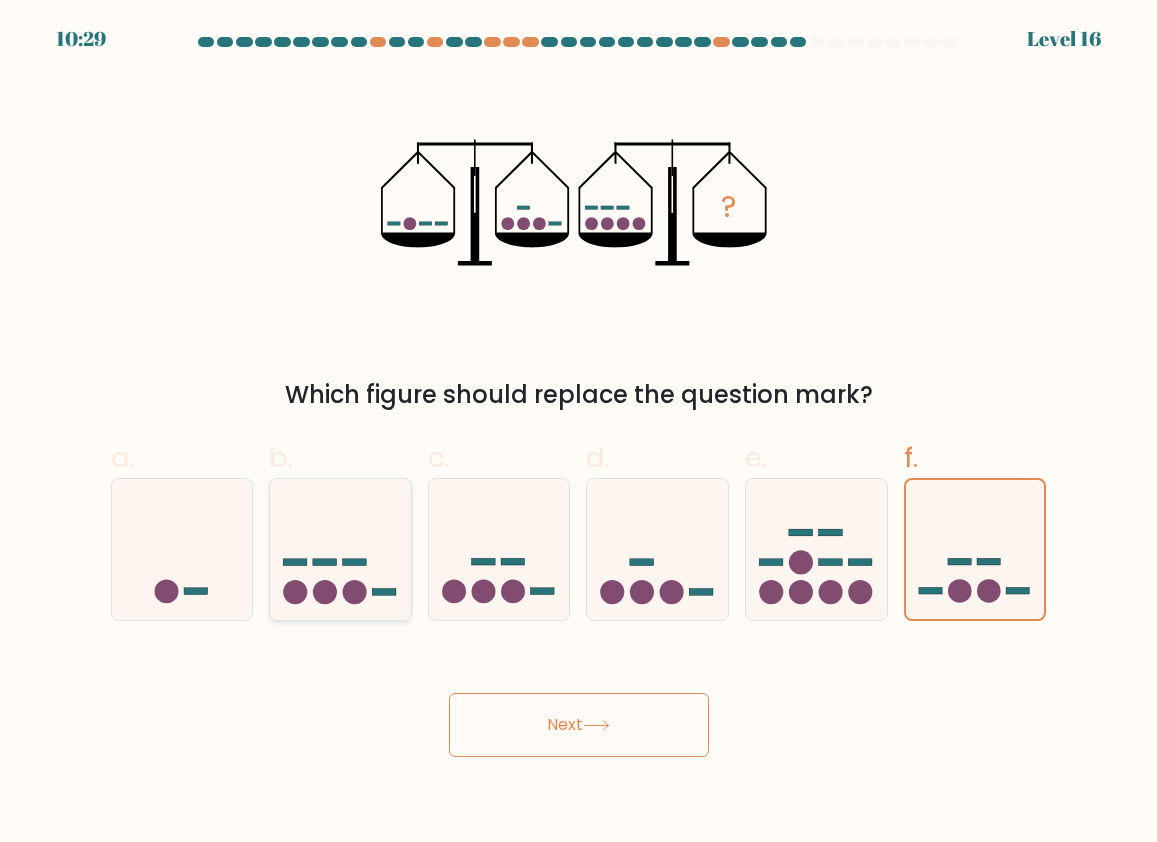 click 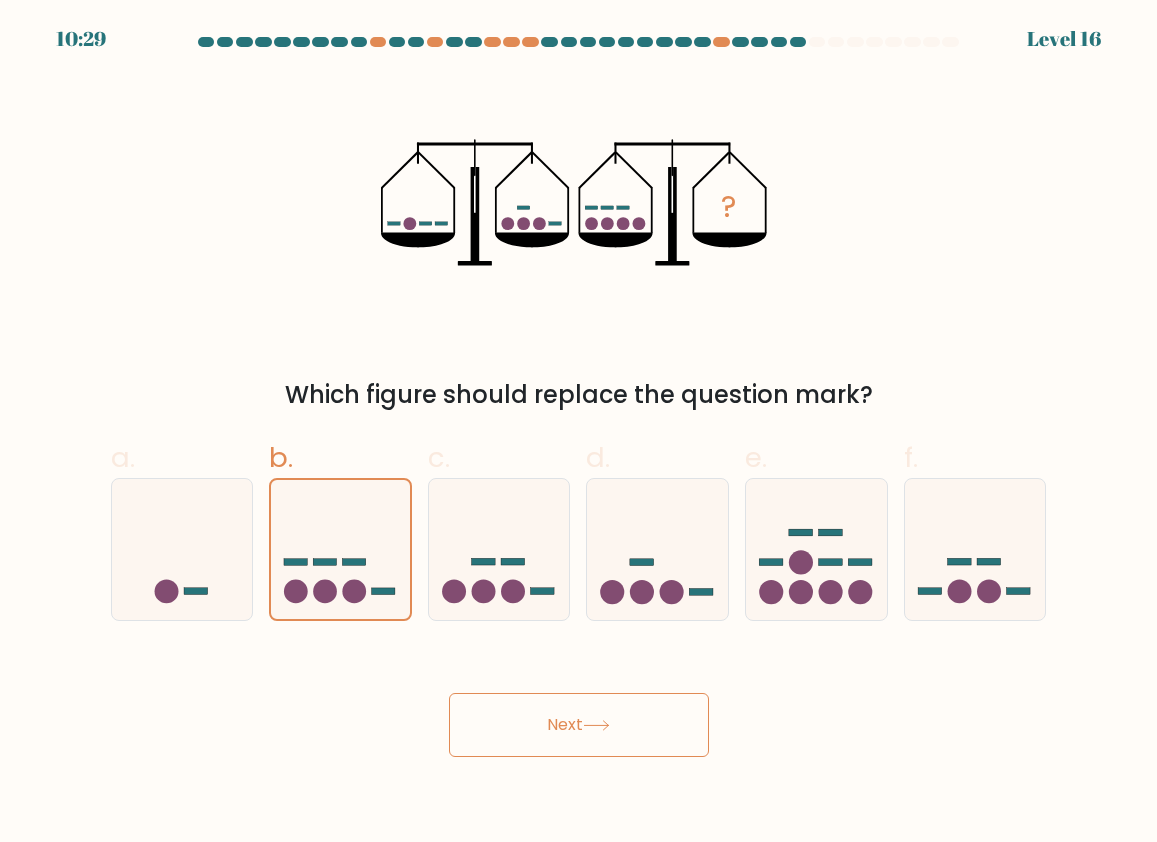 click on "Next" at bounding box center (579, 725) 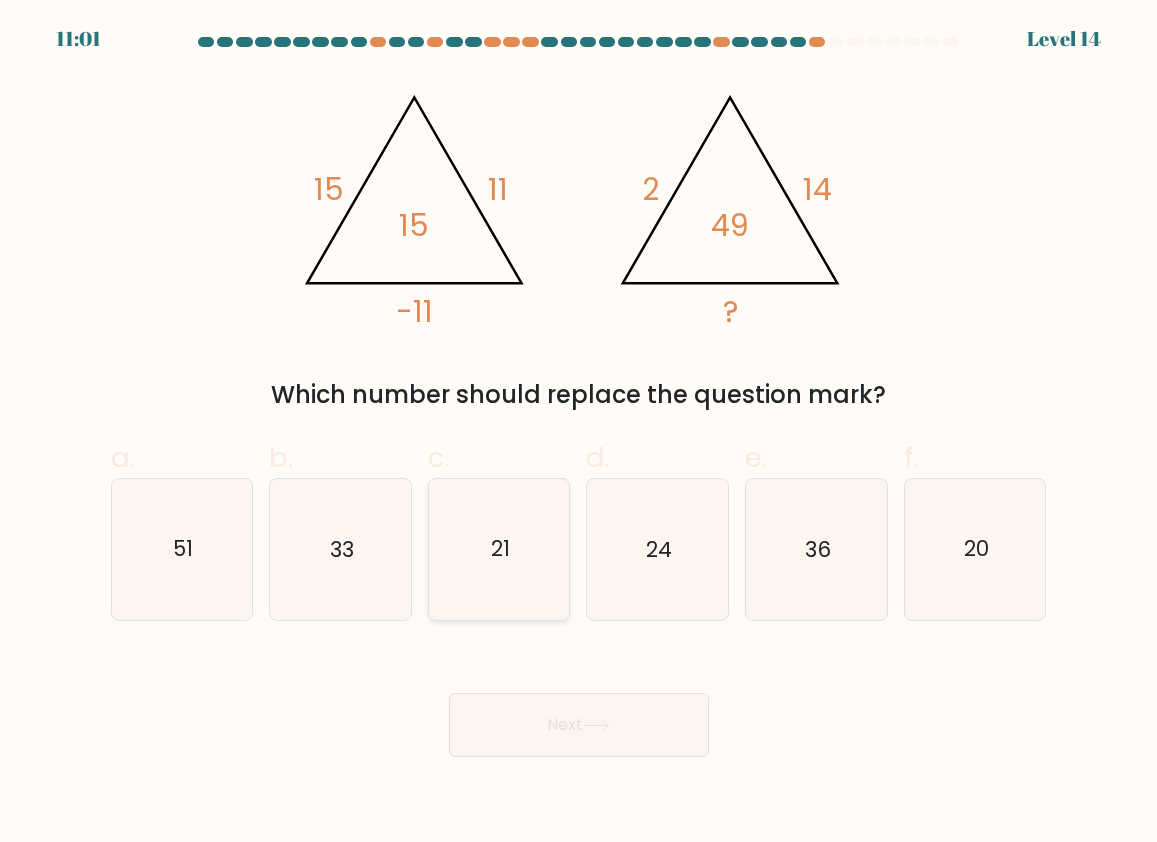 click on "21" 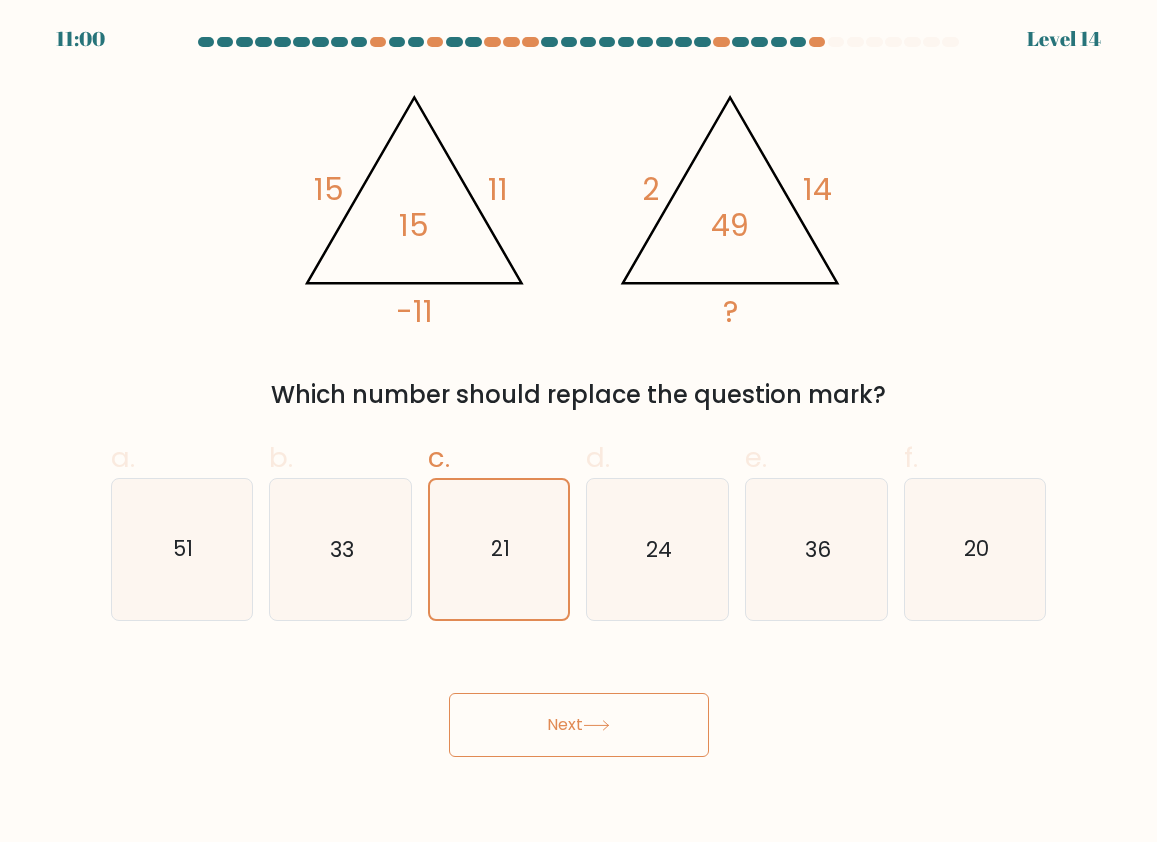 click on "Next" at bounding box center [579, 725] 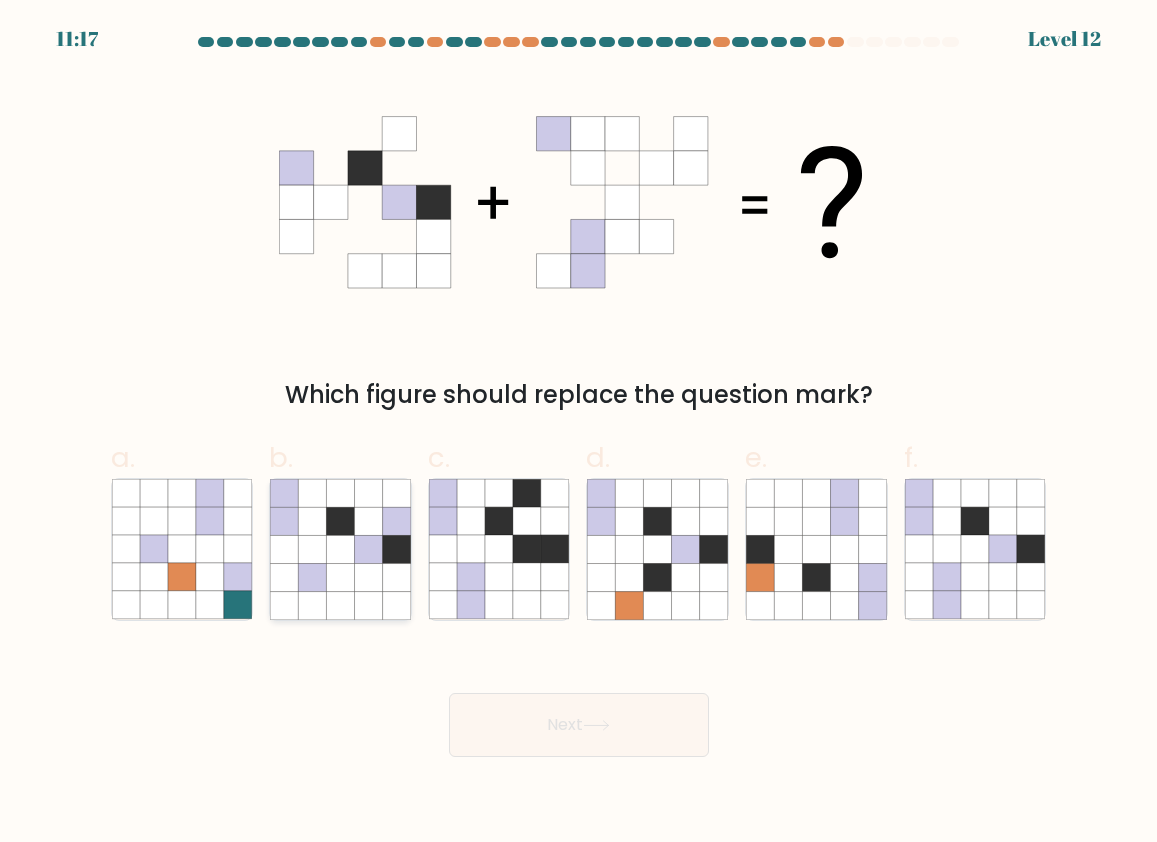 click 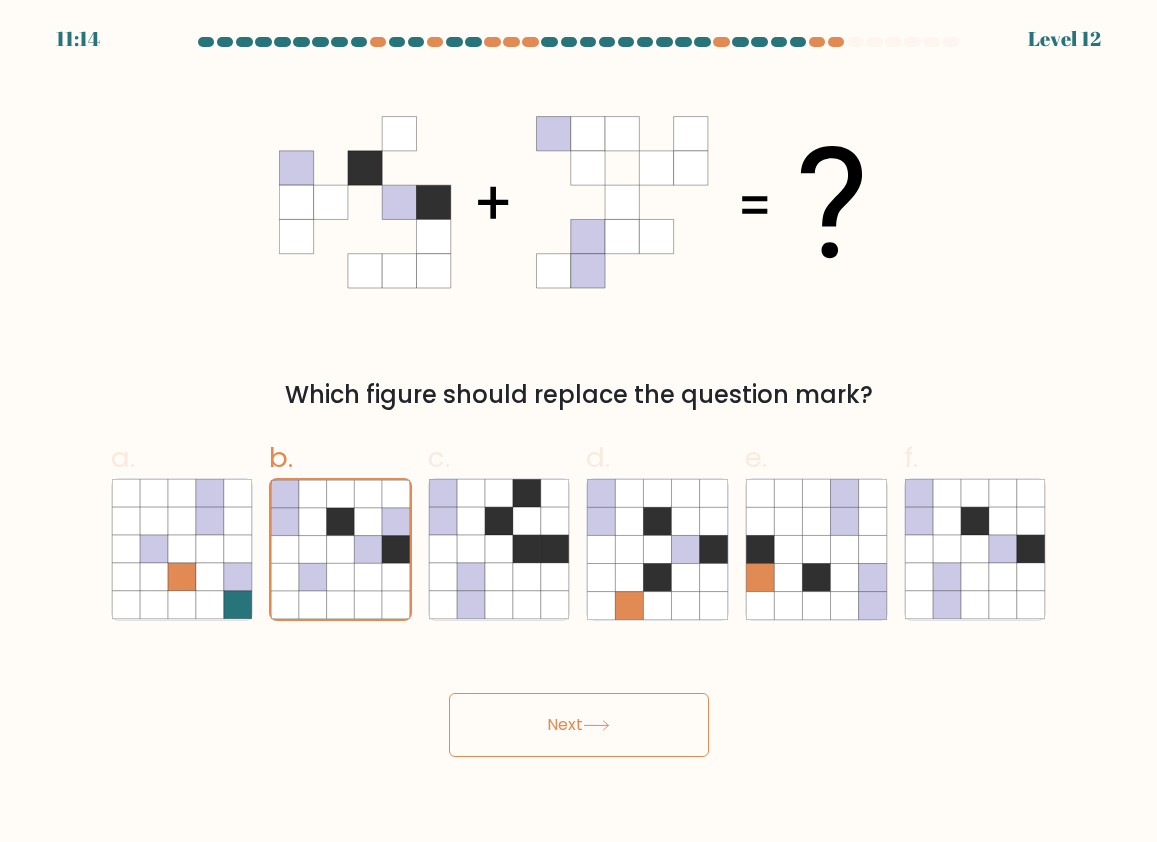 click on "Next" at bounding box center (579, 725) 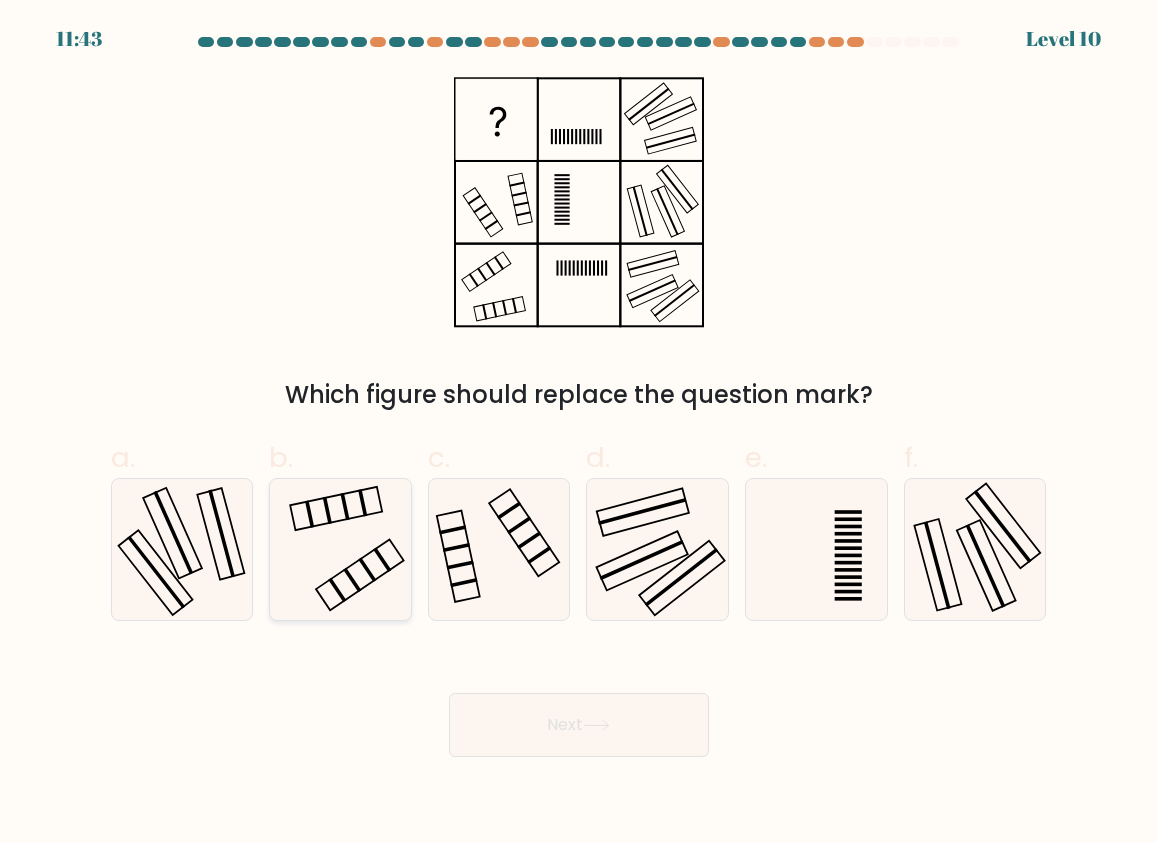 click 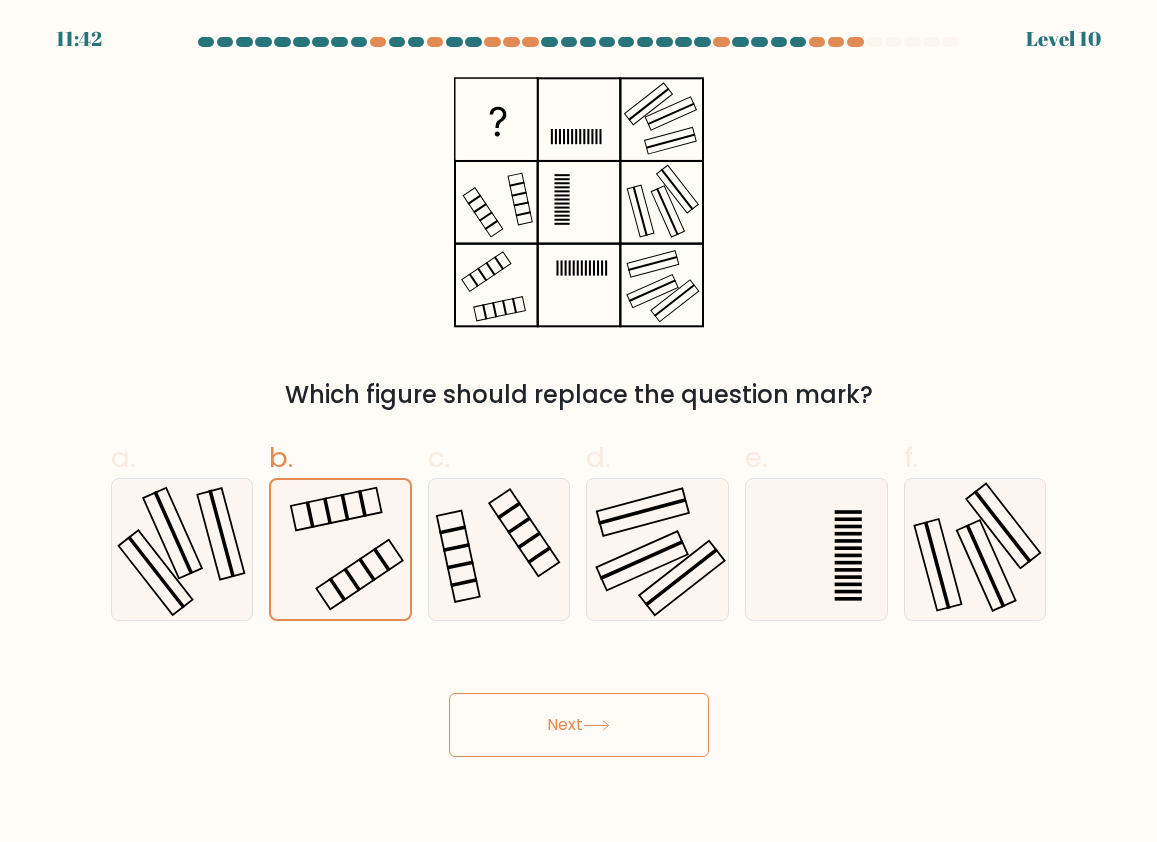 click on "Next" at bounding box center (579, 725) 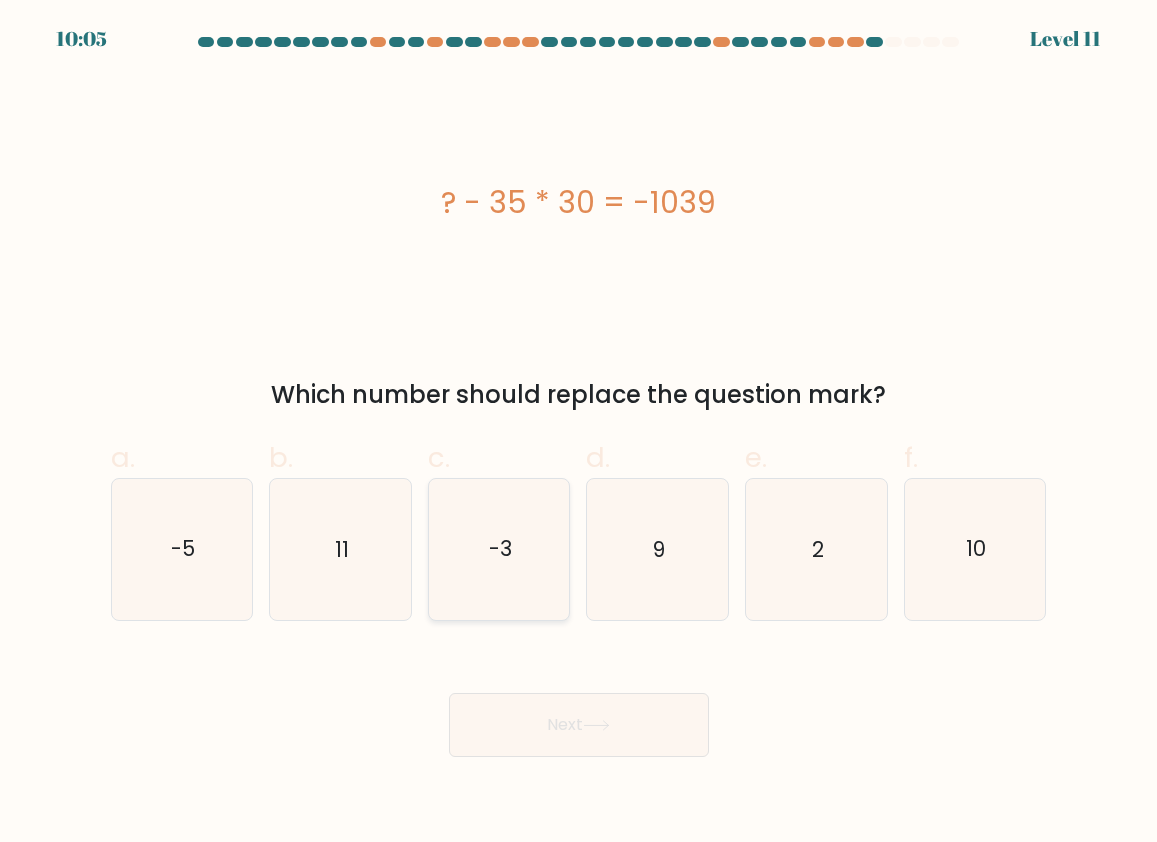 click on "-3" 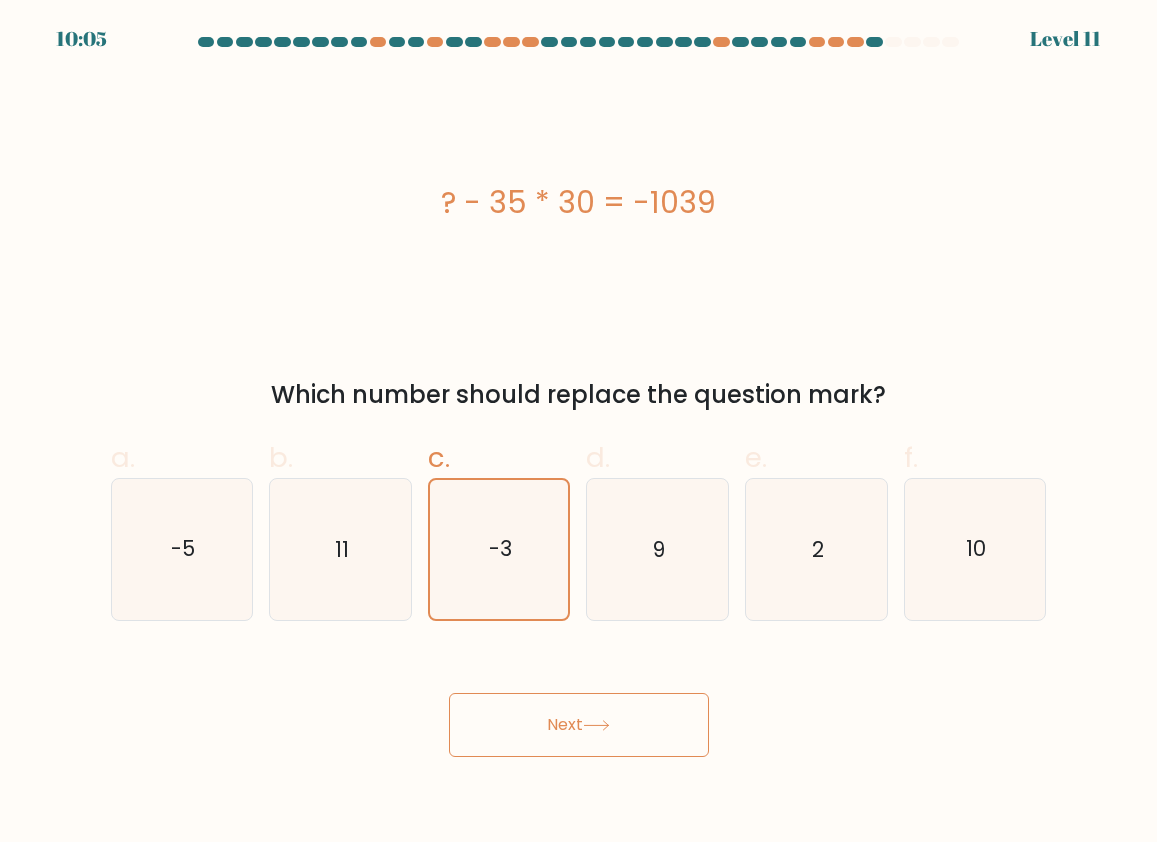 click on "Next" at bounding box center [579, 725] 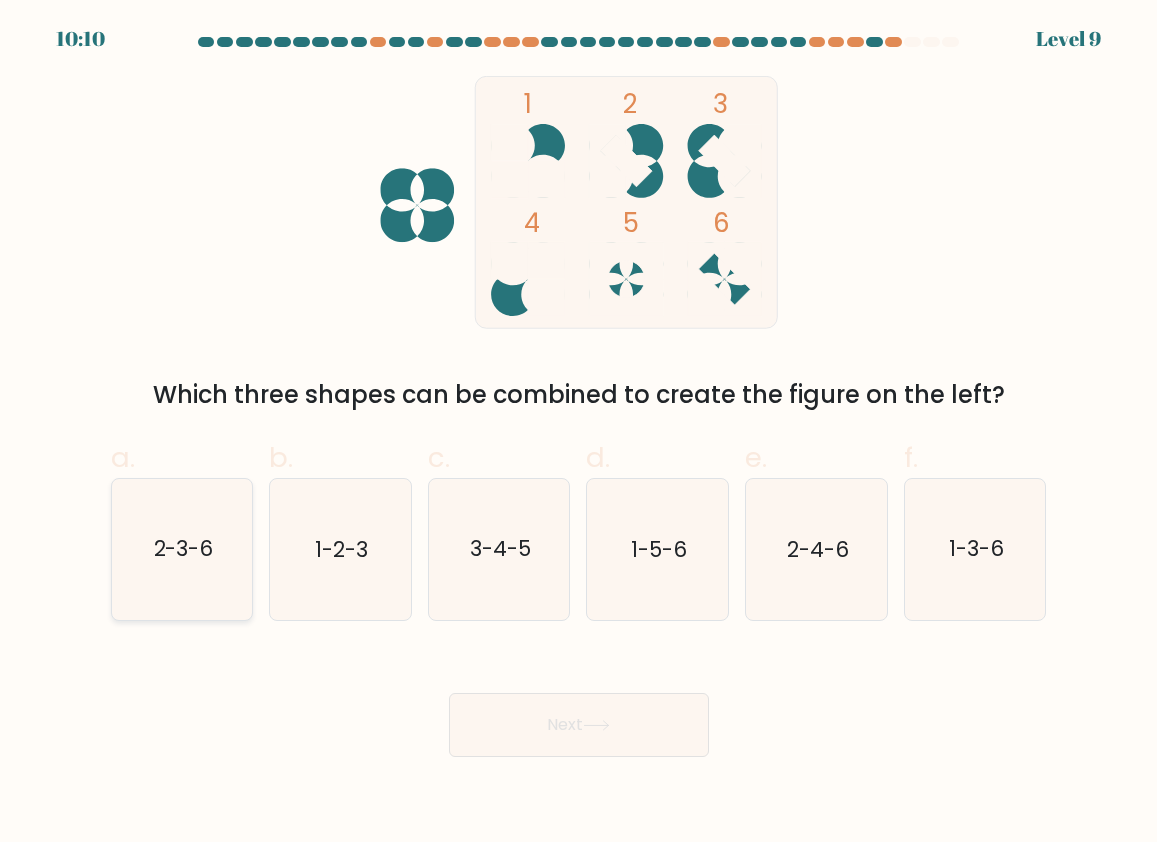 click on "2-3-6" 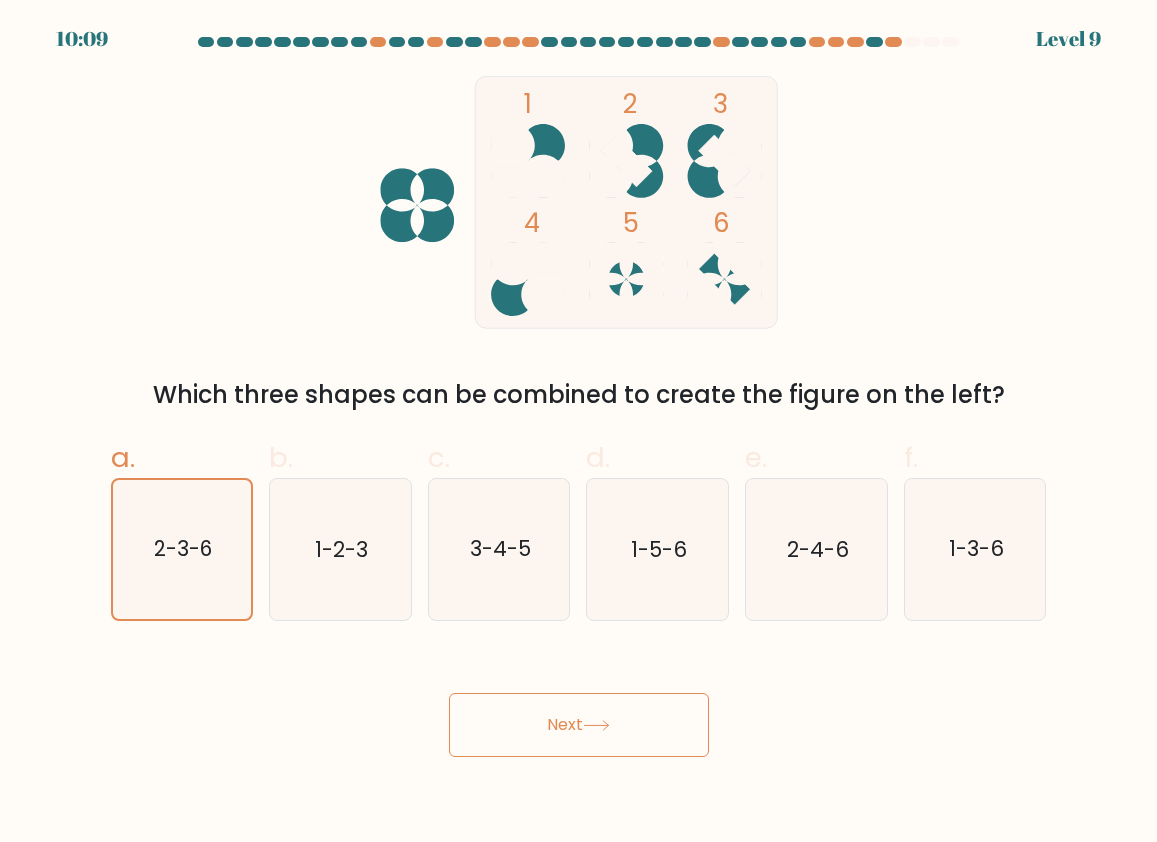 click on "Next" at bounding box center (579, 725) 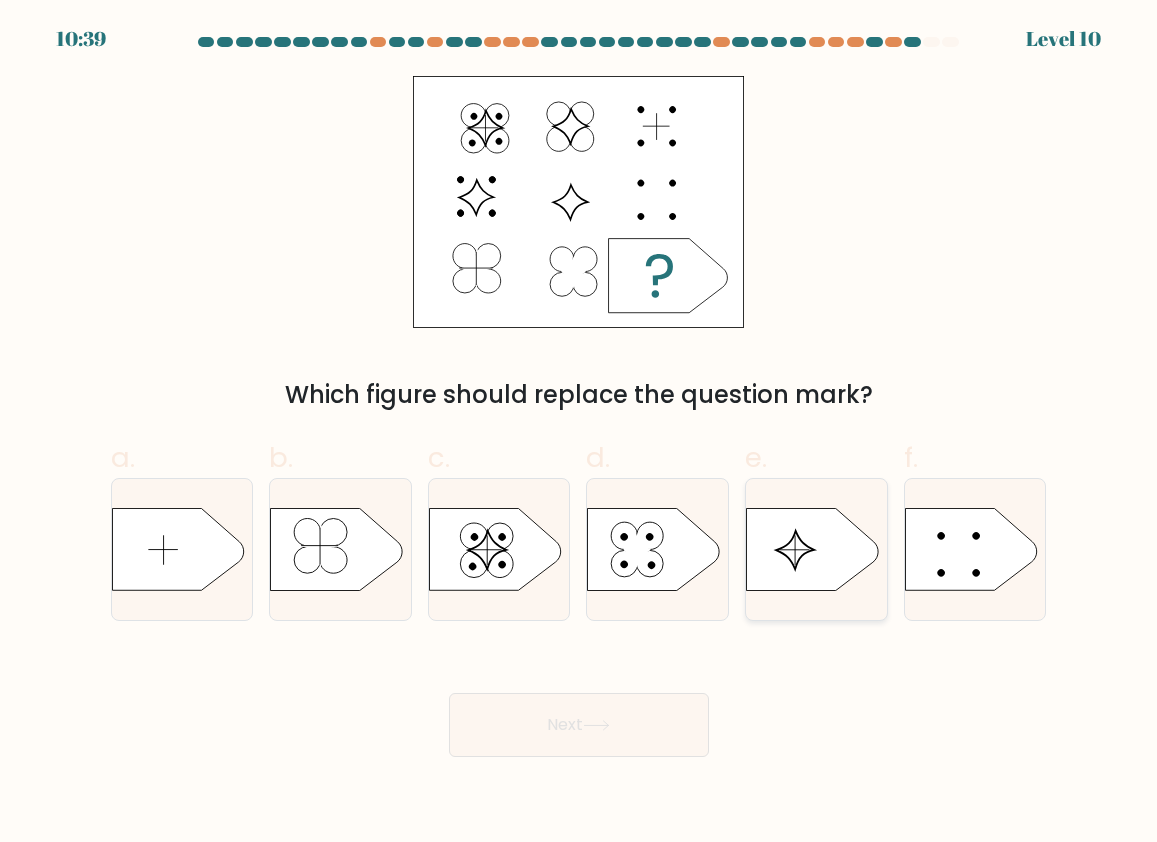 click 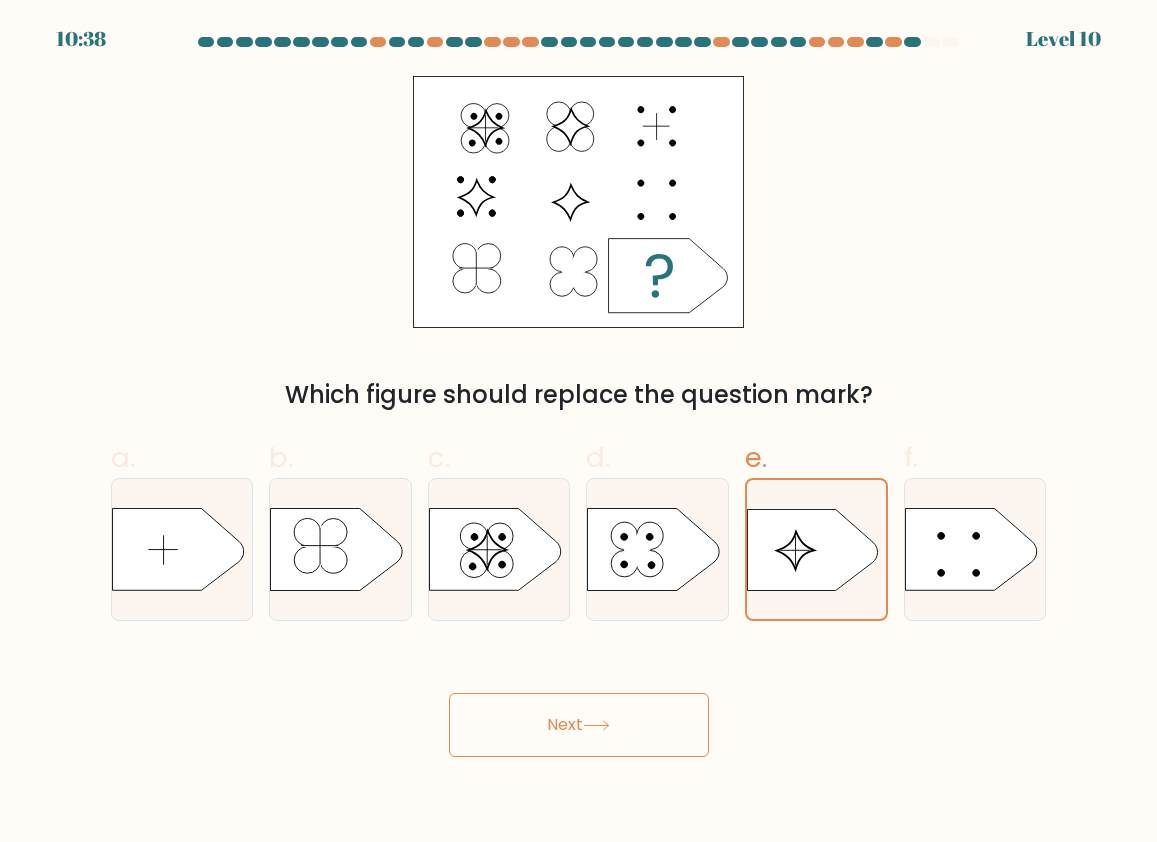 click on "Next" at bounding box center [579, 725] 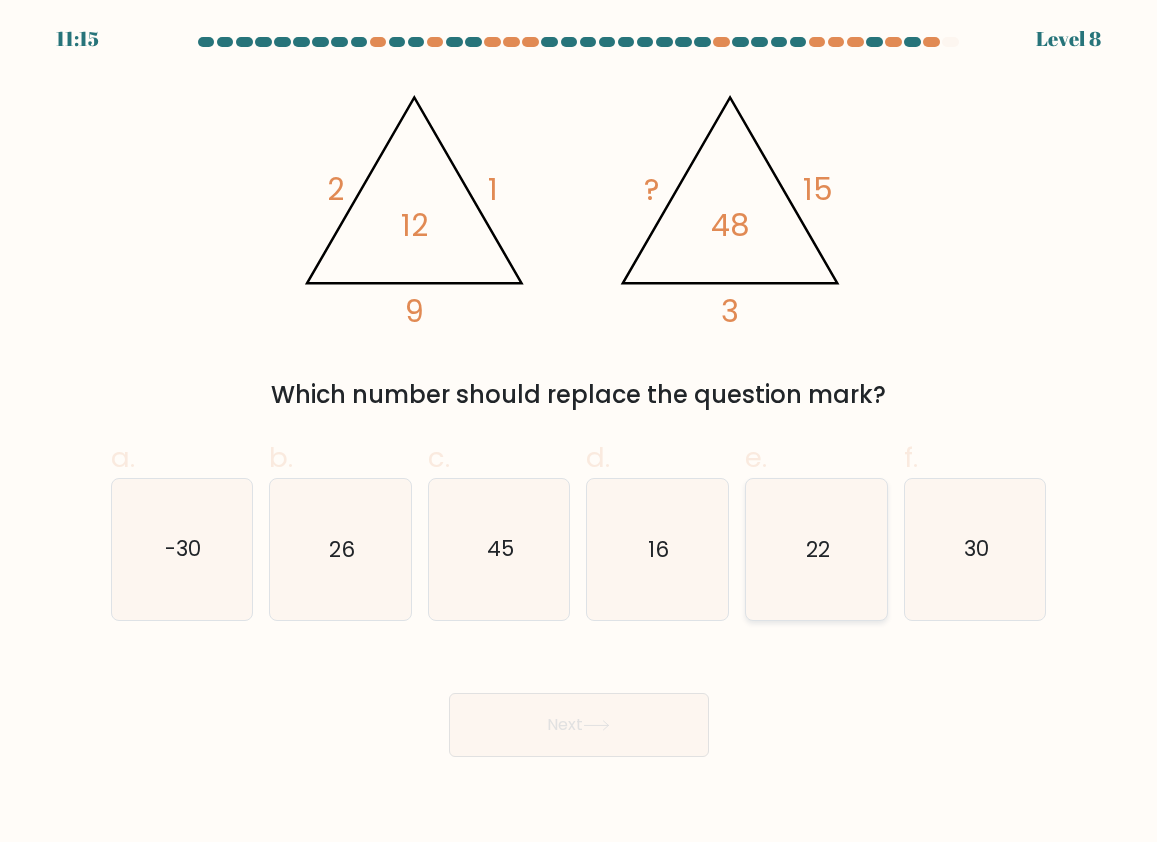 click on "22" 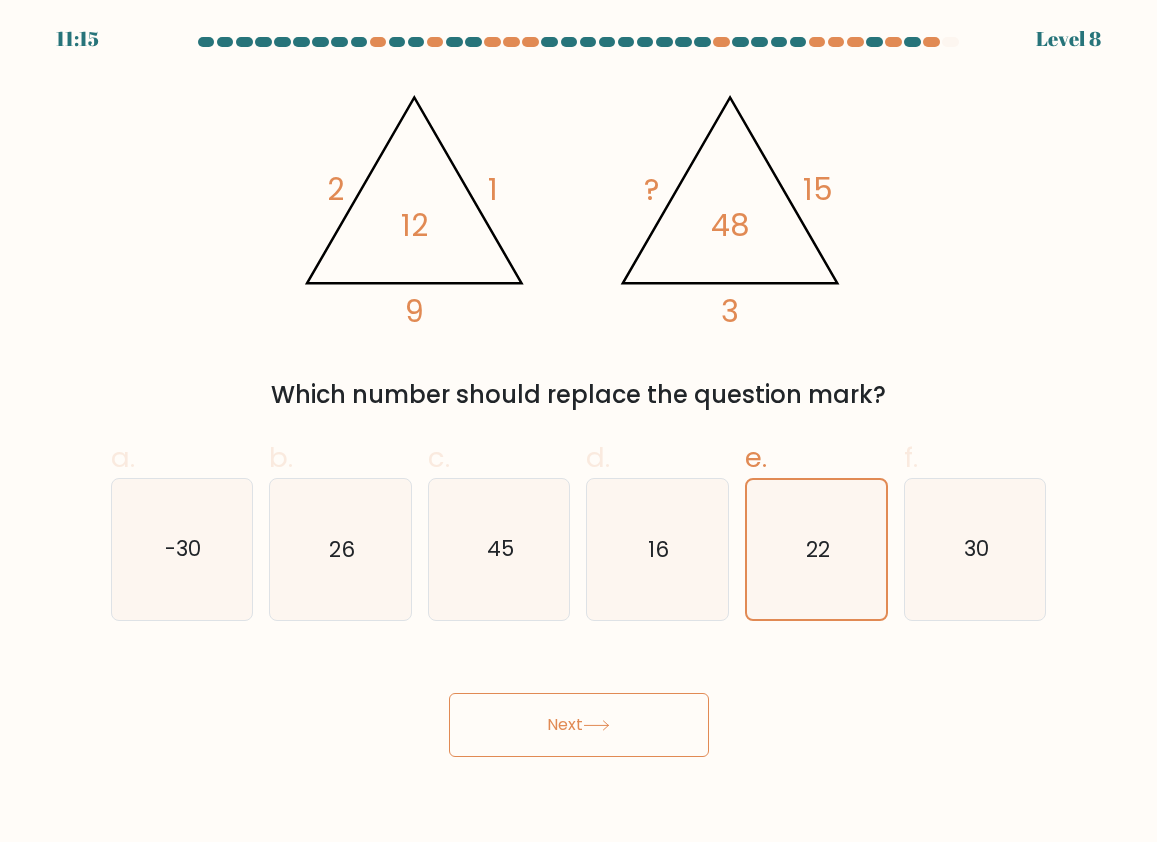 click on "Next" at bounding box center [579, 725] 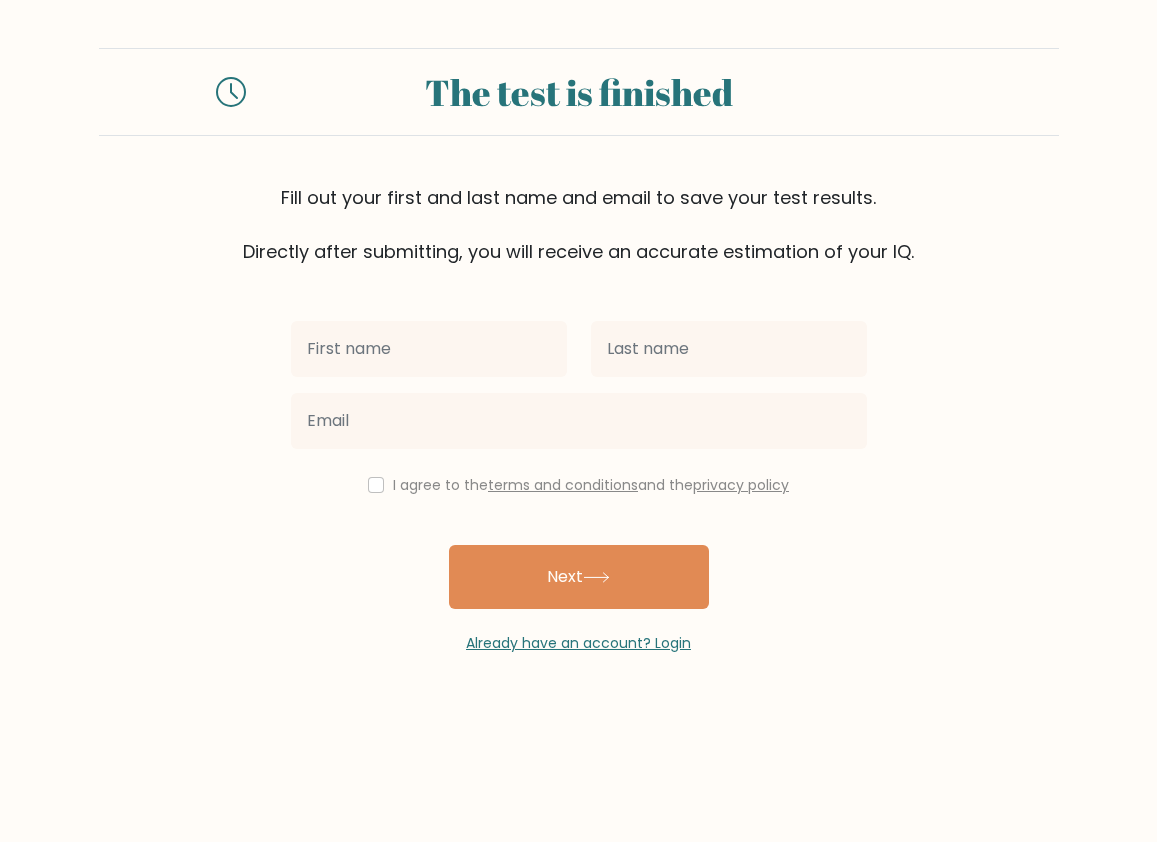 scroll, scrollTop: 0, scrollLeft: 0, axis: both 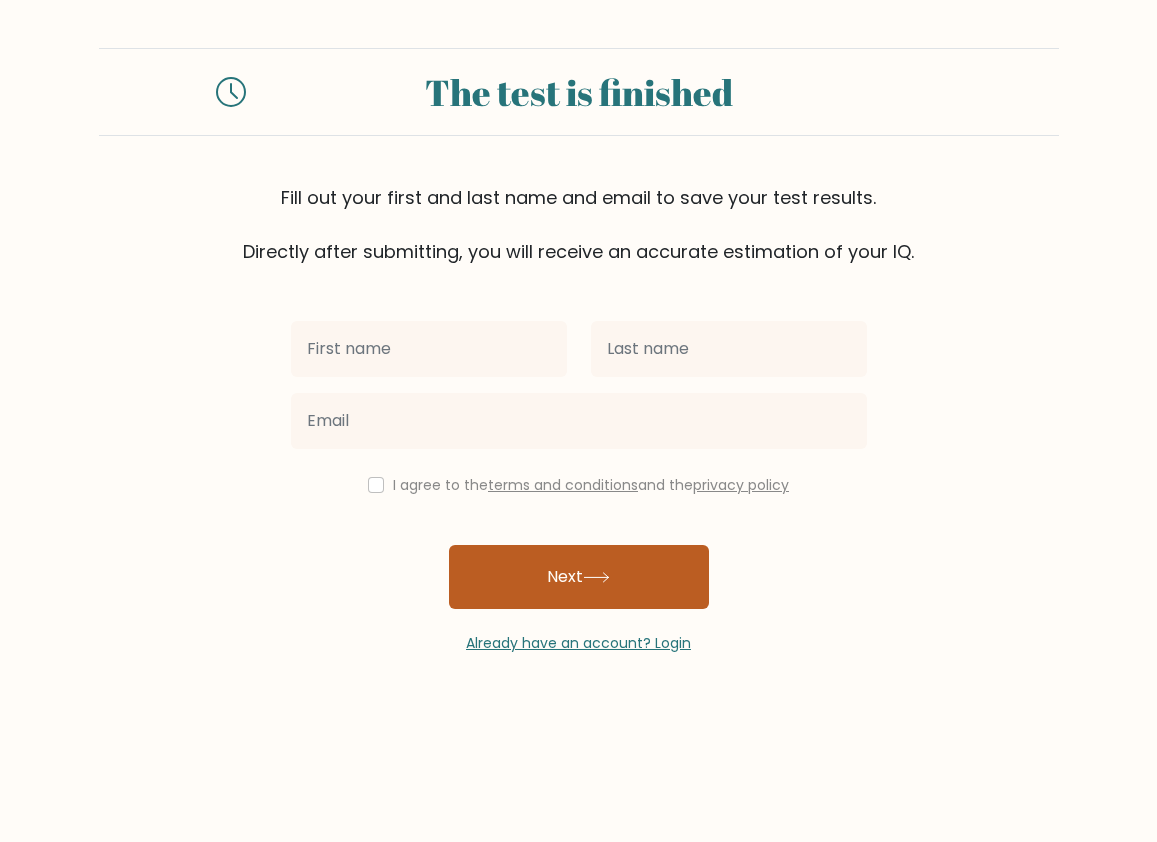 click on "Next" at bounding box center [579, 577] 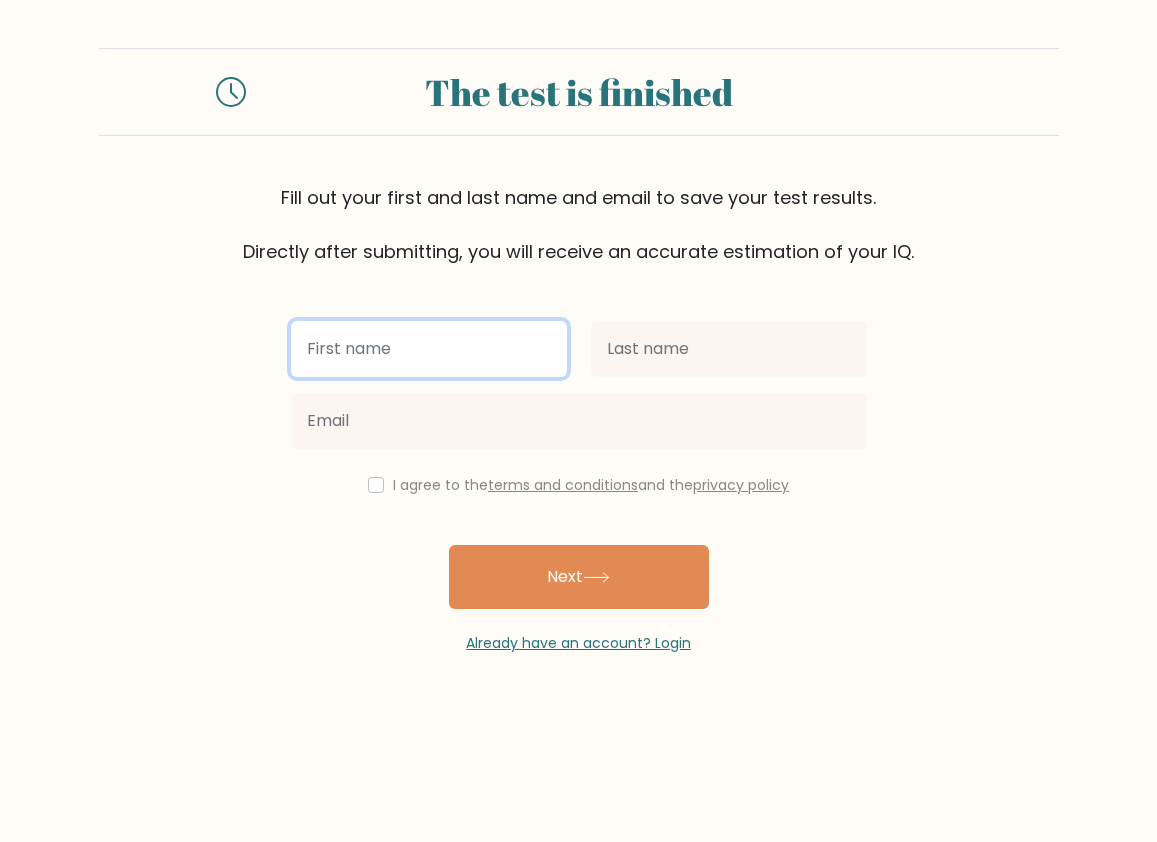 click at bounding box center (429, 349) 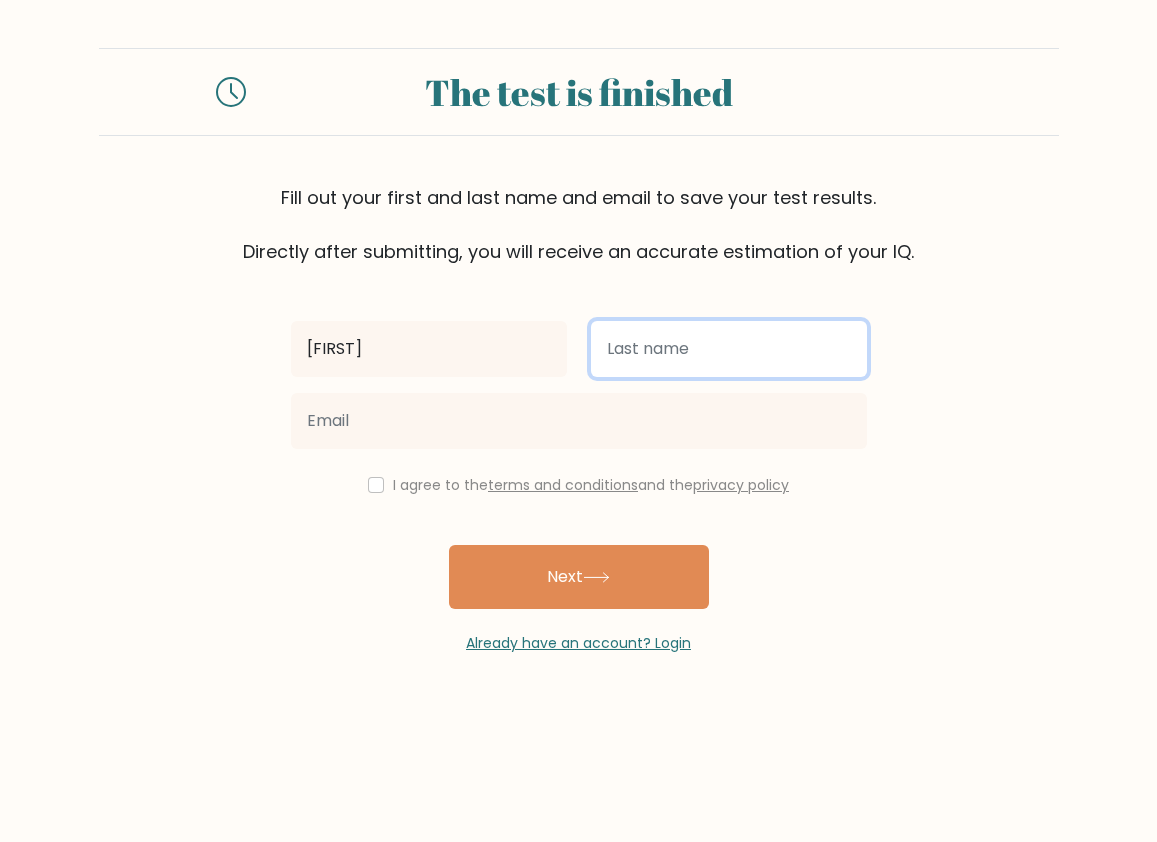 click at bounding box center [729, 349] 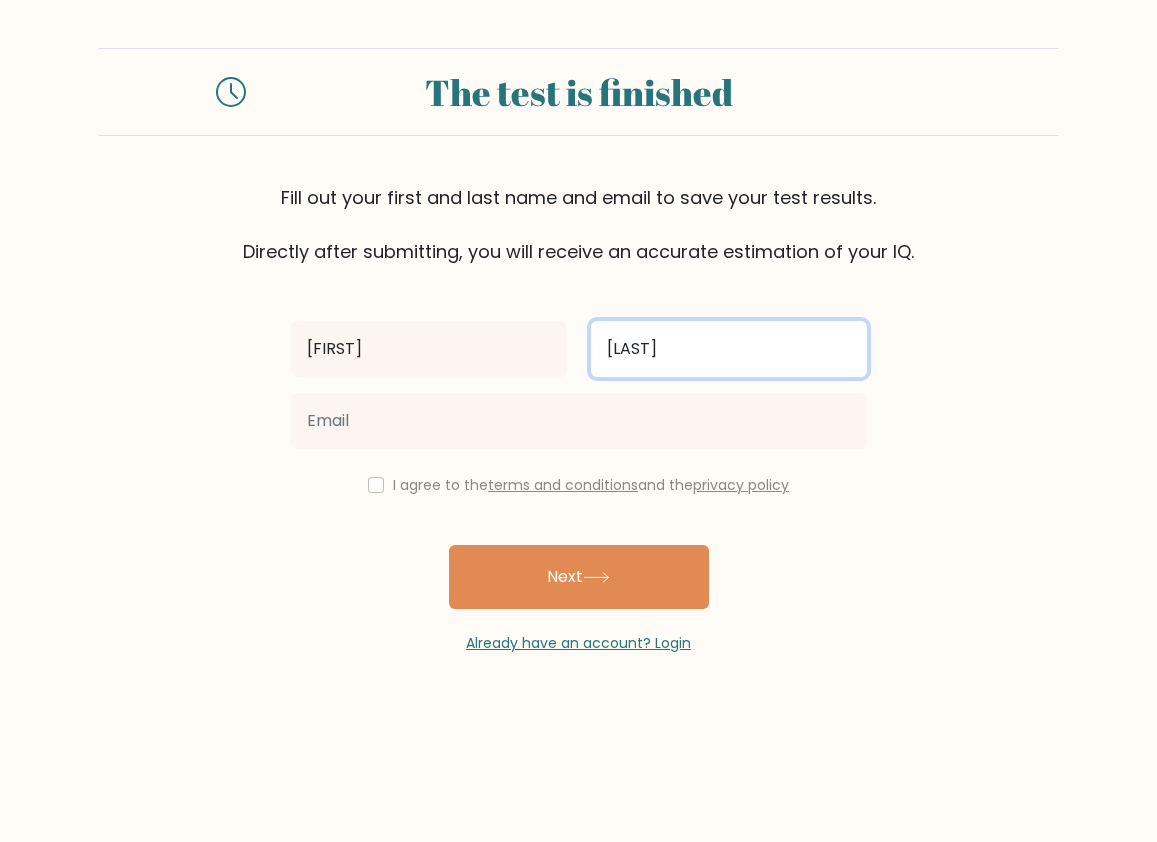 type on "henderson" 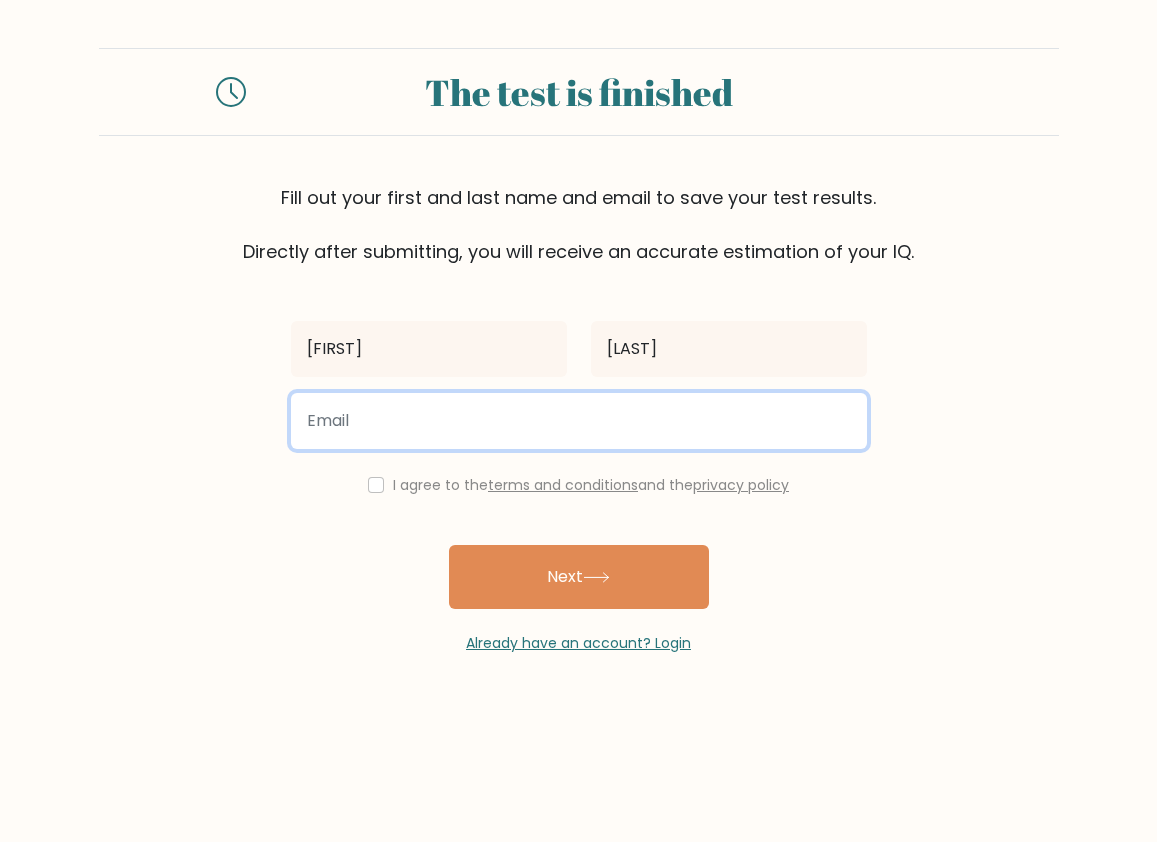 click at bounding box center [579, 421] 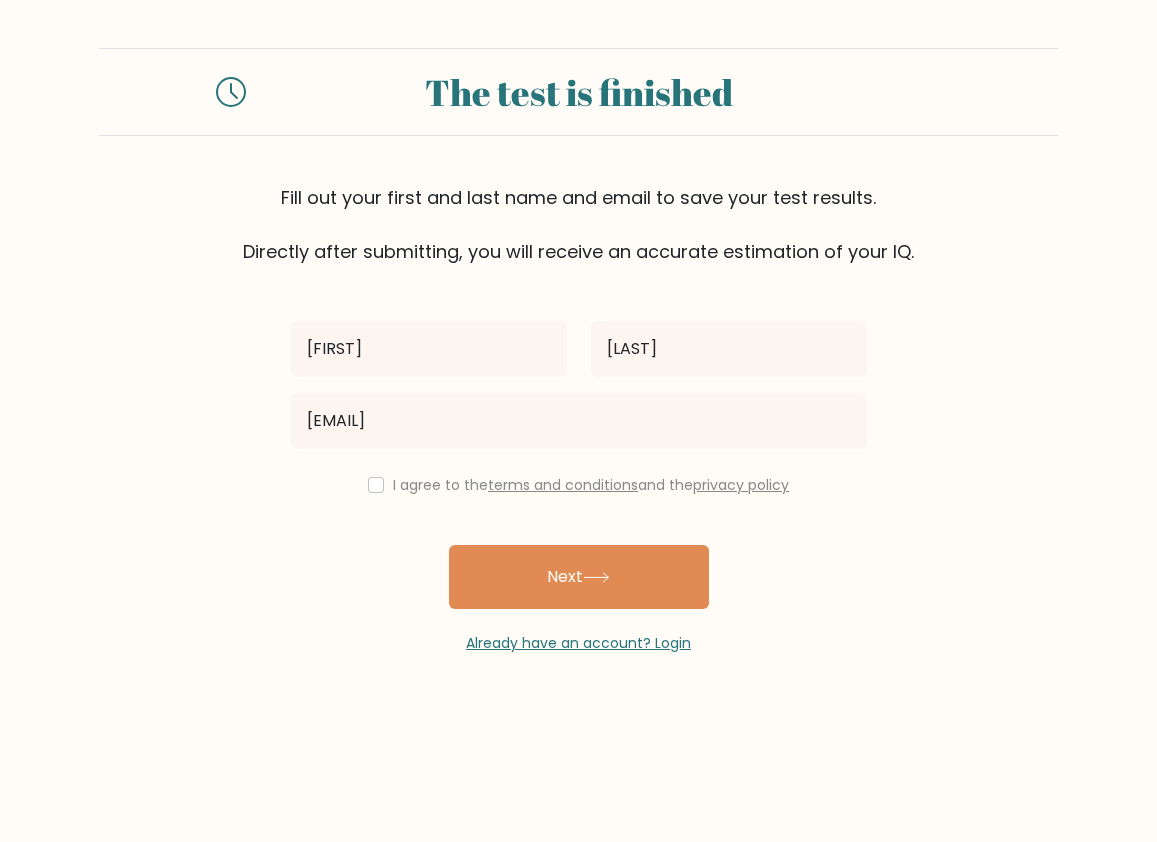 click on "I agree to the  terms and conditions  and the  privacy policy" at bounding box center (579, 485) 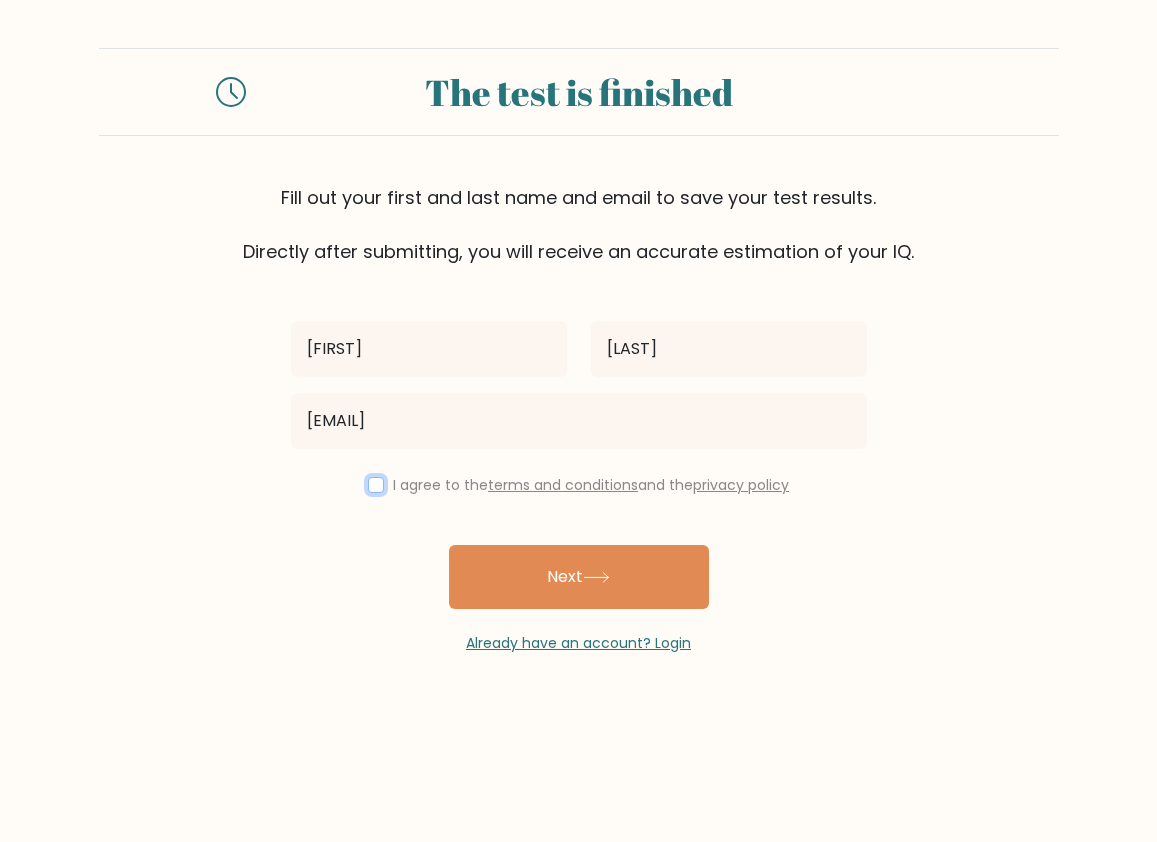 click at bounding box center (376, 485) 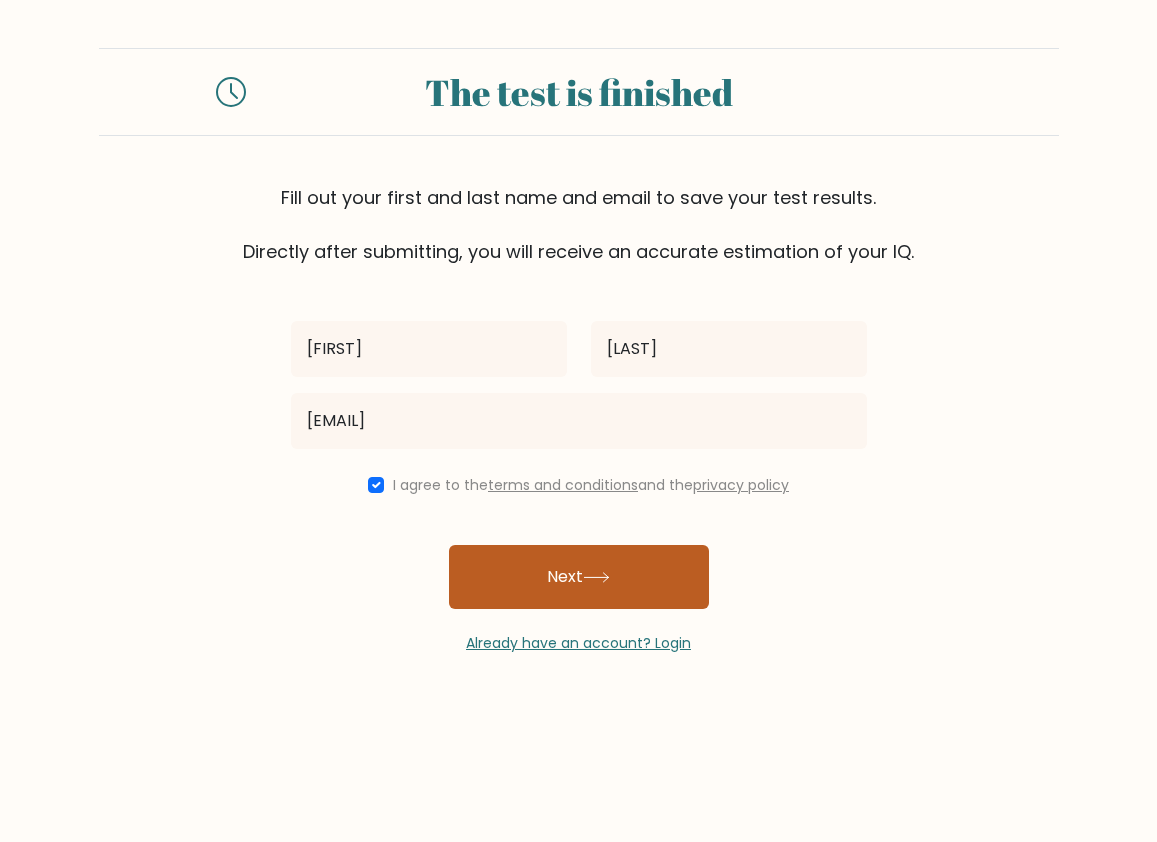 click on "Next" at bounding box center (579, 577) 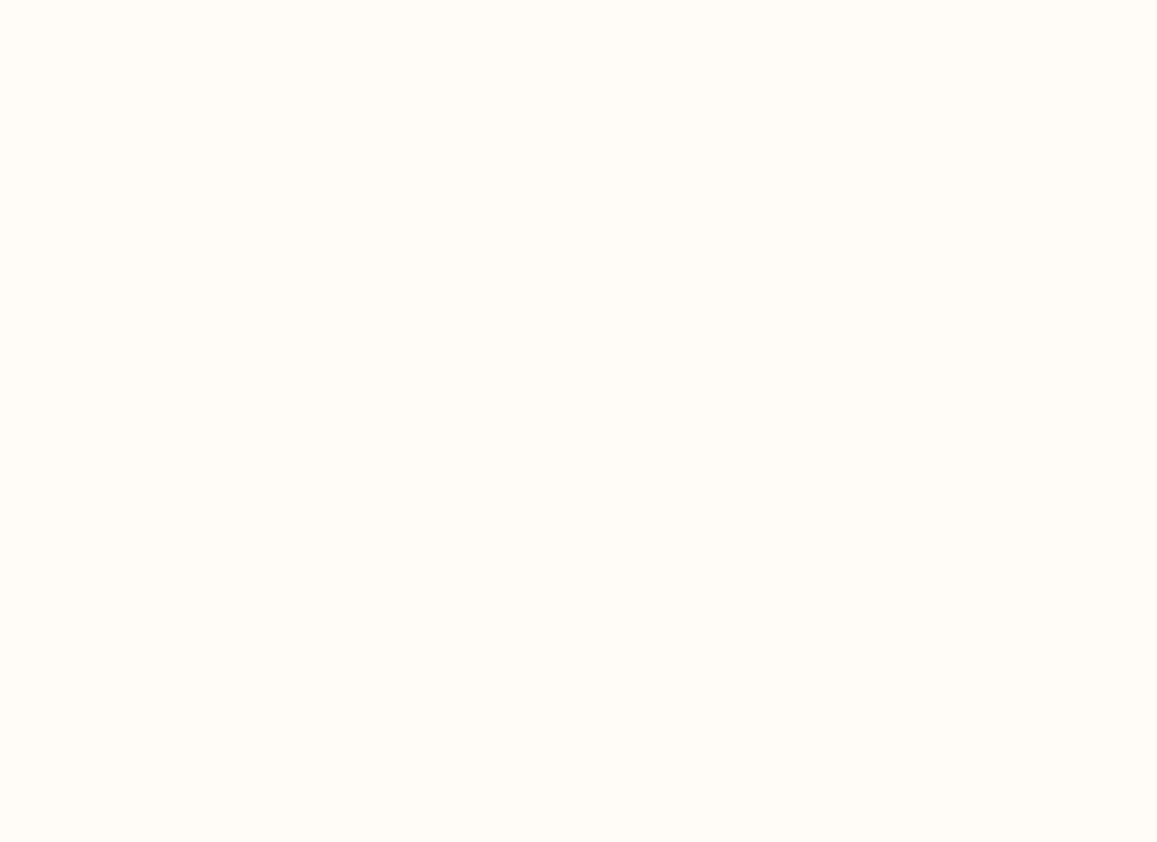 scroll, scrollTop: 0, scrollLeft: 0, axis: both 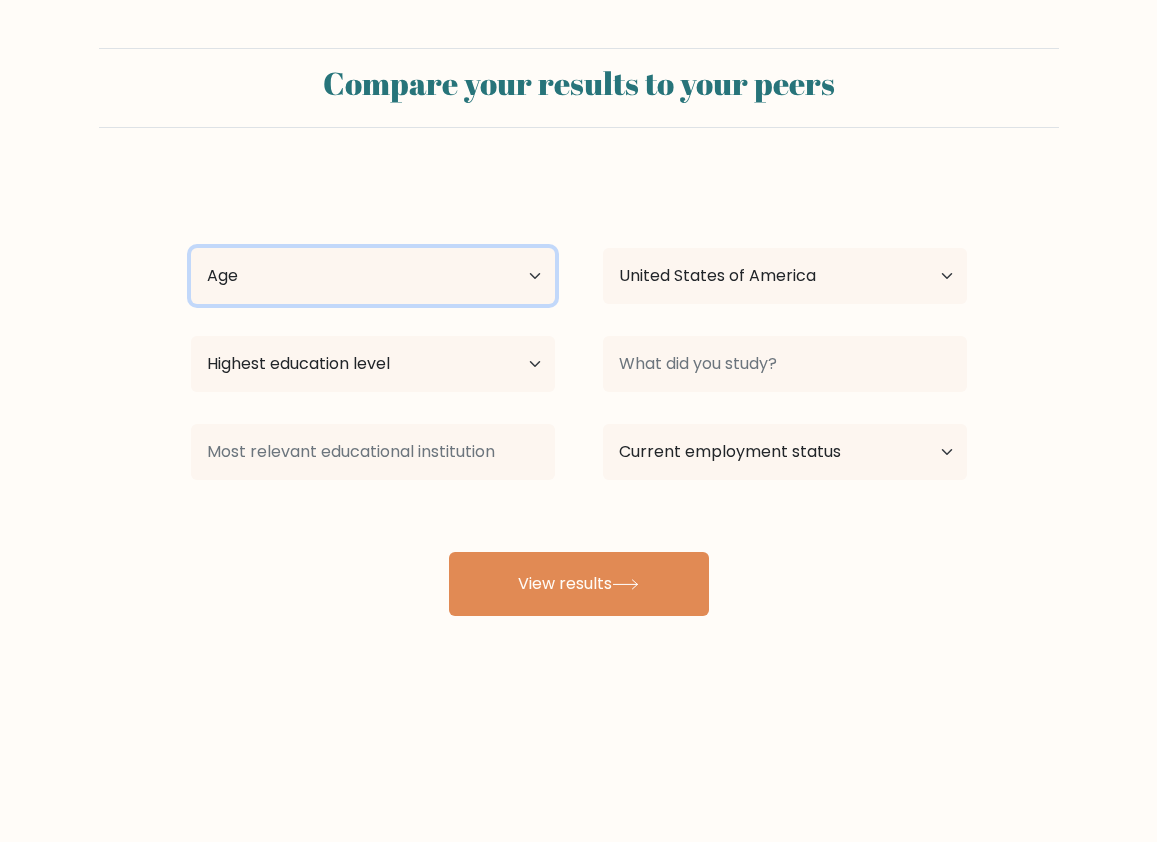 click on "Age
Under 18 years old
18-24 years old
25-34 years old
35-44 years old
45-54 years old
55-64 years old
65 years old and above" at bounding box center [373, 276] 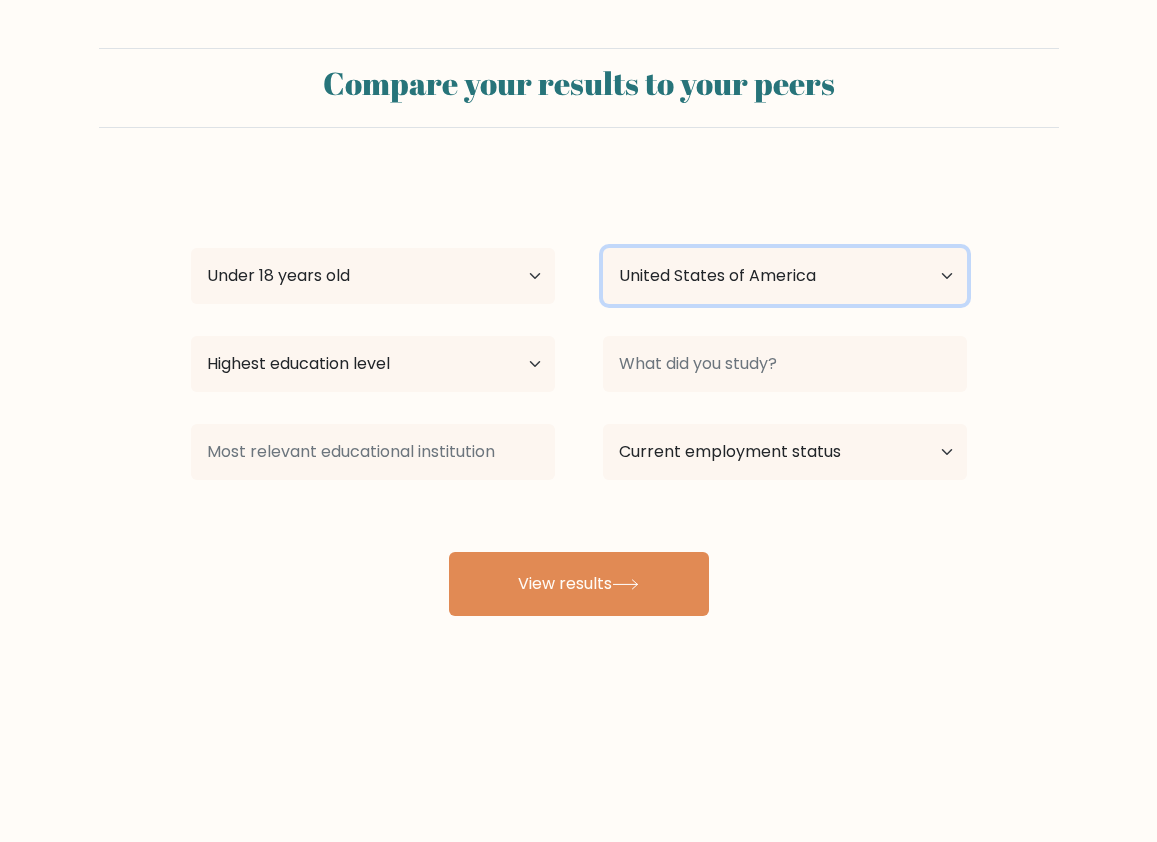 click on "Country
Afghanistan
Albania
Algeria
American Samoa
Andorra
Angola
Anguilla
Antarctica
Antigua and Barbuda
Argentina
Armenia
Aruba
Australia
Austria
Azerbaijan
Bahamas
Bahrain
Bangladesh
Barbados
Belarus
Belgium
Belize
Benin
Bermuda
Bhutan
Bolivia
Bonaire, Sint Eustatius and Saba
Bosnia and Herzegovina
Botswana
Bouvet Island
Brazil
British Indian Ocean Territory
Brunei
Bulgaria
Burkina Faso
Burundi
Cabo Verde
Cambodia
Cameroon
Canada
Cayman Islands
Central African Republic
Chad
Chile
China
Christmas Island
Cocos (Keeling) Islands
Colombia
Comoros
Congo
Congo (the Democratic Republic of the)
Cook Islands
Costa Rica
Côte d'Ivoire
Croatia
Cuba" at bounding box center (785, 276) 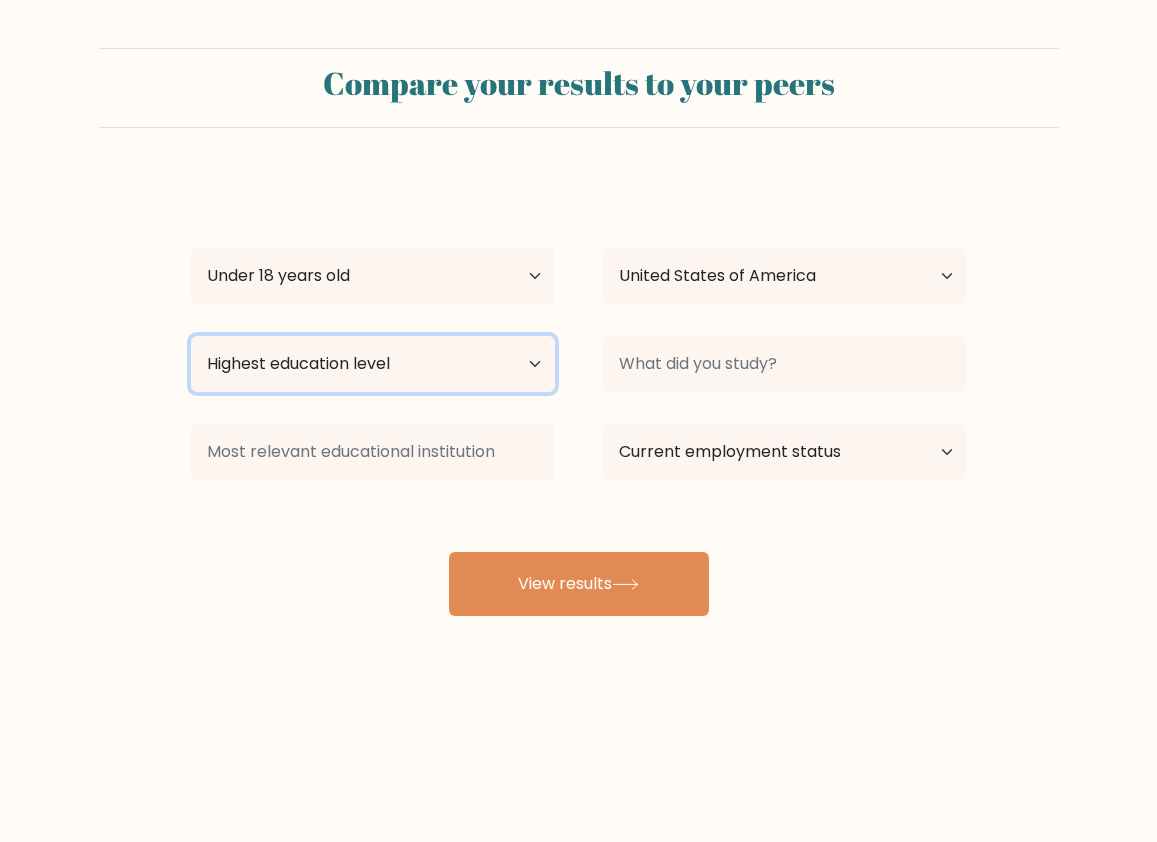 drag, startPoint x: 348, startPoint y: 391, endPoint x: 346, endPoint y: 367, distance: 24.083189 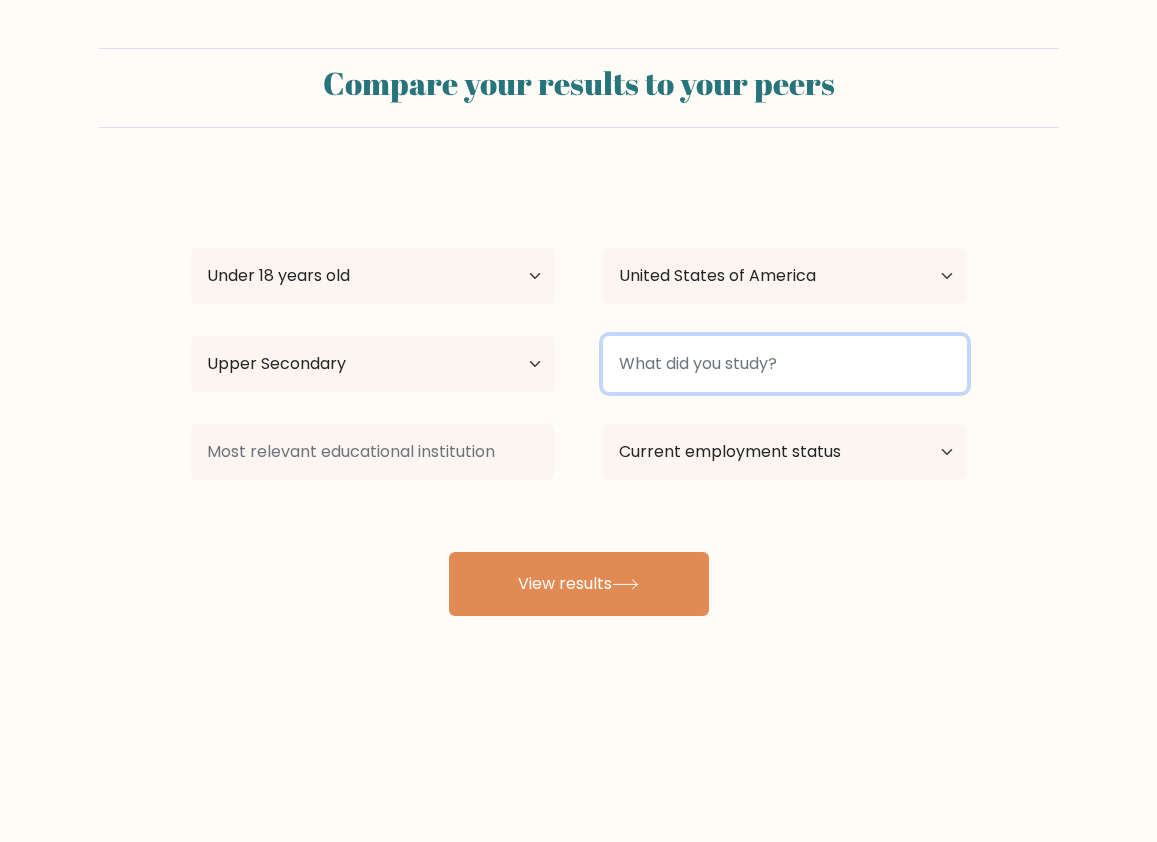 click at bounding box center [785, 364] 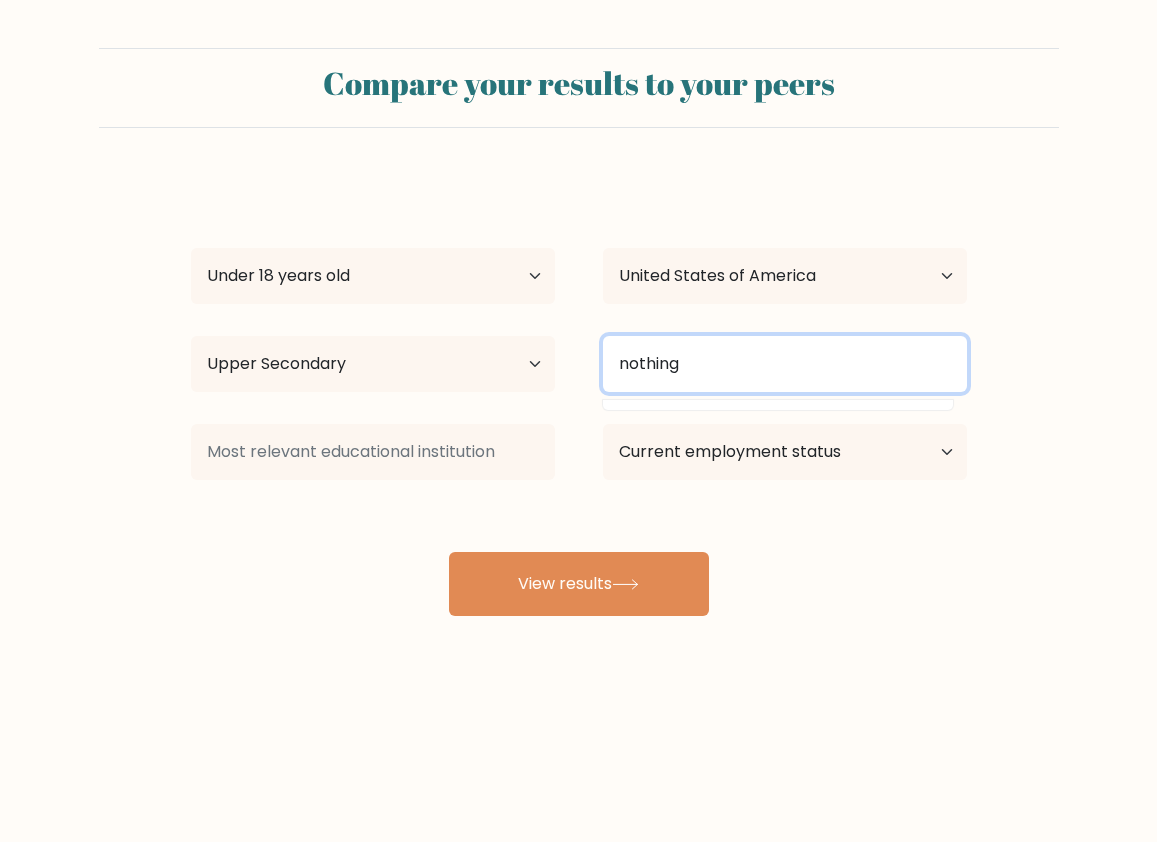type on "nothing" 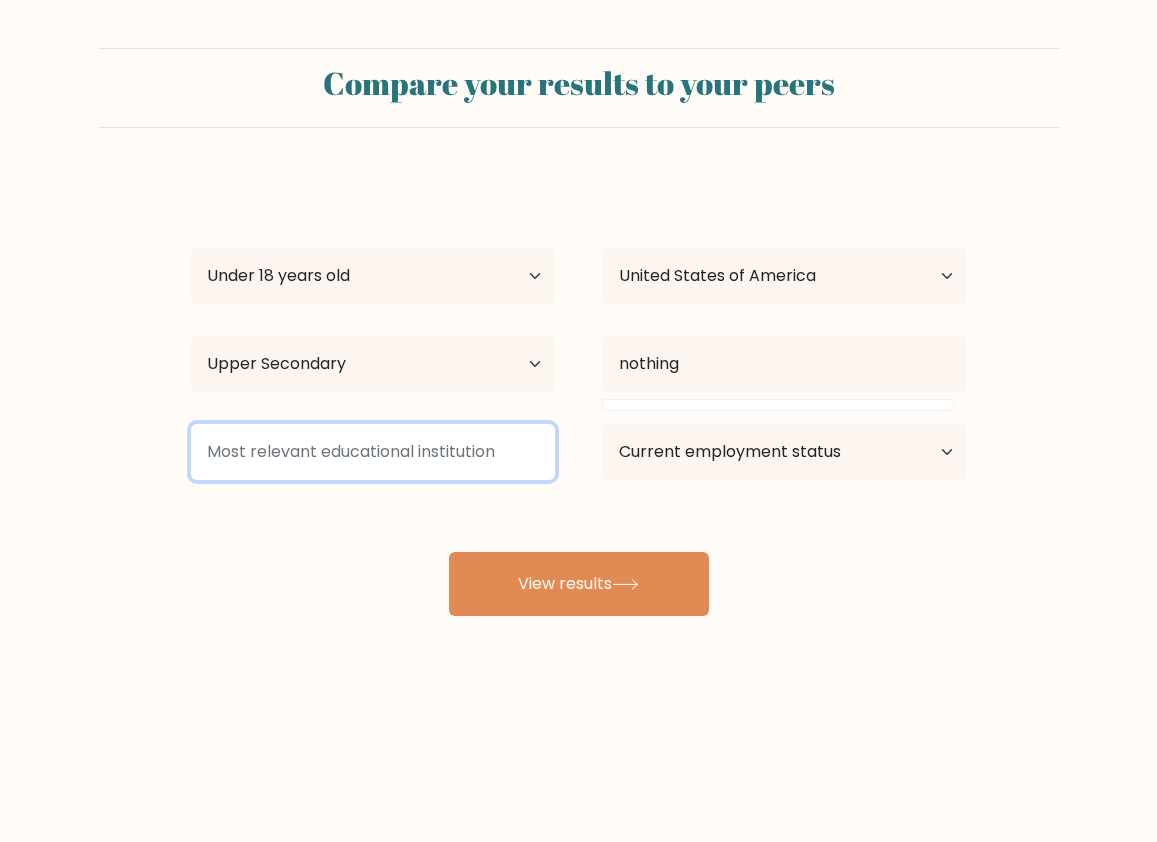click at bounding box center (373, 452) 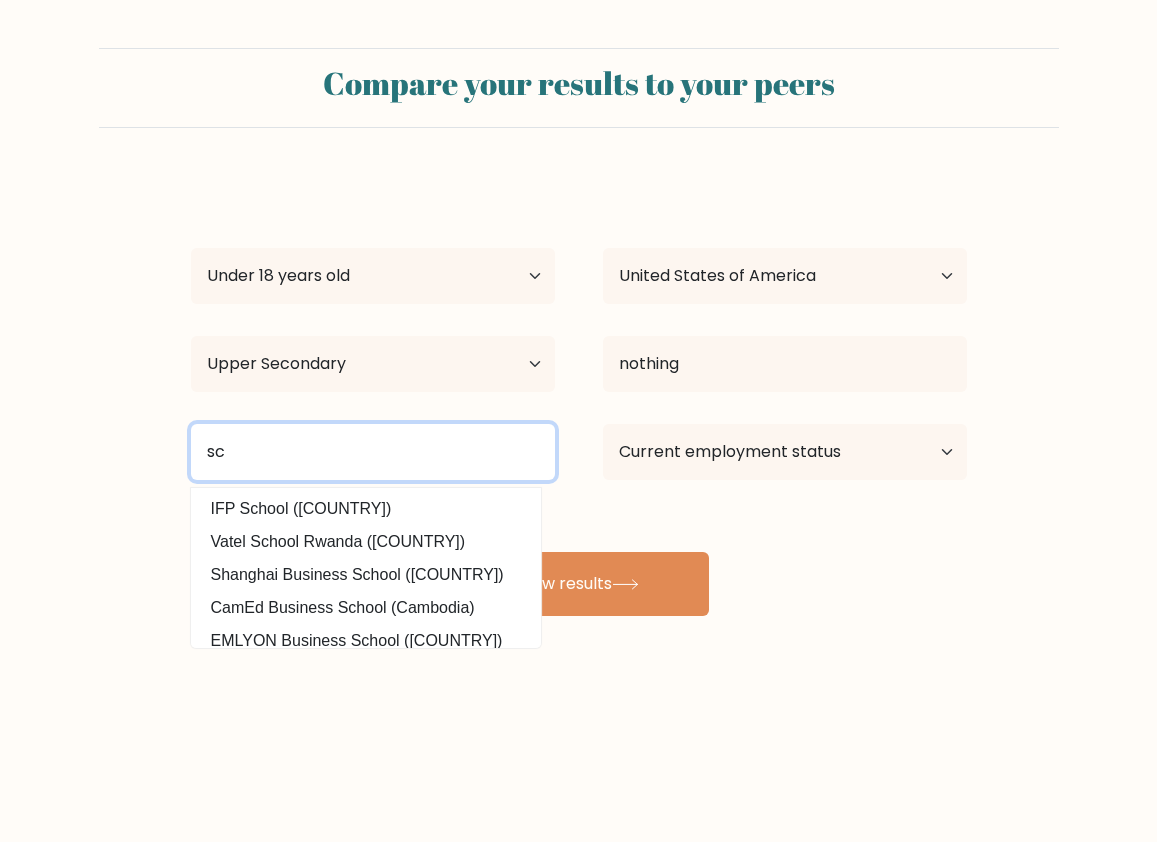 type on "s" 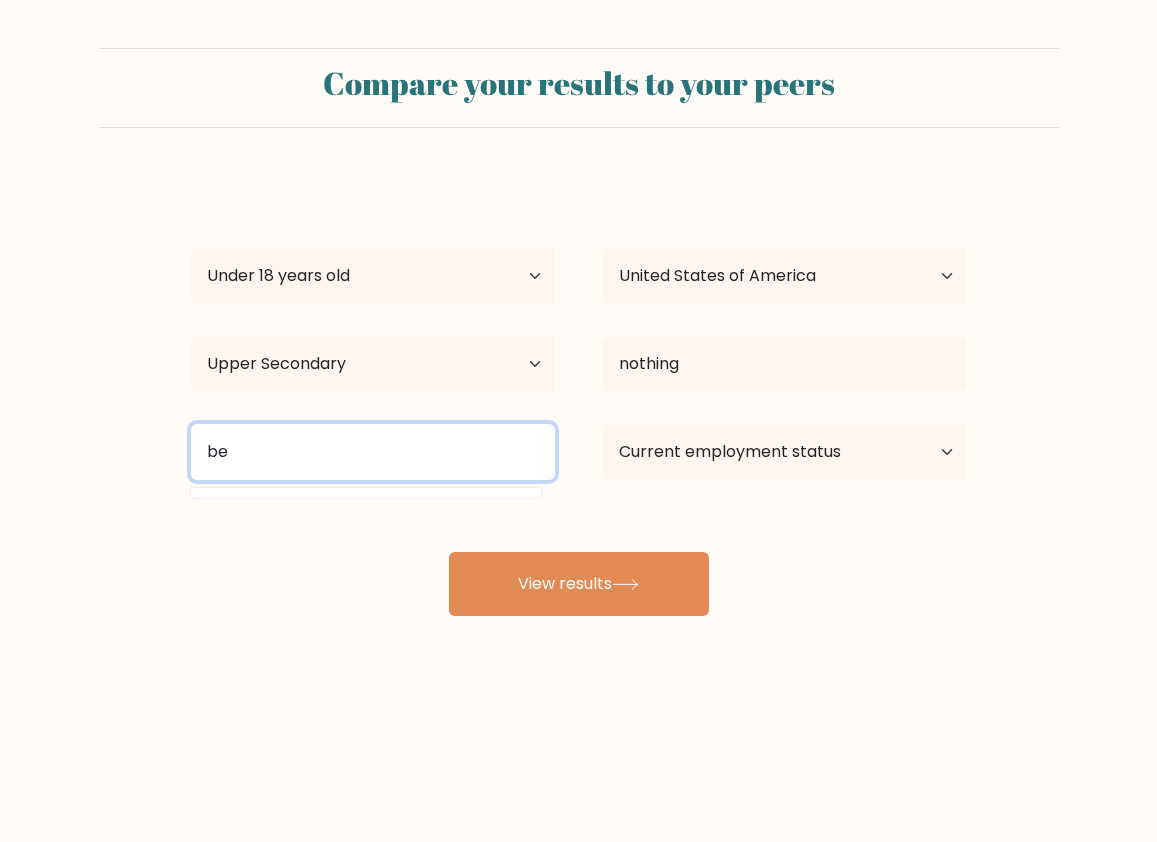 type on "b" 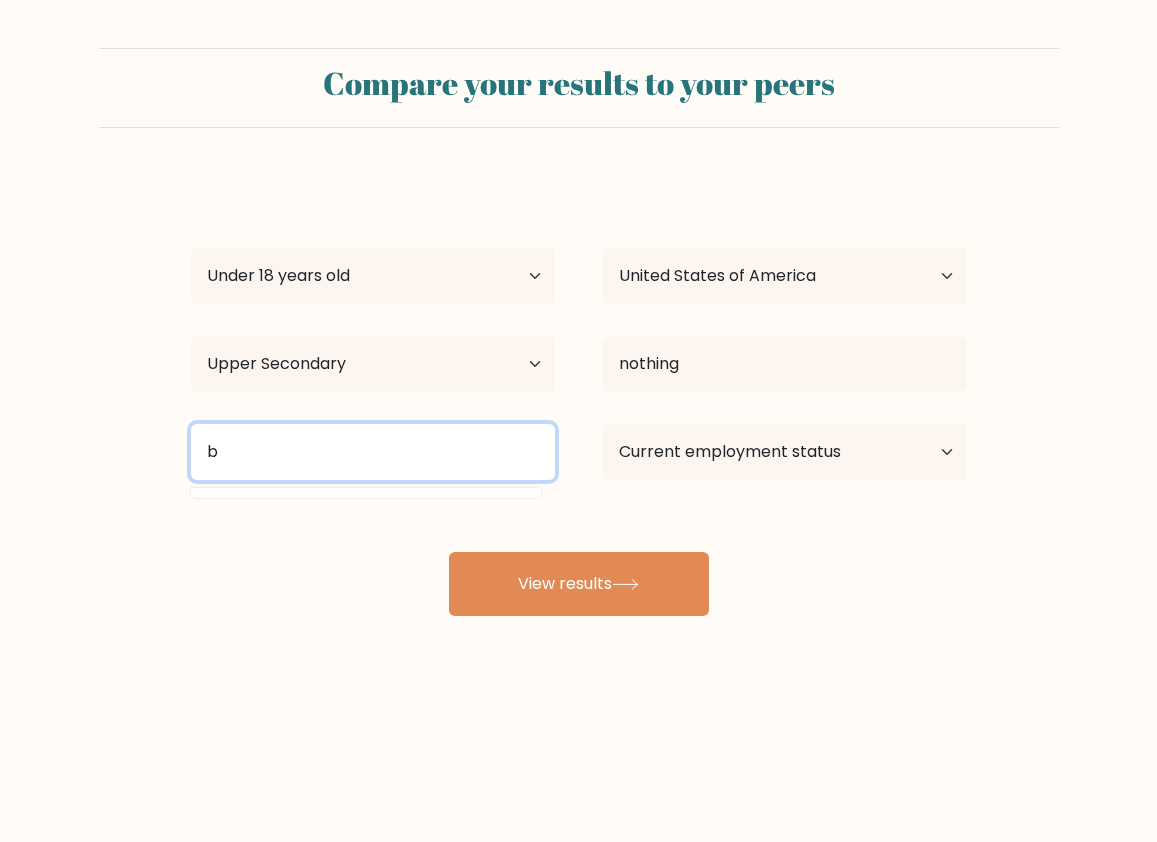 type 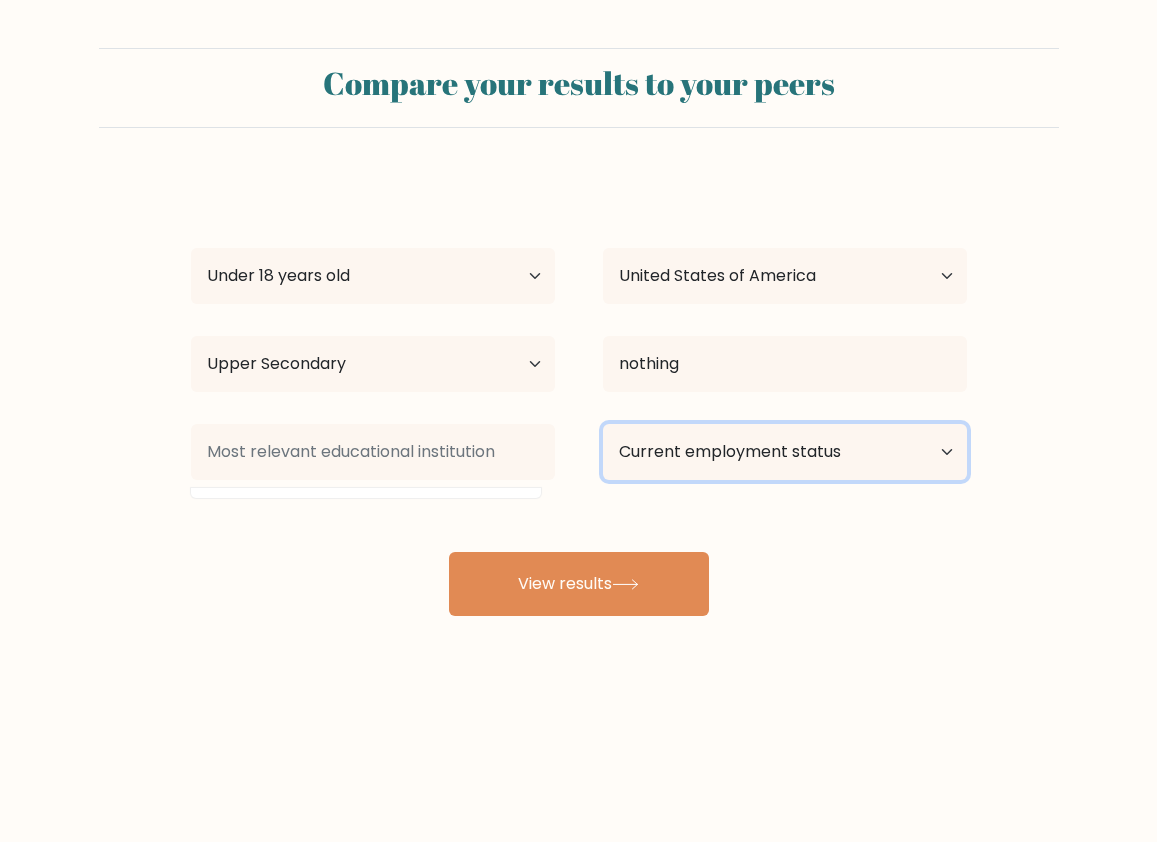 click on "Current employment status
Employed
Student
Retired
Other / prefer not to answer" at bounding box center (785, 452) 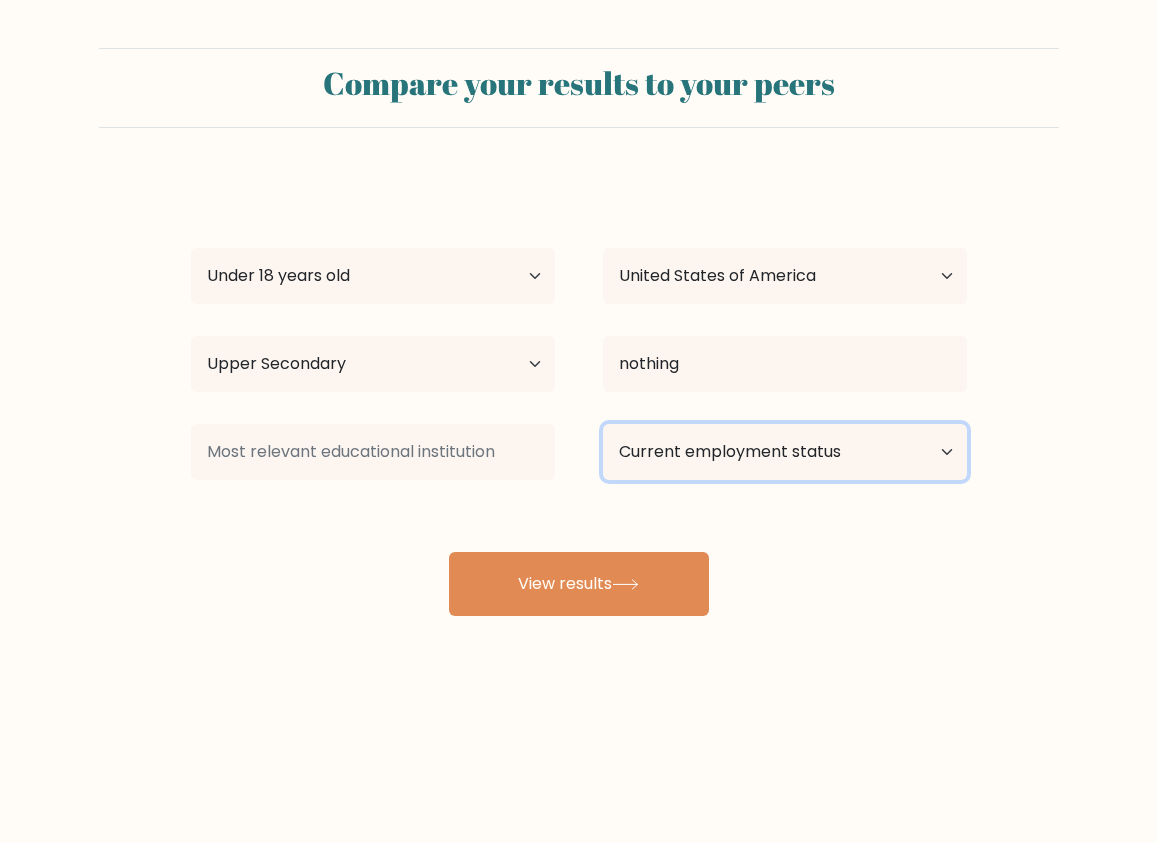 select on "student" 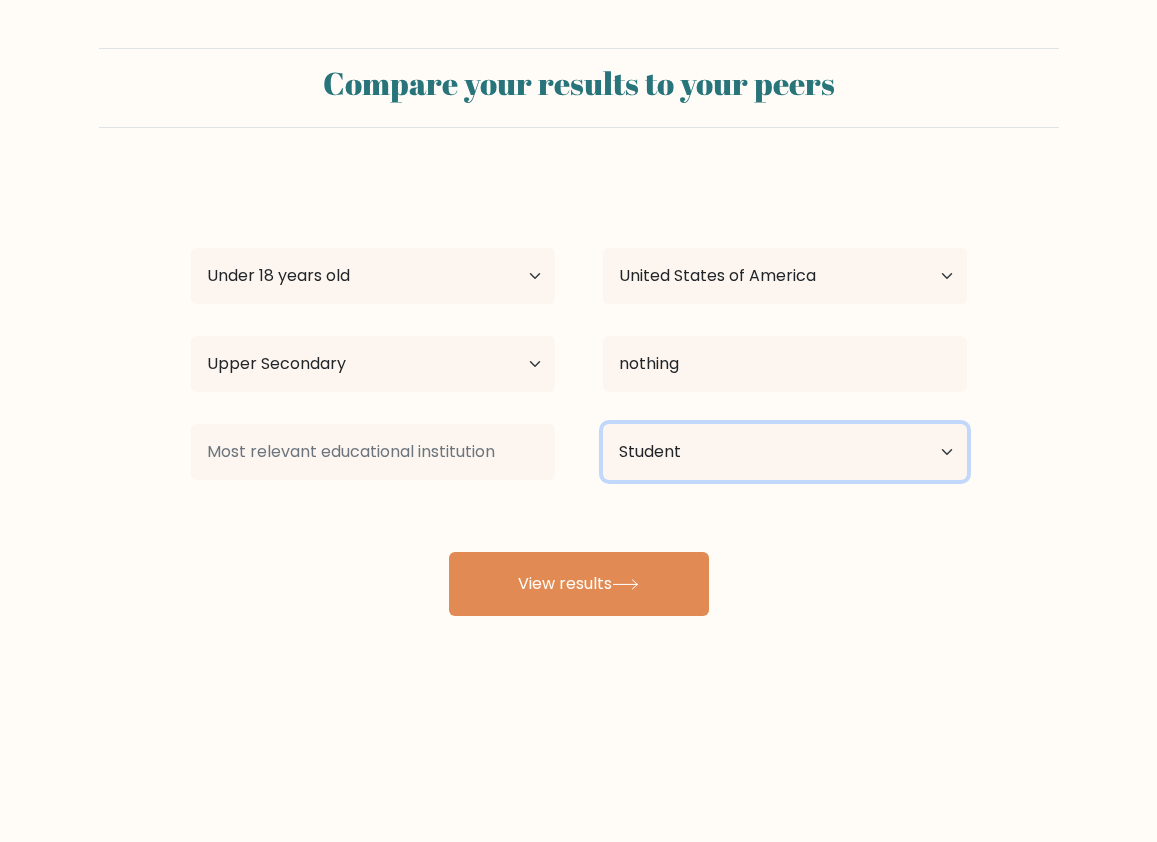click on "Current employment status
Employed
Student
Retired
Other / prefer not to answer" at bounding box center (785, 452) 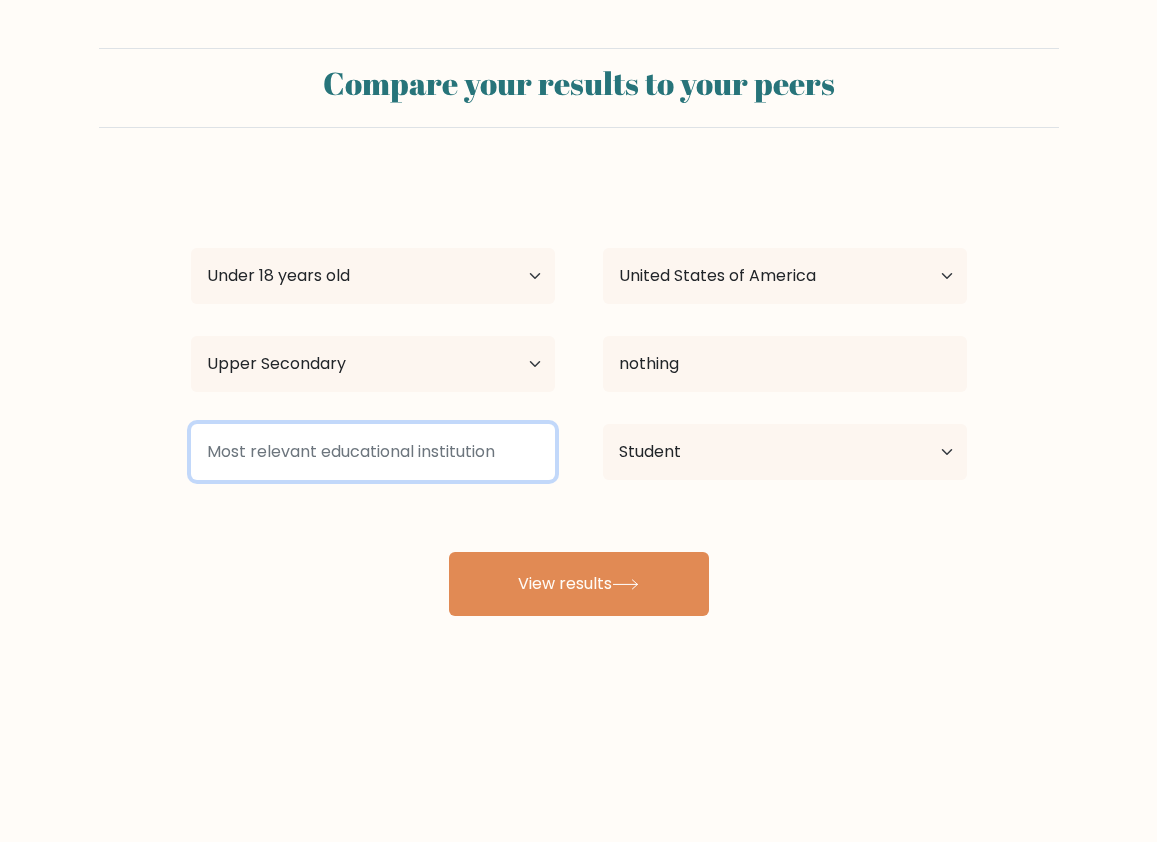 click at bounding box center (373, 452) 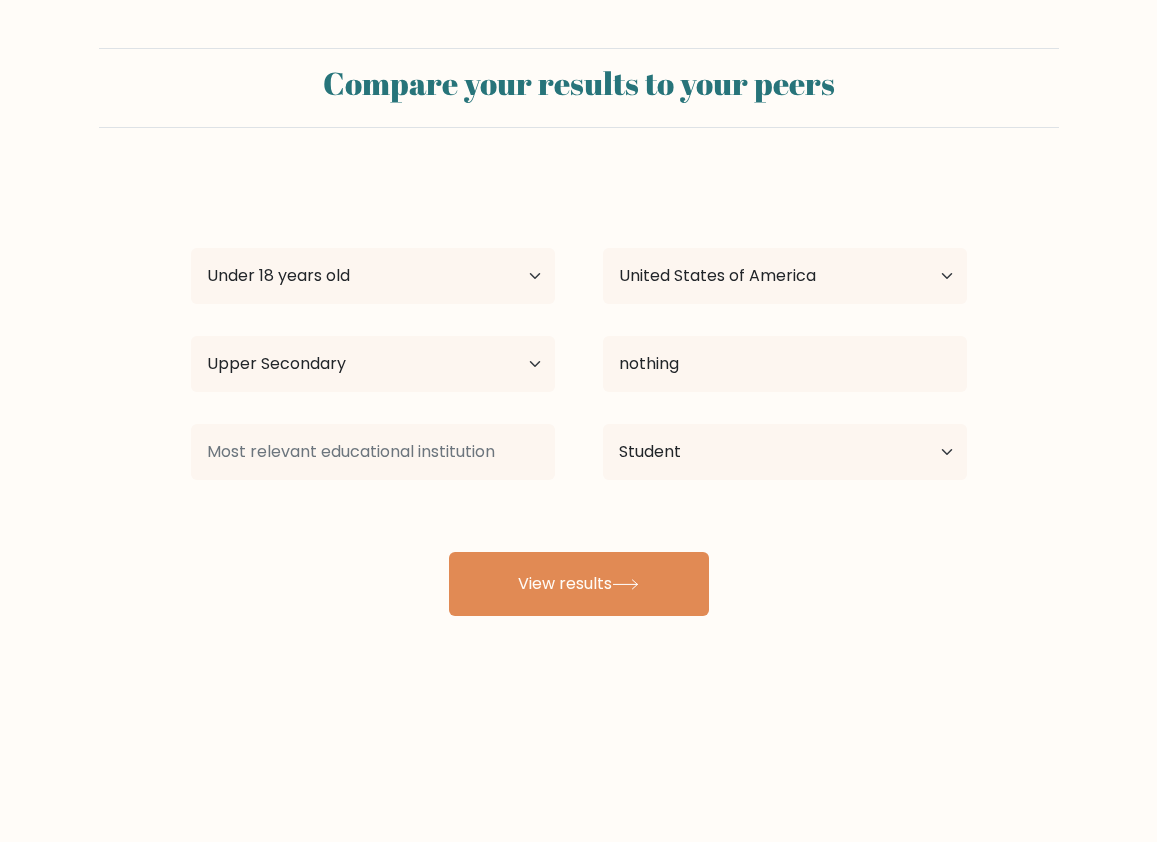 click on "[FIRST]
[LAST]
Age
Under 18 years old
18-24 years old
25-34 years old
35-44 years old
45-54 years old
55-64 years old
65 years old and above
Country
Afghanistan
Albania
Algeria
American Samoa
Andorra
Angola
Anguilla
Antarctica
Antigua and Barbuda
Argentina
Armenia
Aruba
Australia
Austria
Azerbaijan
Bahamas
Bahrain
Bangladesh
Barbados
Belarus
Belgium
Belize
Benin
Bermuda
Bhutan
Bolivia
Bonaire, Sint Eustatius and Saba
Bosnia and Herzegovina
Botswana
Bouvet Island
Brazil
Brunei" at bounding box center [579, 396] 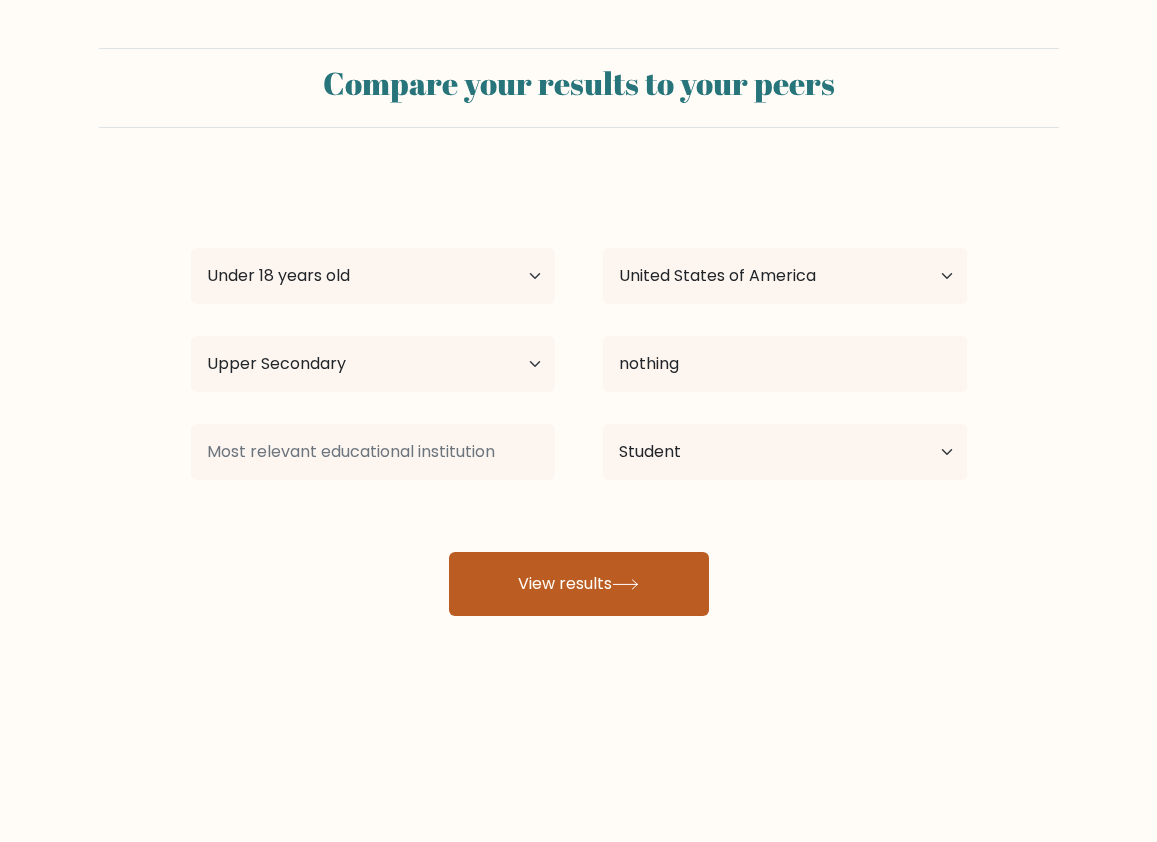 click on "View results" at bounding box center [579, 584] 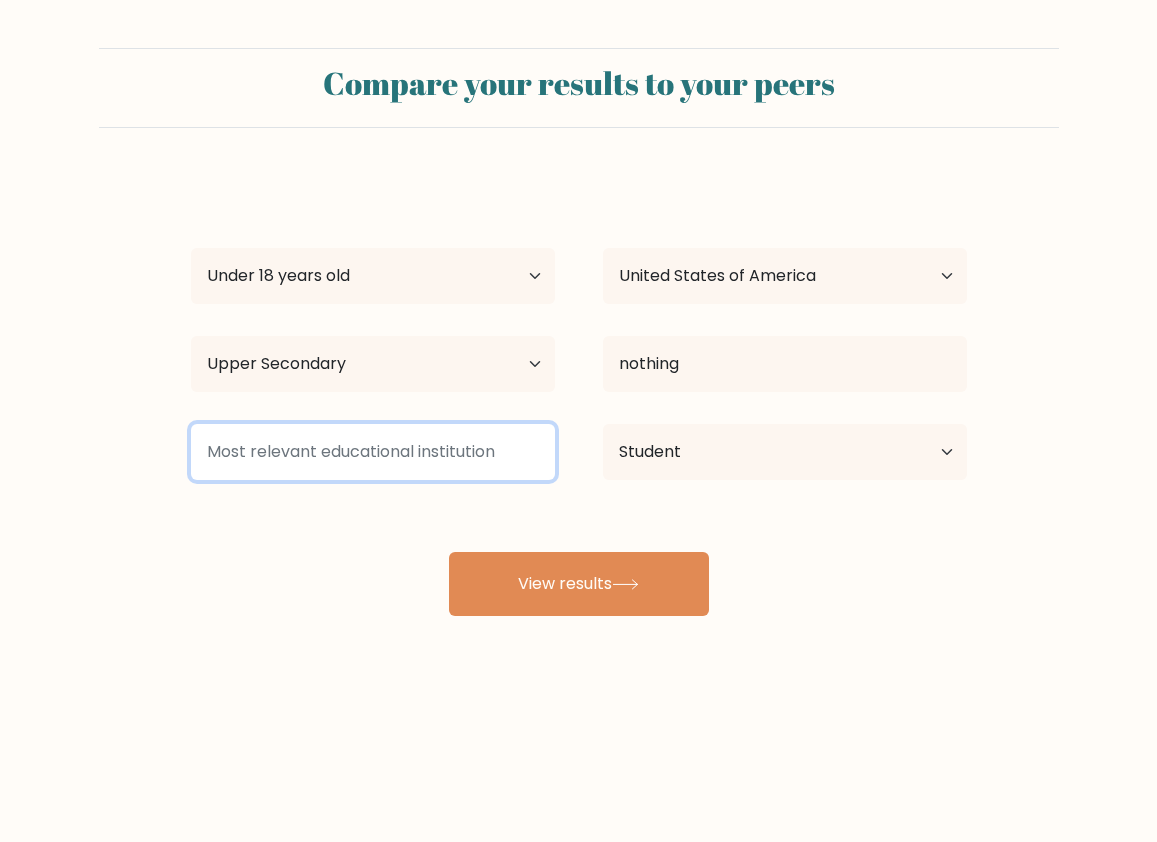 click at bounding box center [373, 452] 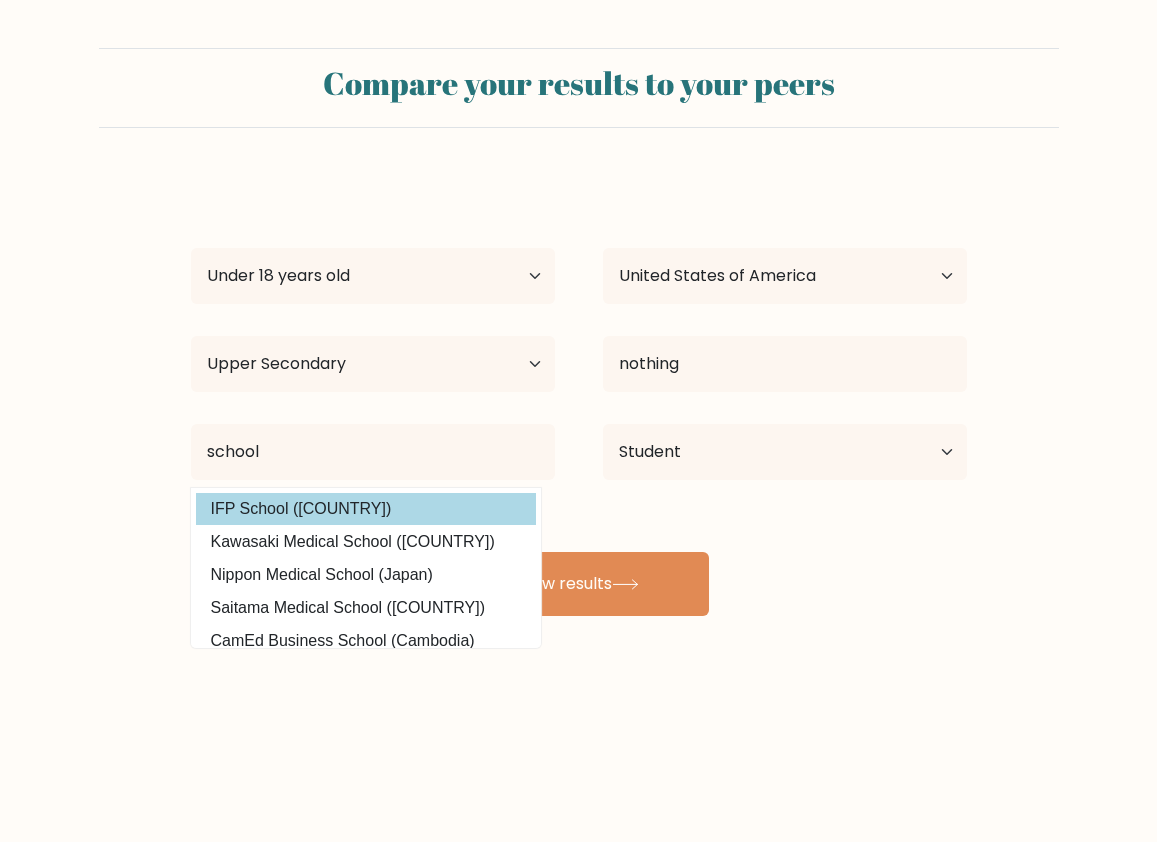 click on "[FIRST]
[LAST]
Age
Under 18 years old
18-24 years old
25-34 years old
35-44 years old
45-54 years old
55-64 years old
65 years old and above
Country
Afghanistan
Albania
Algeria
American Samoa
Andorra
Angola
Anguilla
Antarctica
Antigua and Barbuda
Argentina
Armenia
Aruba
Australia
Austria
Azerbaijan
Bahamas
Bahrain
Bangladesh
Barbados
Belarus
Belgium
Belize
Benin
Bermuda
Bhutan
Bolivia
Bonaire, Sint Eustatius and Saba
Bosnia and Herzegovina
Botswana
Bouvet Island
Brazil
Brunei" at bounding box center [579, 396] 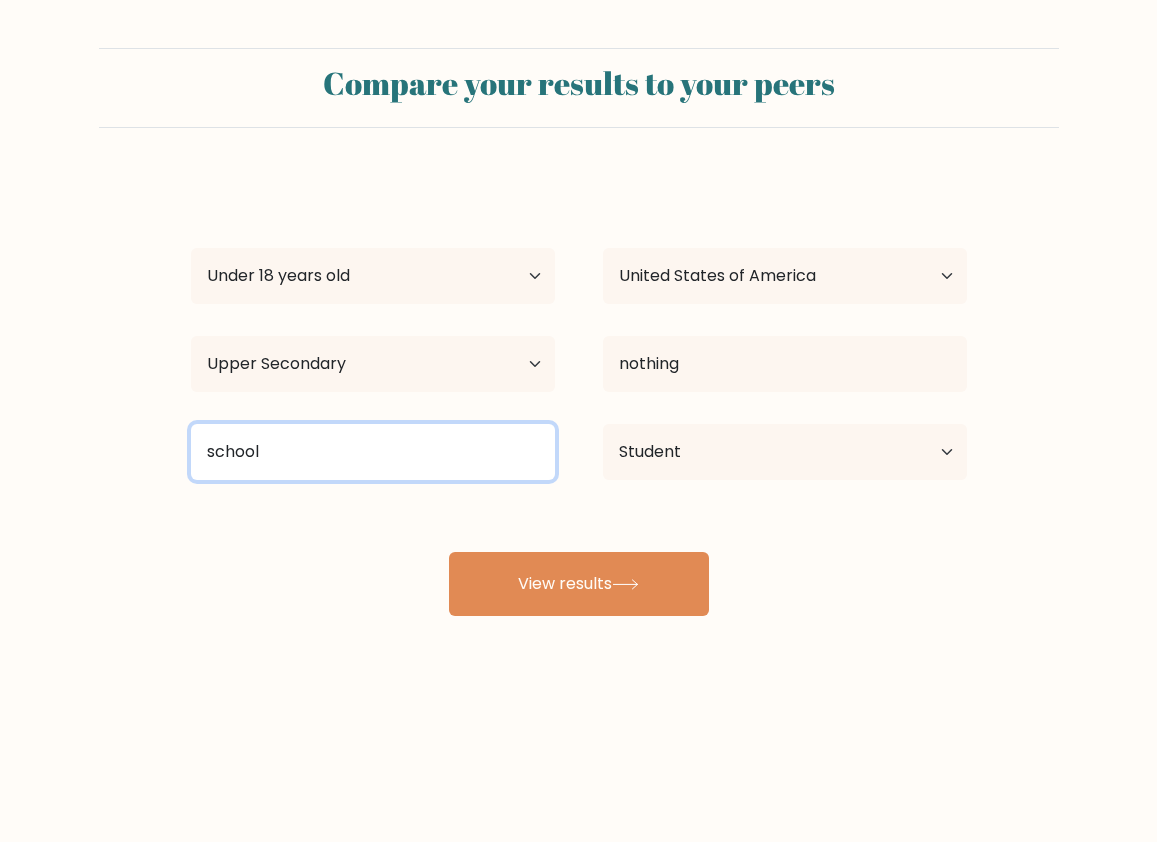 click on "school" at bounding box center (373, 452) 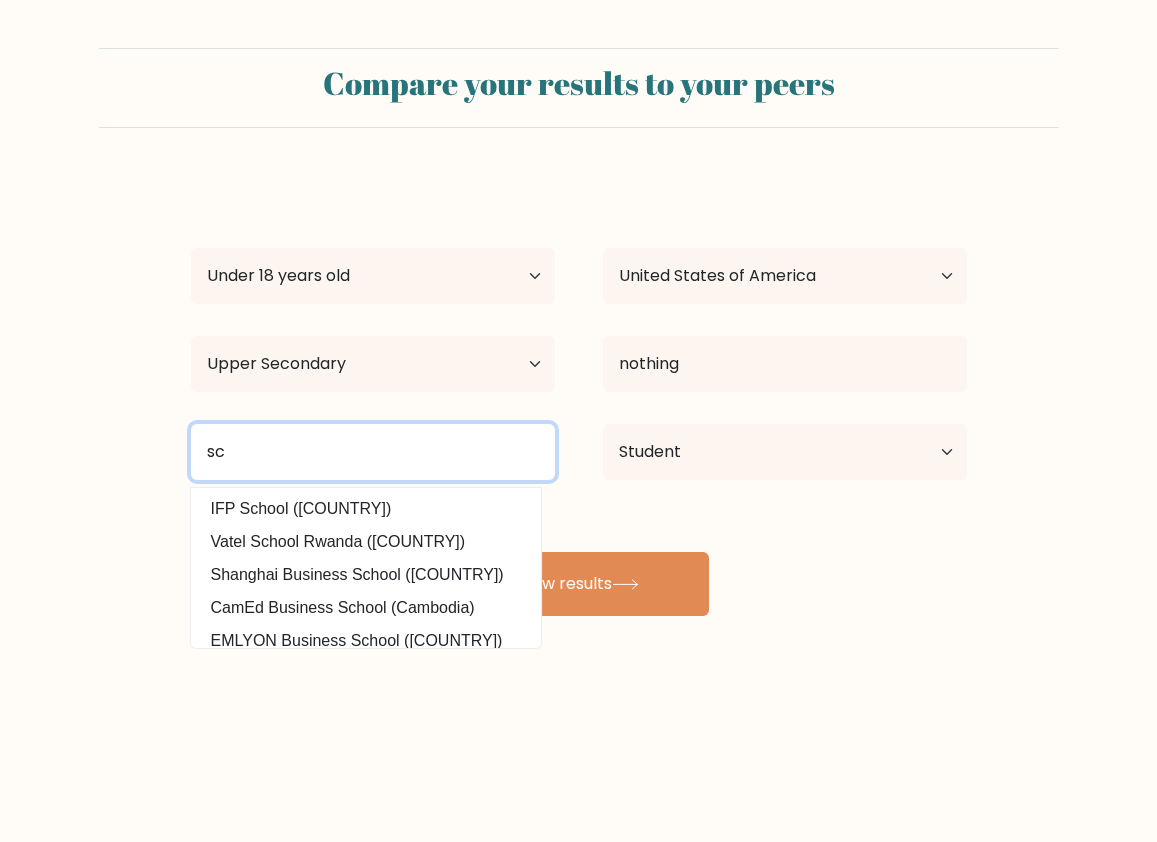 type on "s" 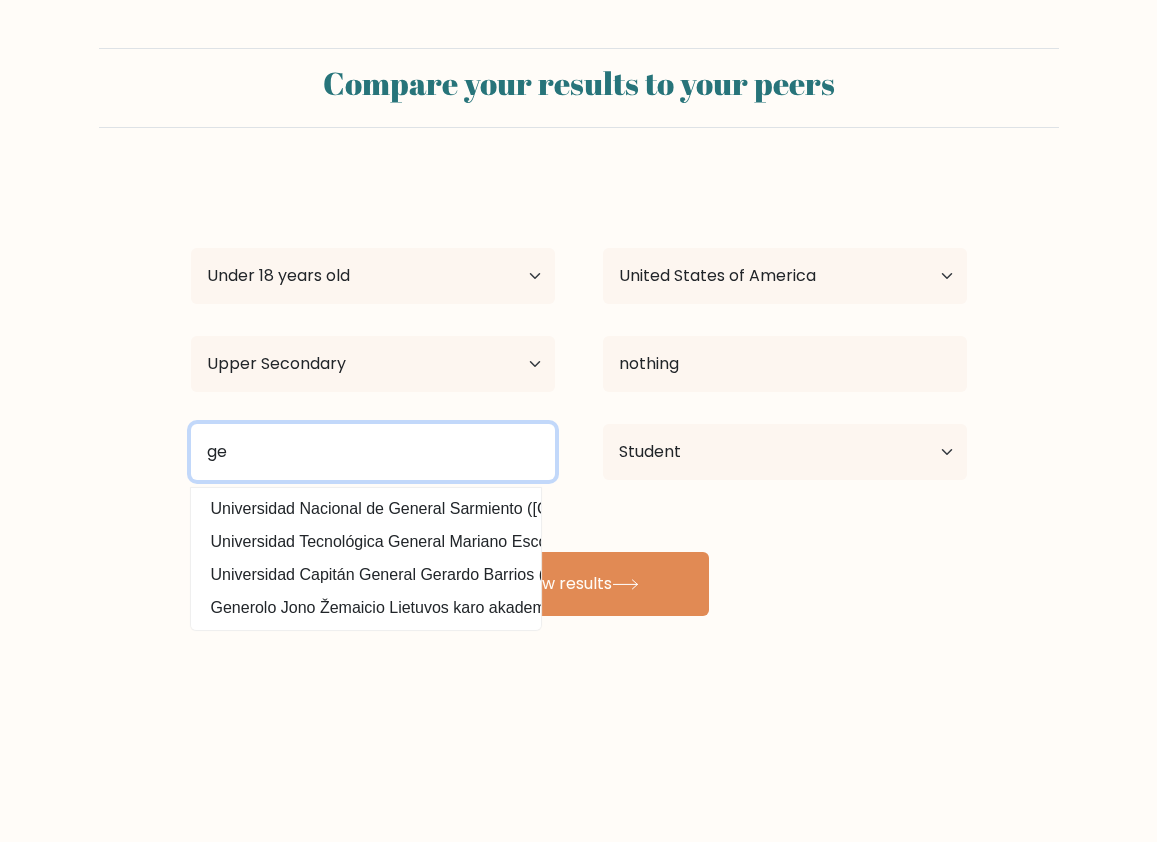 type on "g" 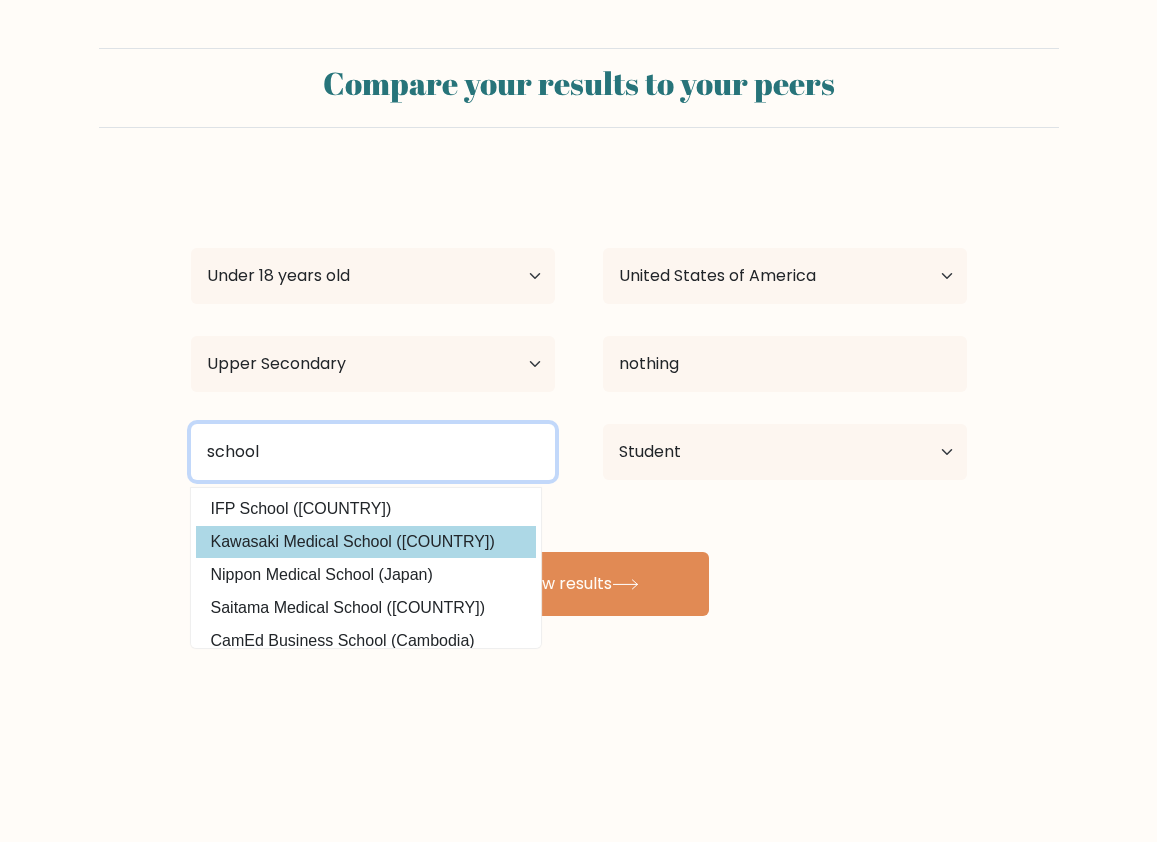 scroll, scrollTop: 180, scrollLeft: 0, axis: vertical 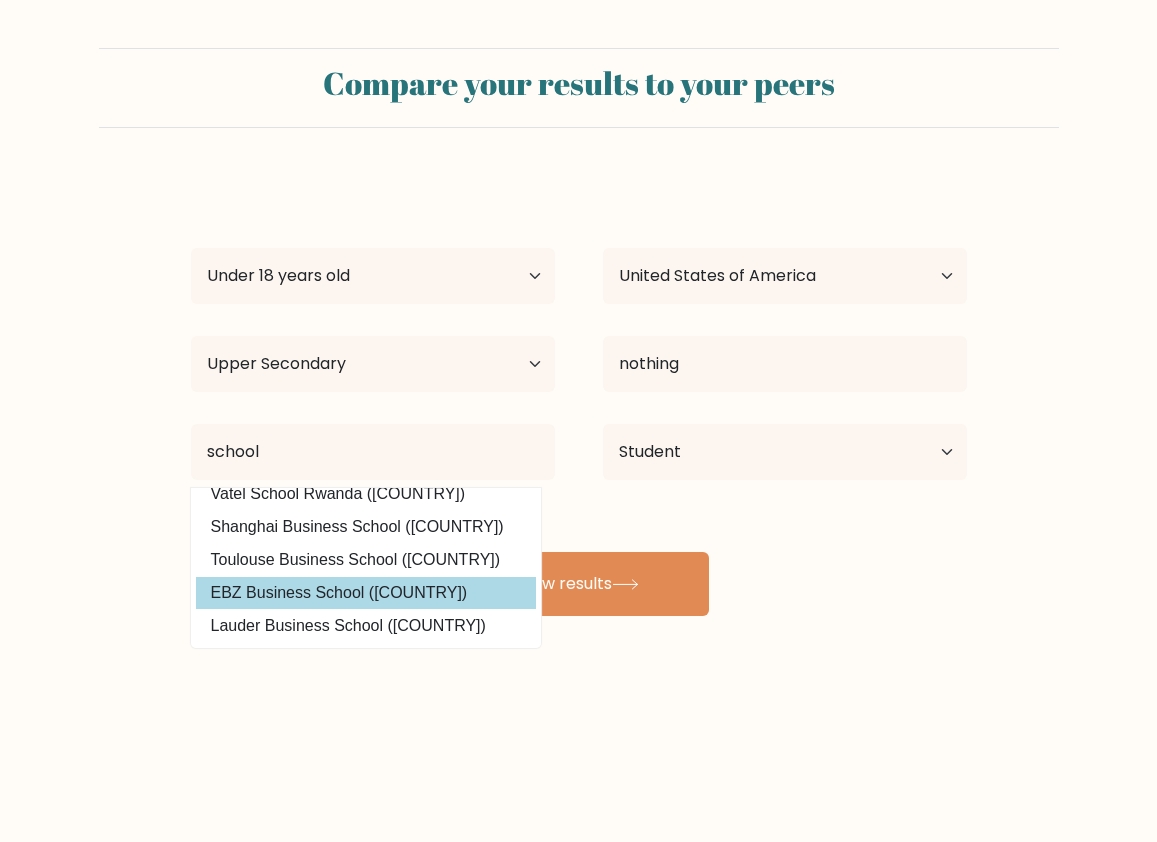 click on "EBZ Business School (Germany)" at bounding box center (366, 593) 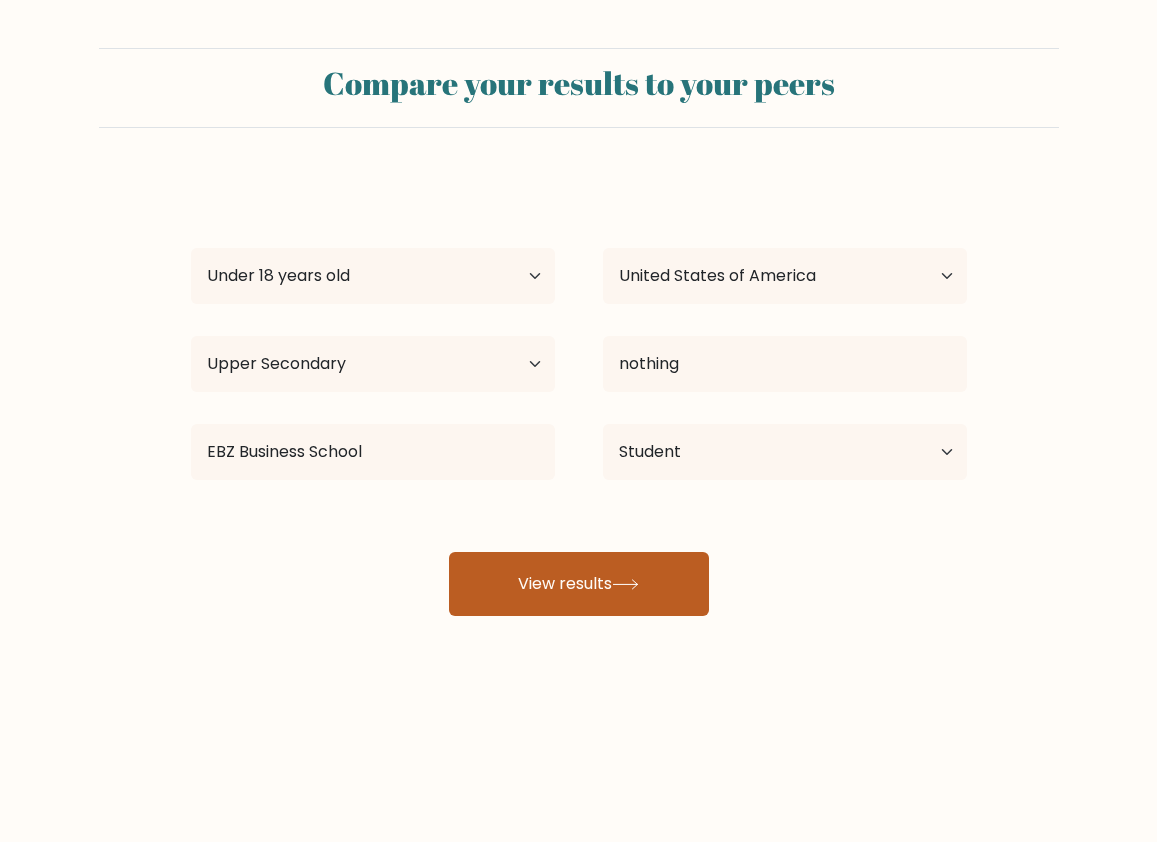 click on "View results" at bounding box center [579, 584] 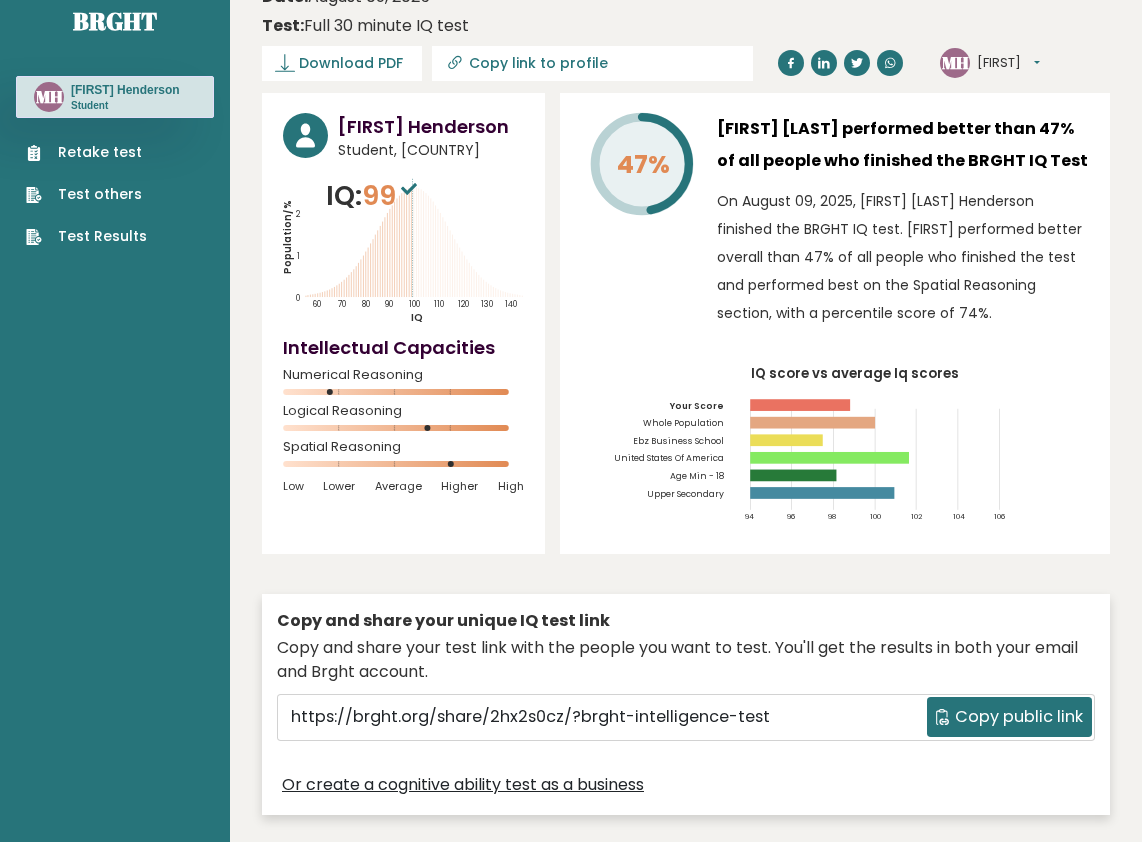 scroll, scrollTop: 100, scrollLeft: 0, axis: vertical 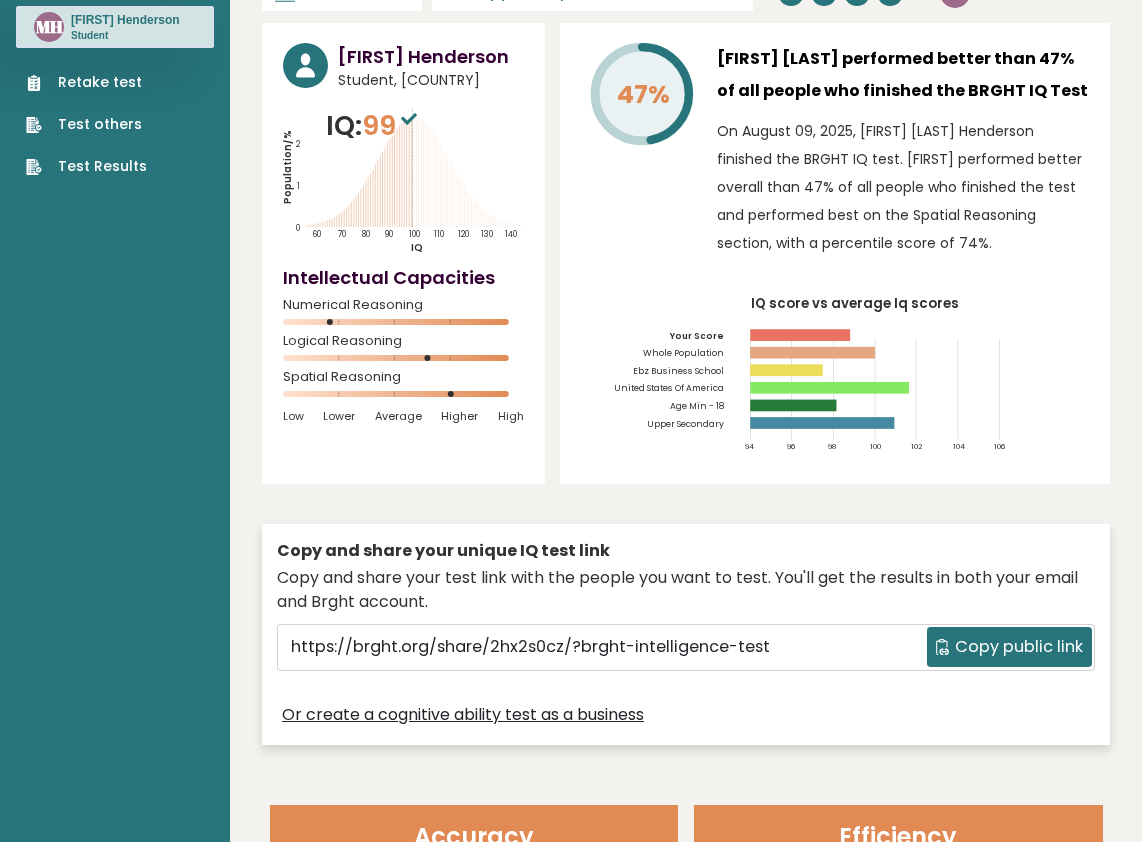 click on "Retake test
Test others
Test Results" at bounding box center (86, 124) 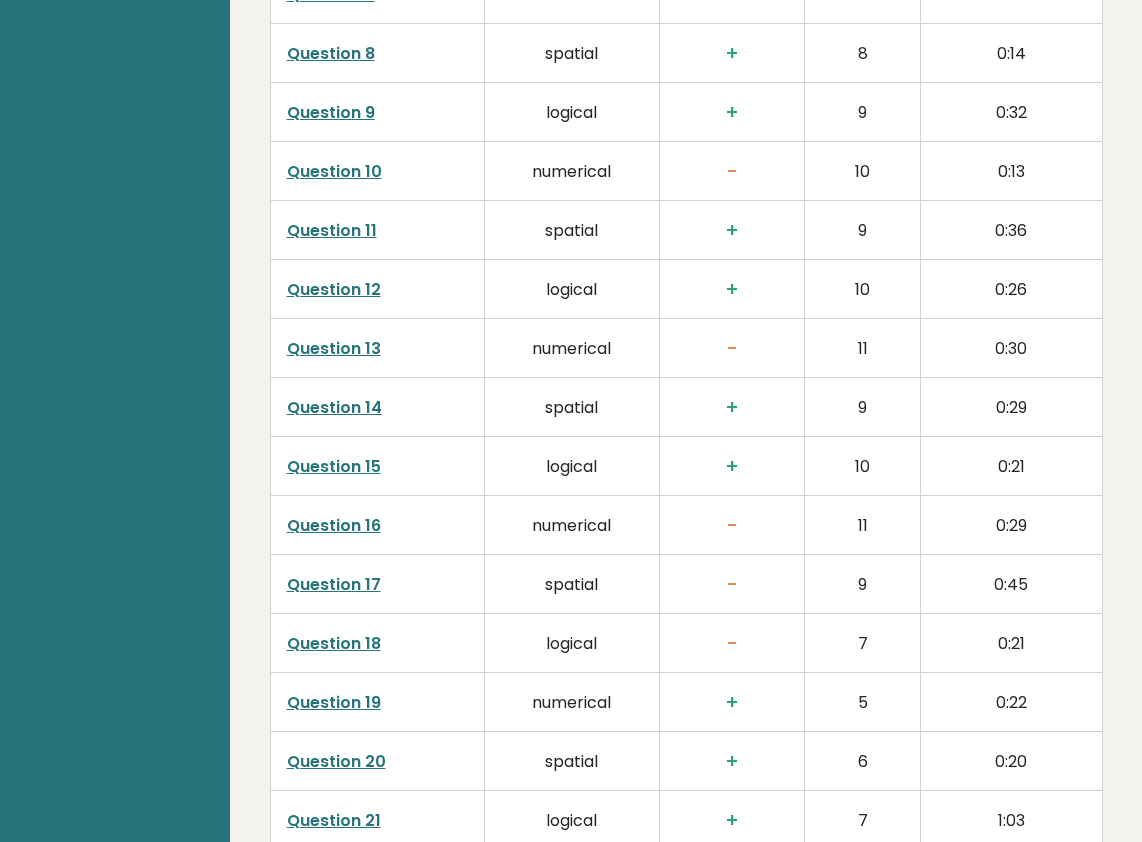scroll, scrollTop: 3500, scrollLeft: 0, axis: vertical 